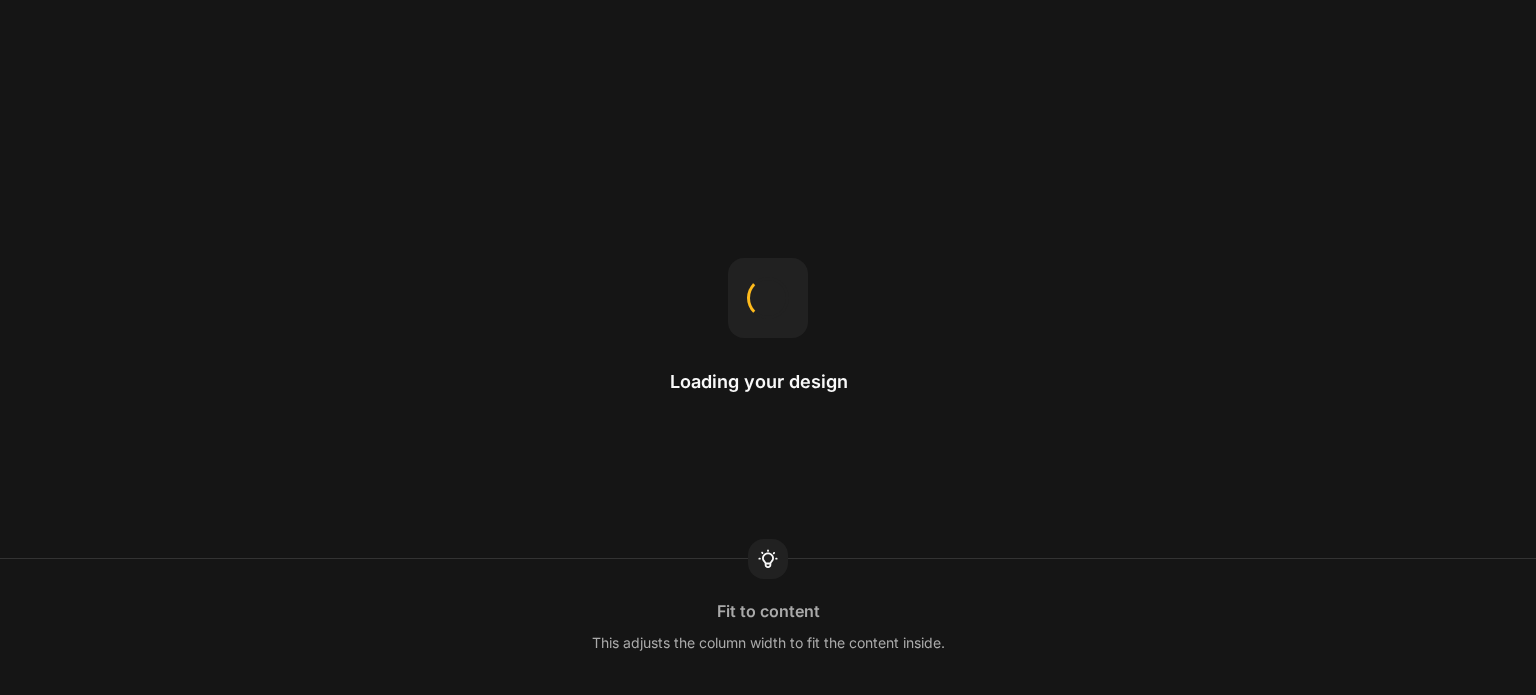 scroll, scrollTop: 0, scrollLeft: 0, axis: both 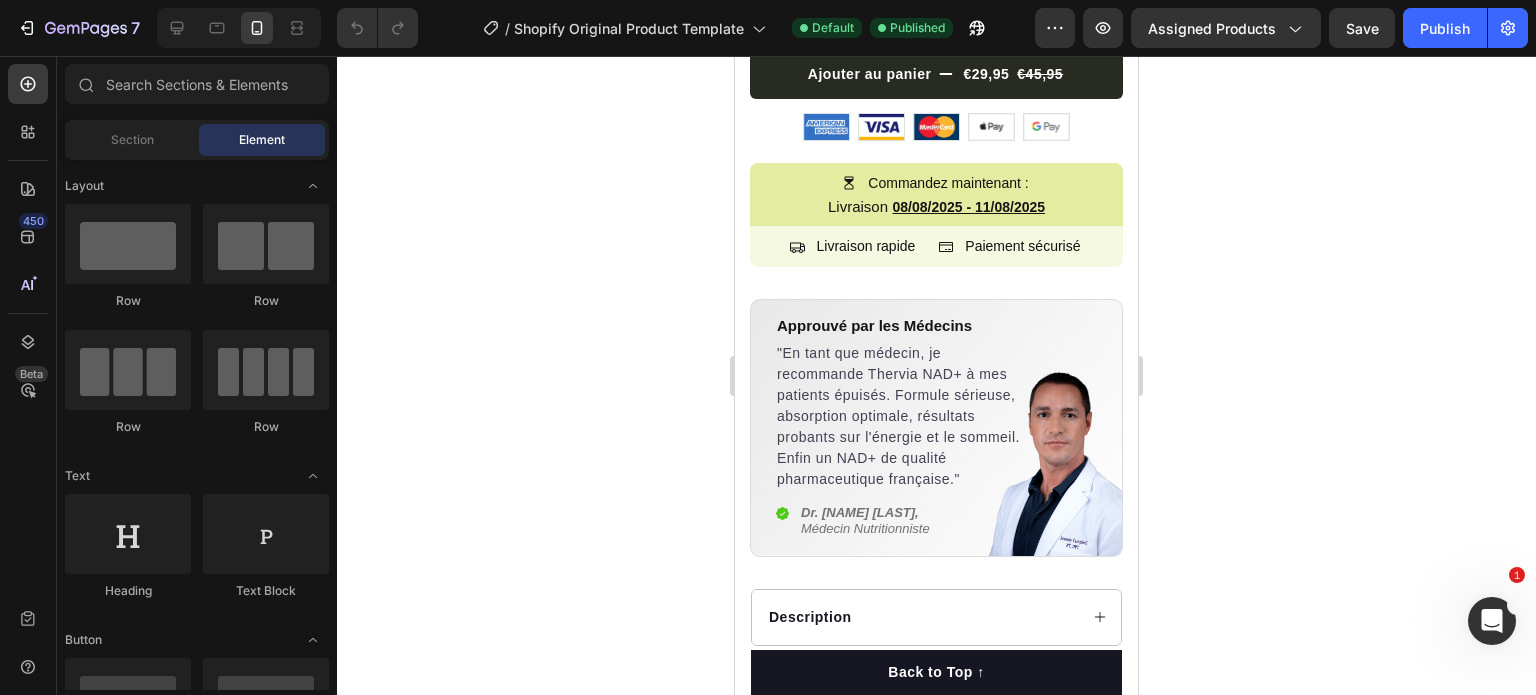 click 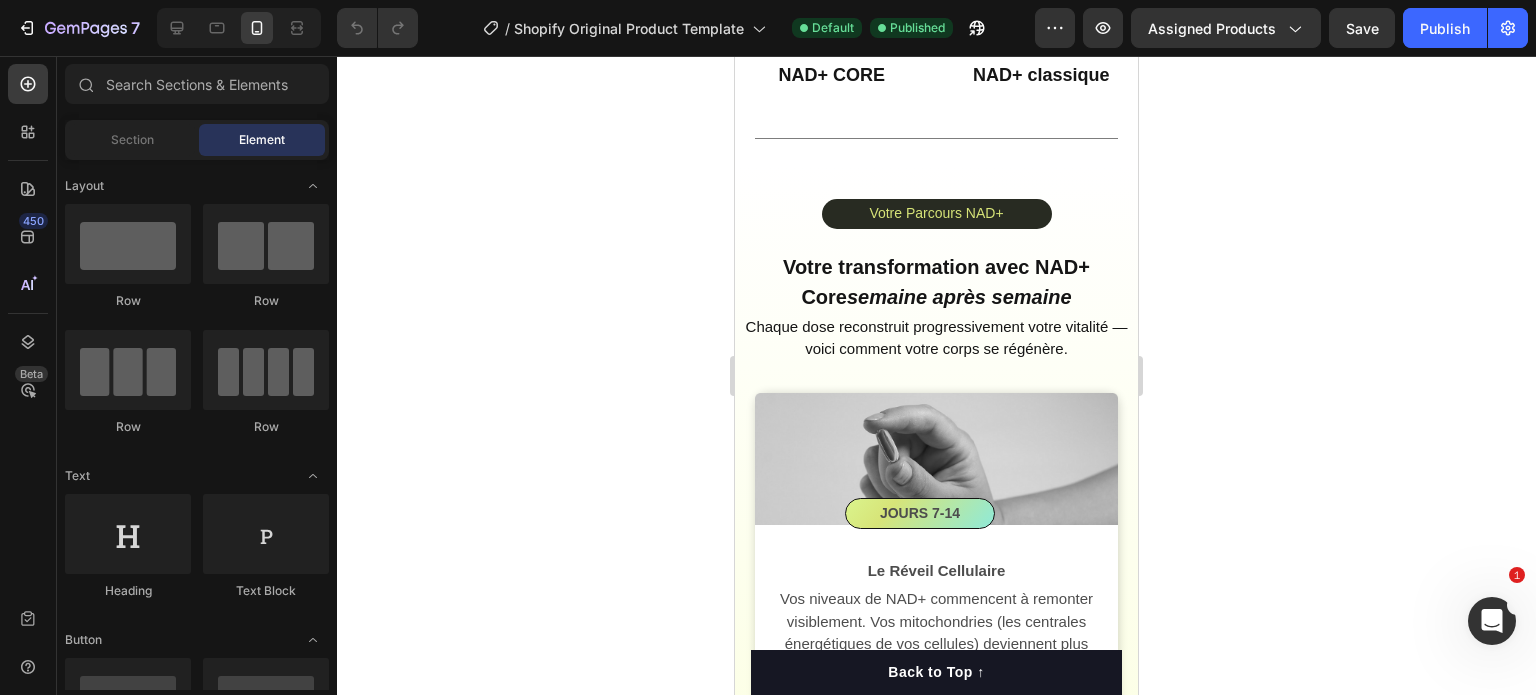scroll, scrollTop: 7304, scrollLeft: 0, axis: vertical 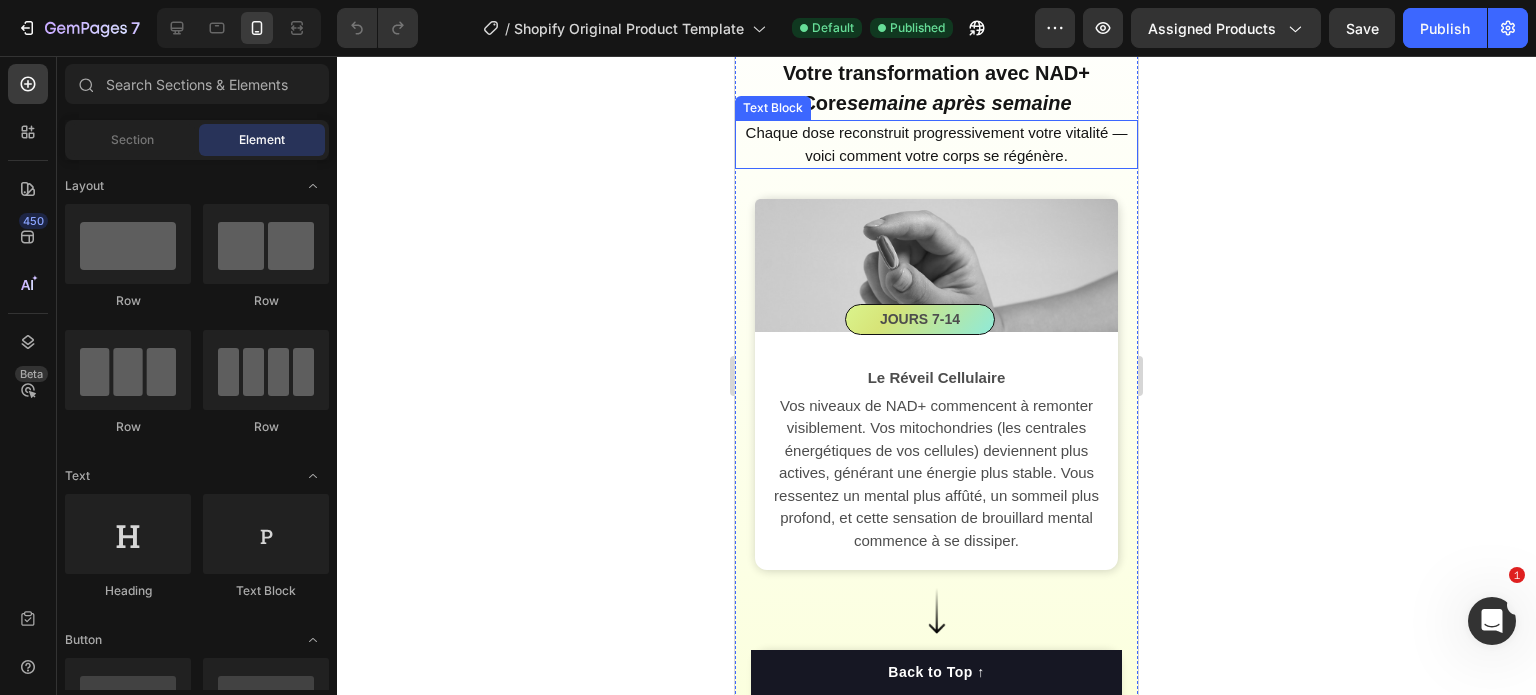 click on "Chaque dose reconstruit progressivement votre vitalité — voici comment votre corps se régénère." at bounding box center [936, 144] 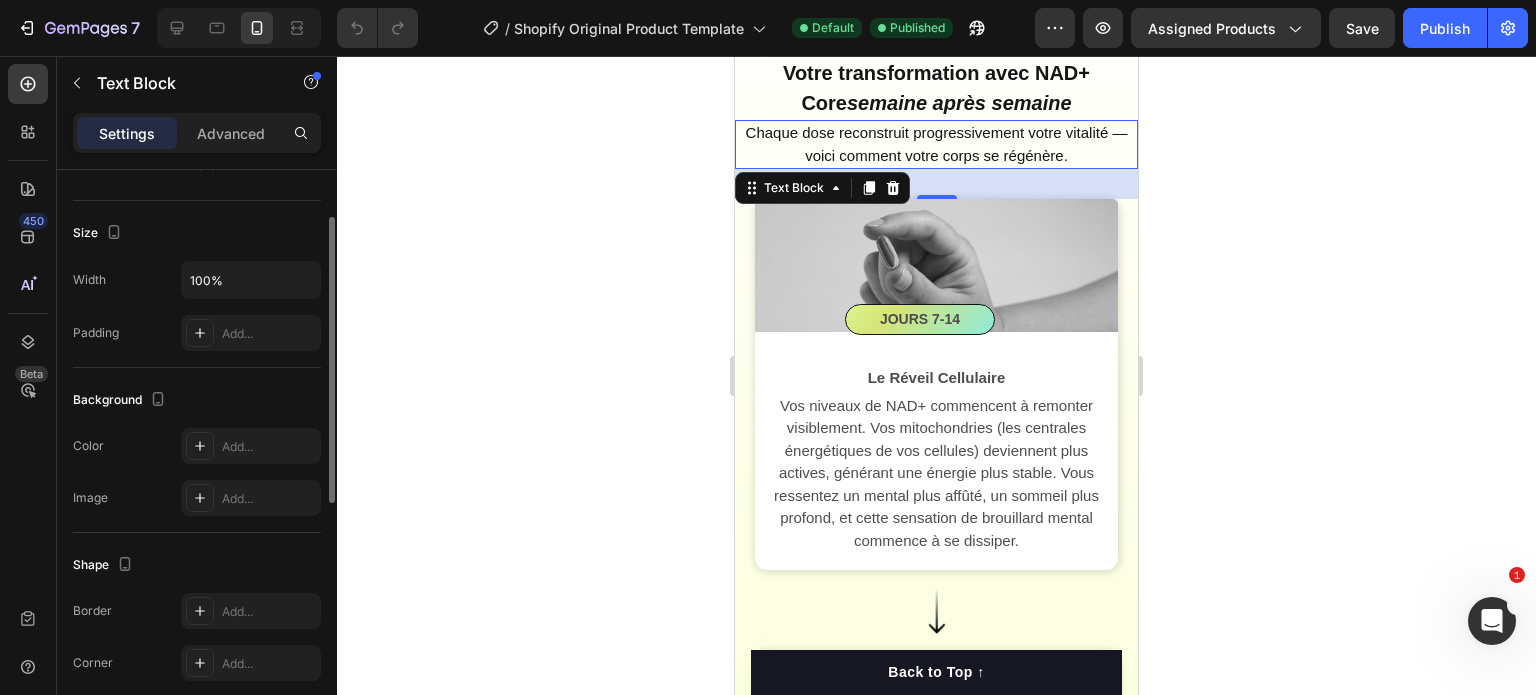 scroll, scrollTop: 200, scrollLeft: 0, axis: vertical 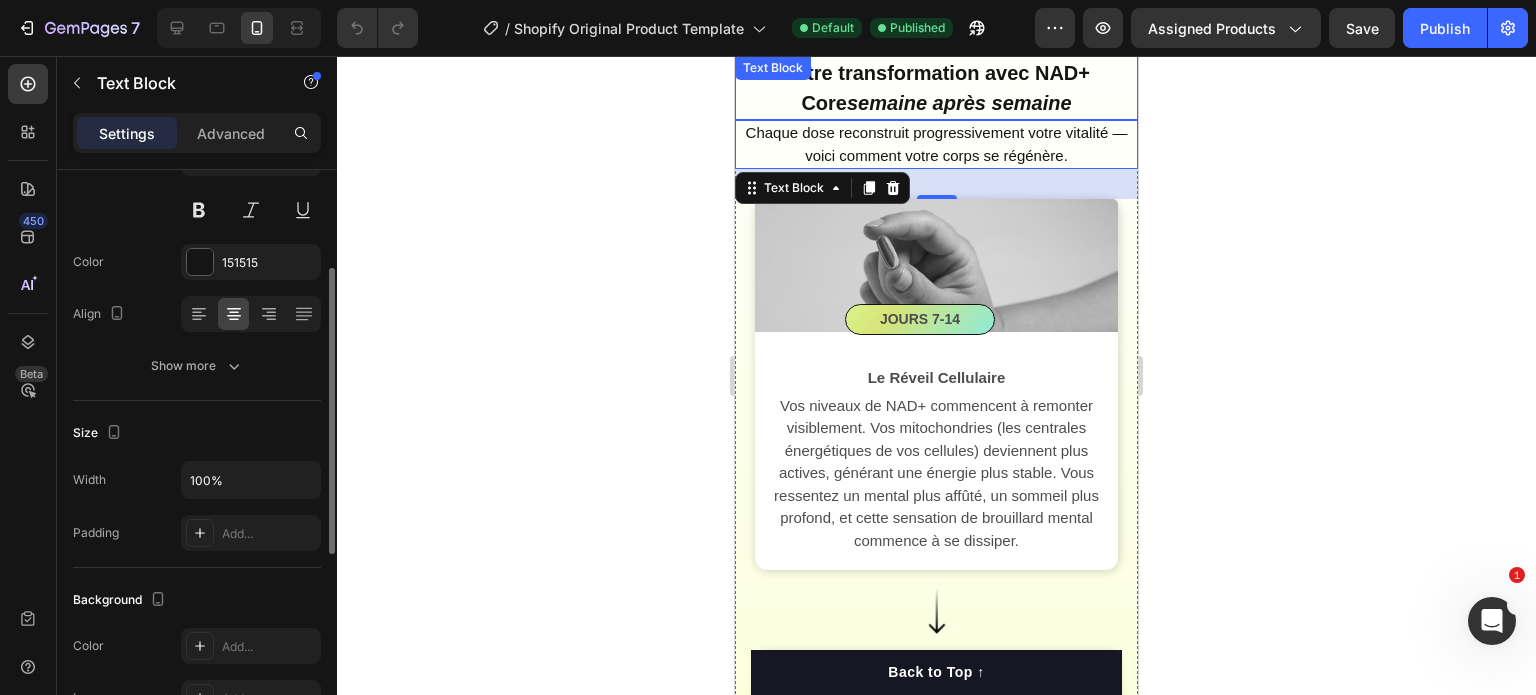 click on "semaine après semaine" at bounding box center [959, 103] 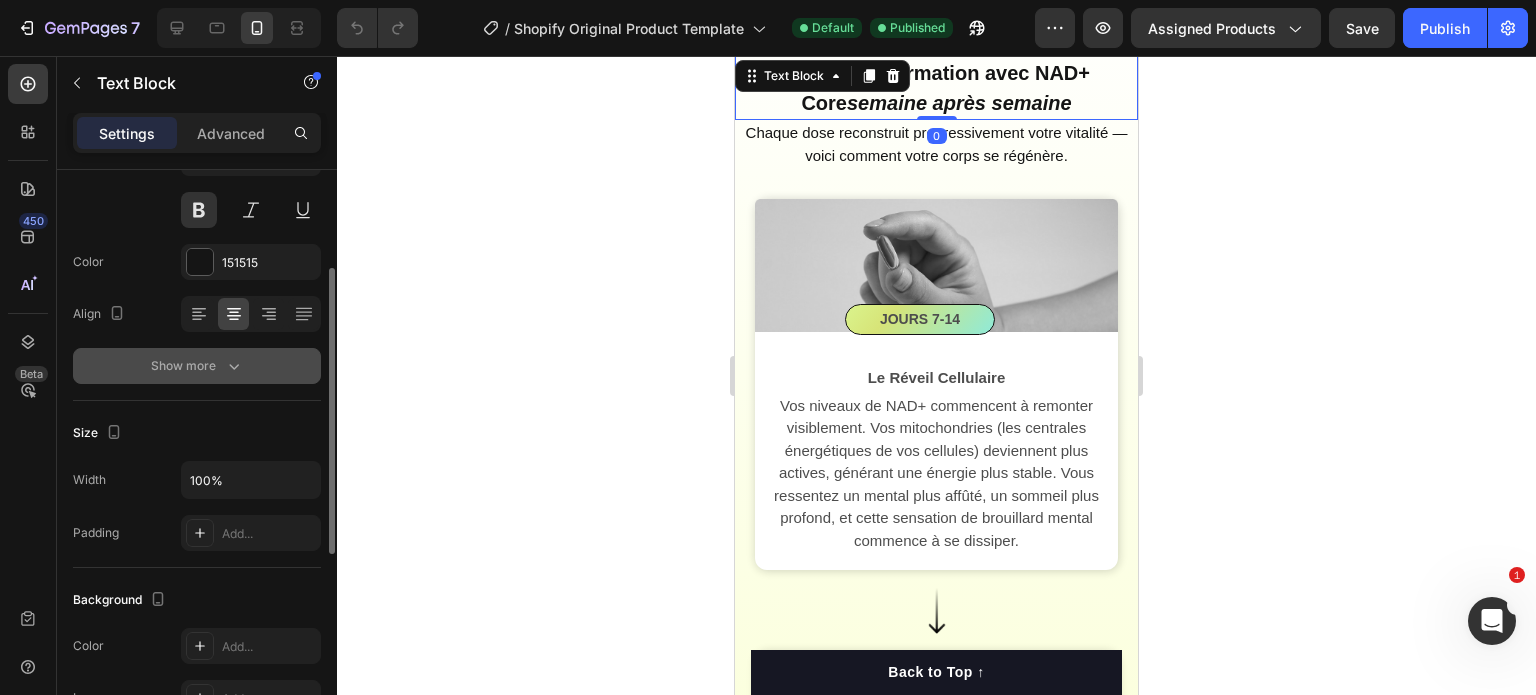 click 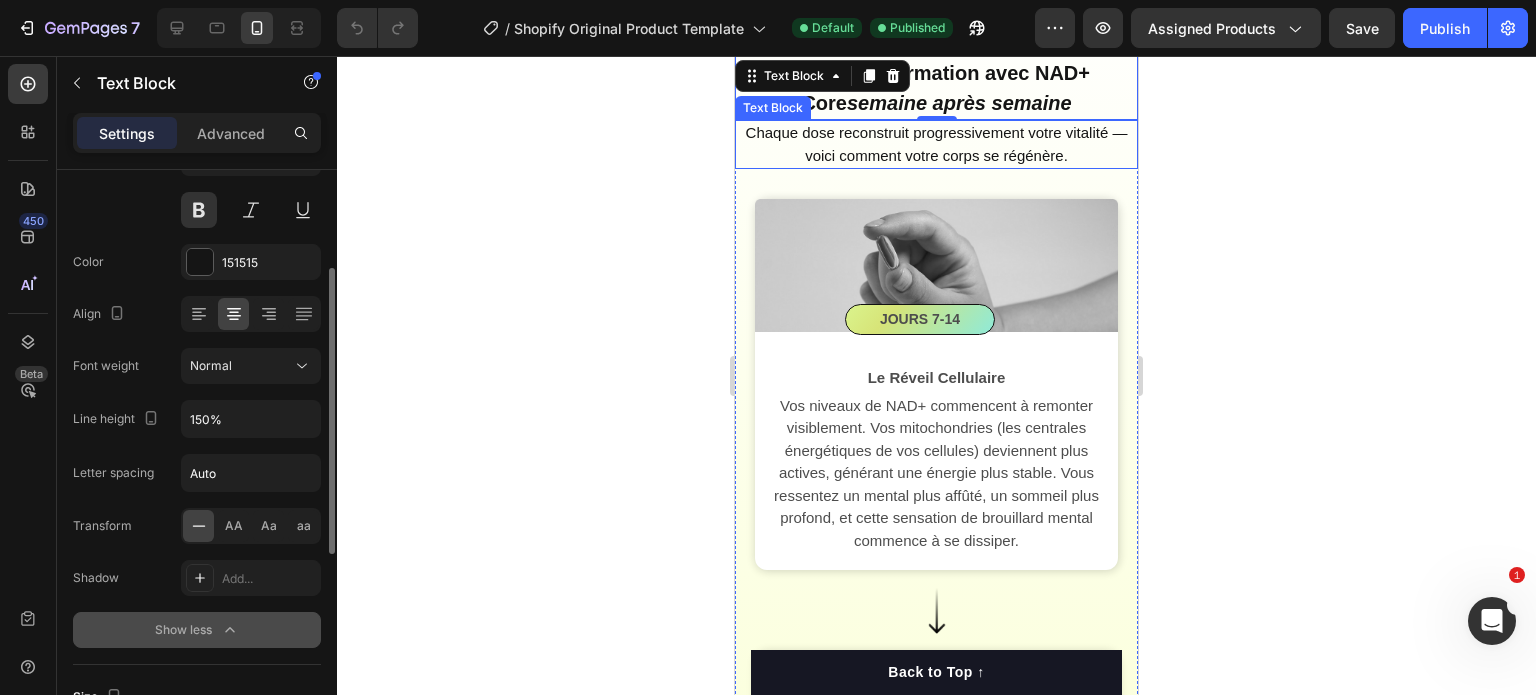 click on "Chaque dose reconstruit progressivement votre vitalité — voici comment votre corps se régénère." at bounding box center (936, 144) 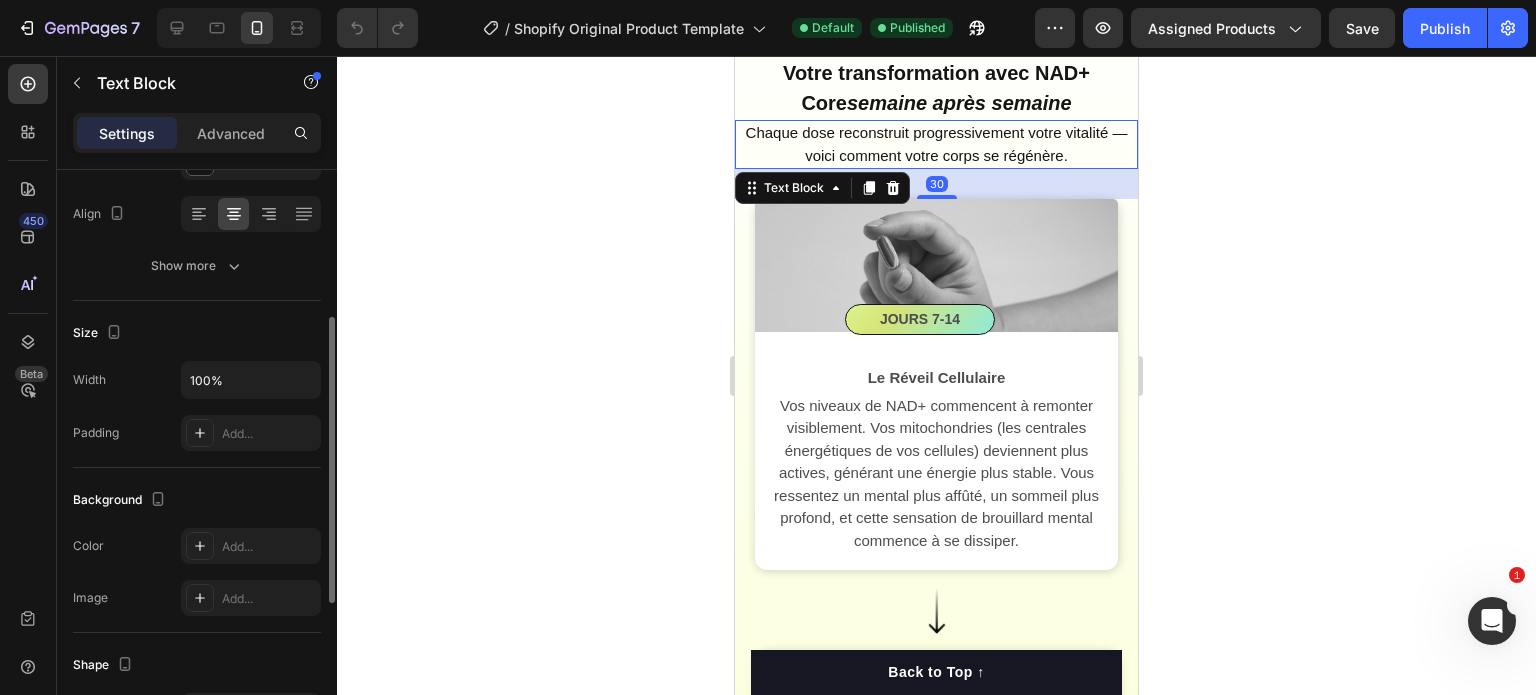 scroll, scrollTop: 200, scrollLeft: 0, axis: vertical 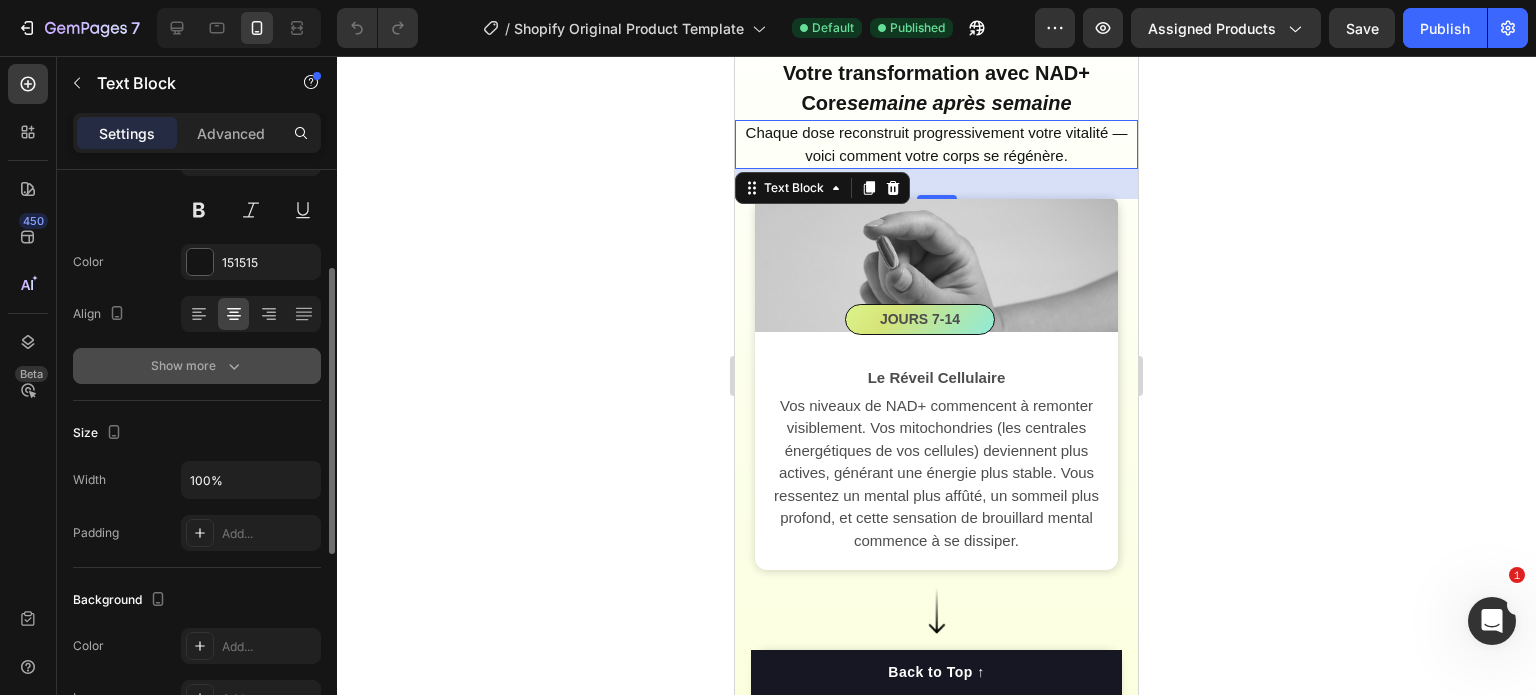 click 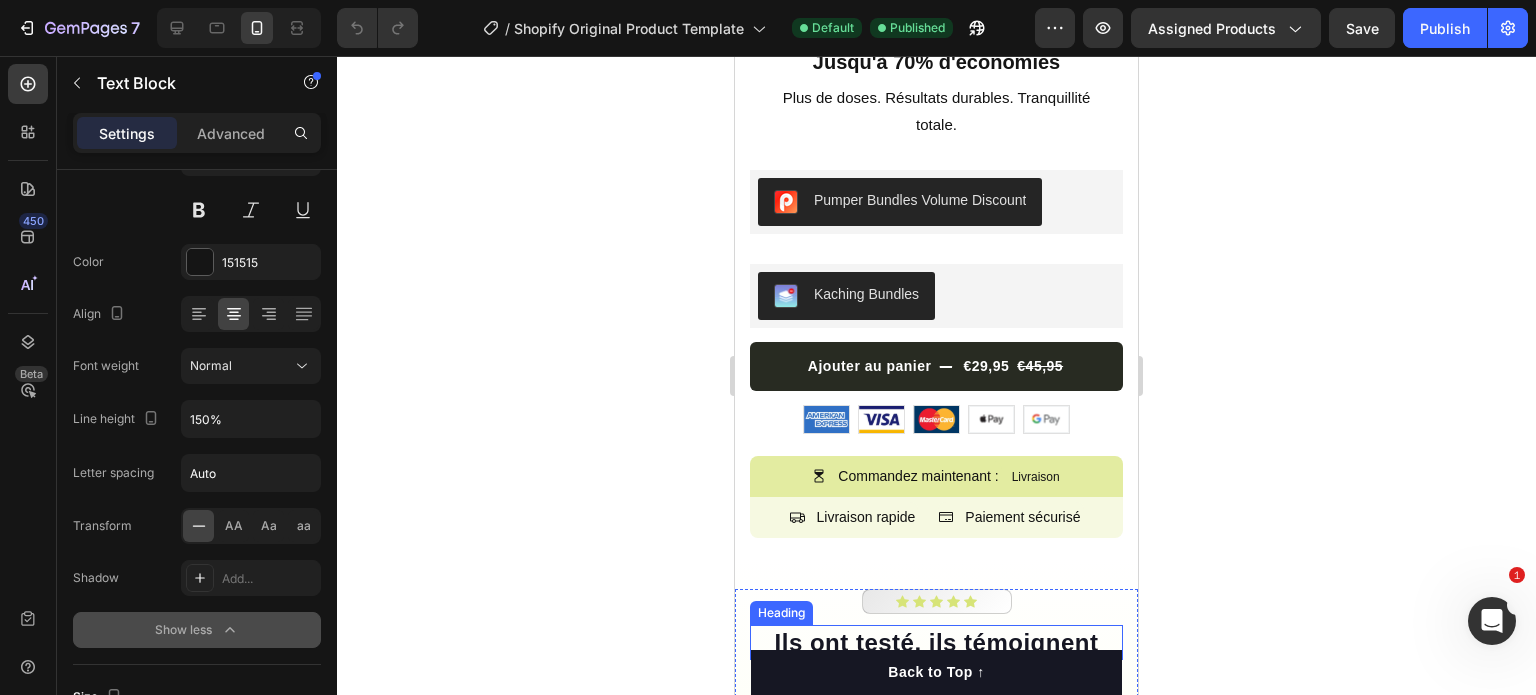 scroll, scrollTop: 10604, scrollLeft: 0, axis: vertical 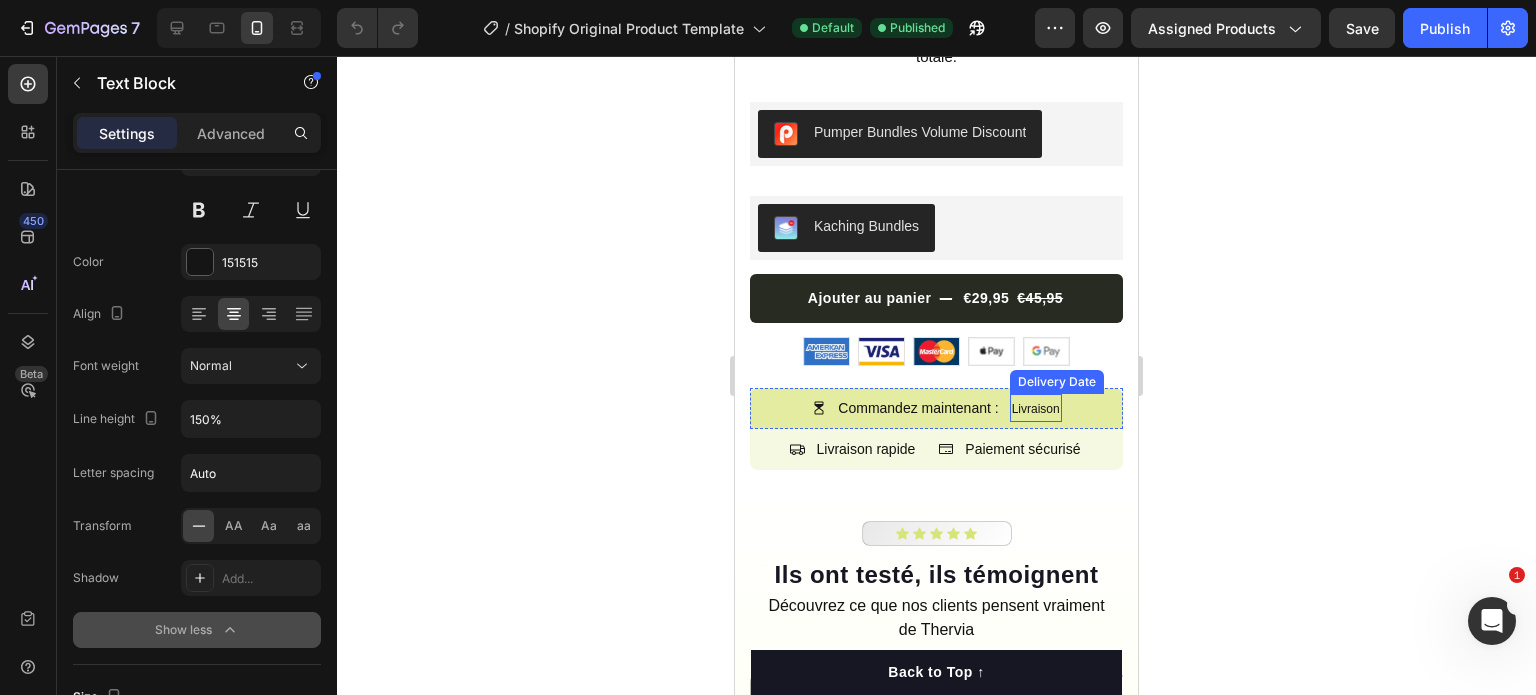 click on "Livraison" at bounding box center (1036, 409) 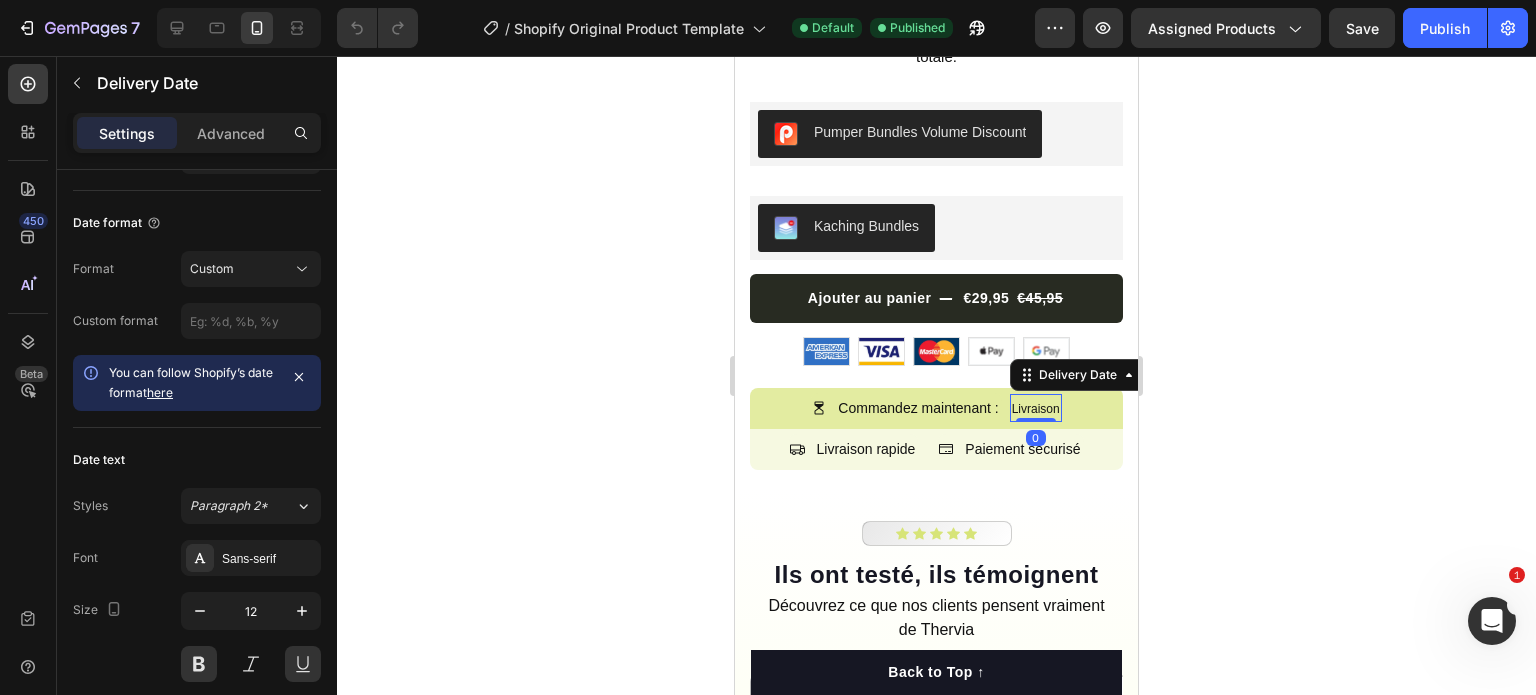 scroll, scrollTop: 0, scrollLeft: 0, axis: both 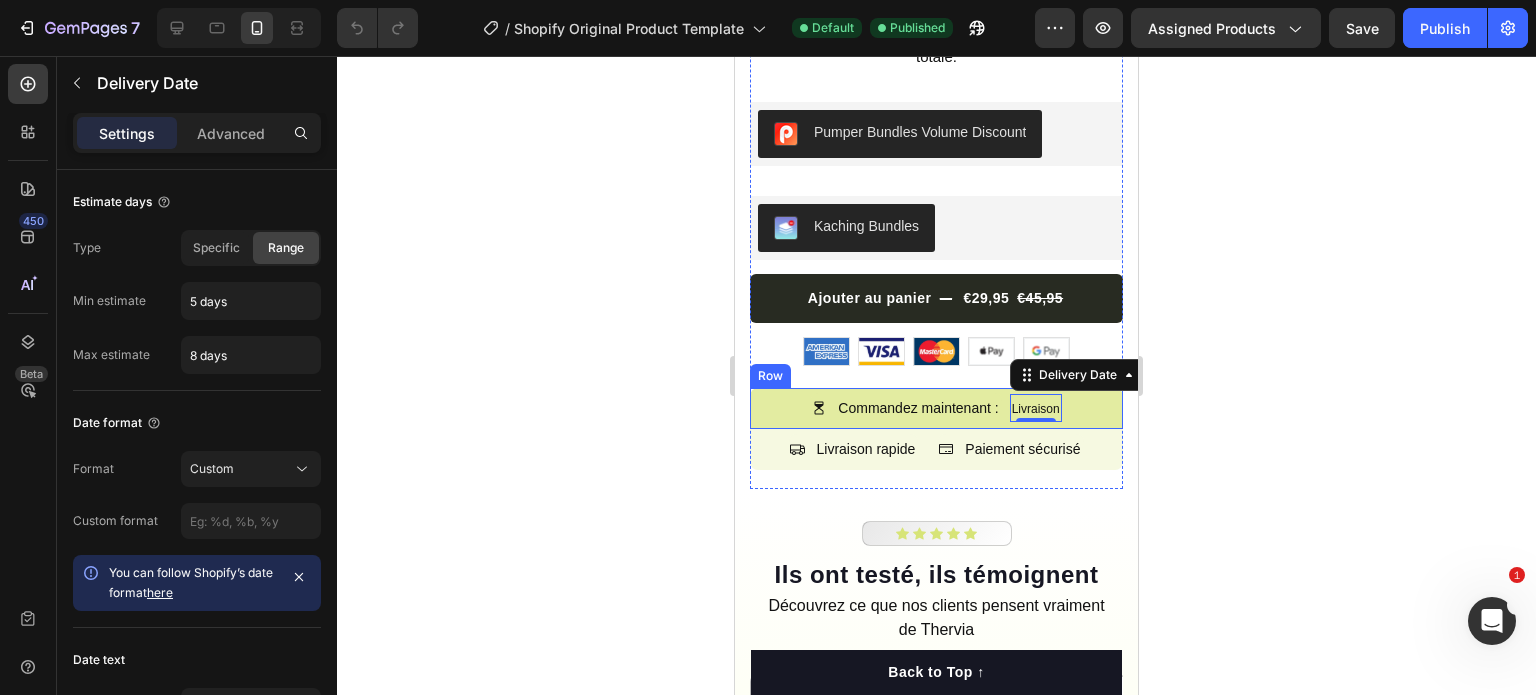 click on "Commandez maintenant : Item List
Livraison
Delivery Date   0 Row" at bounding box center [936, 408] 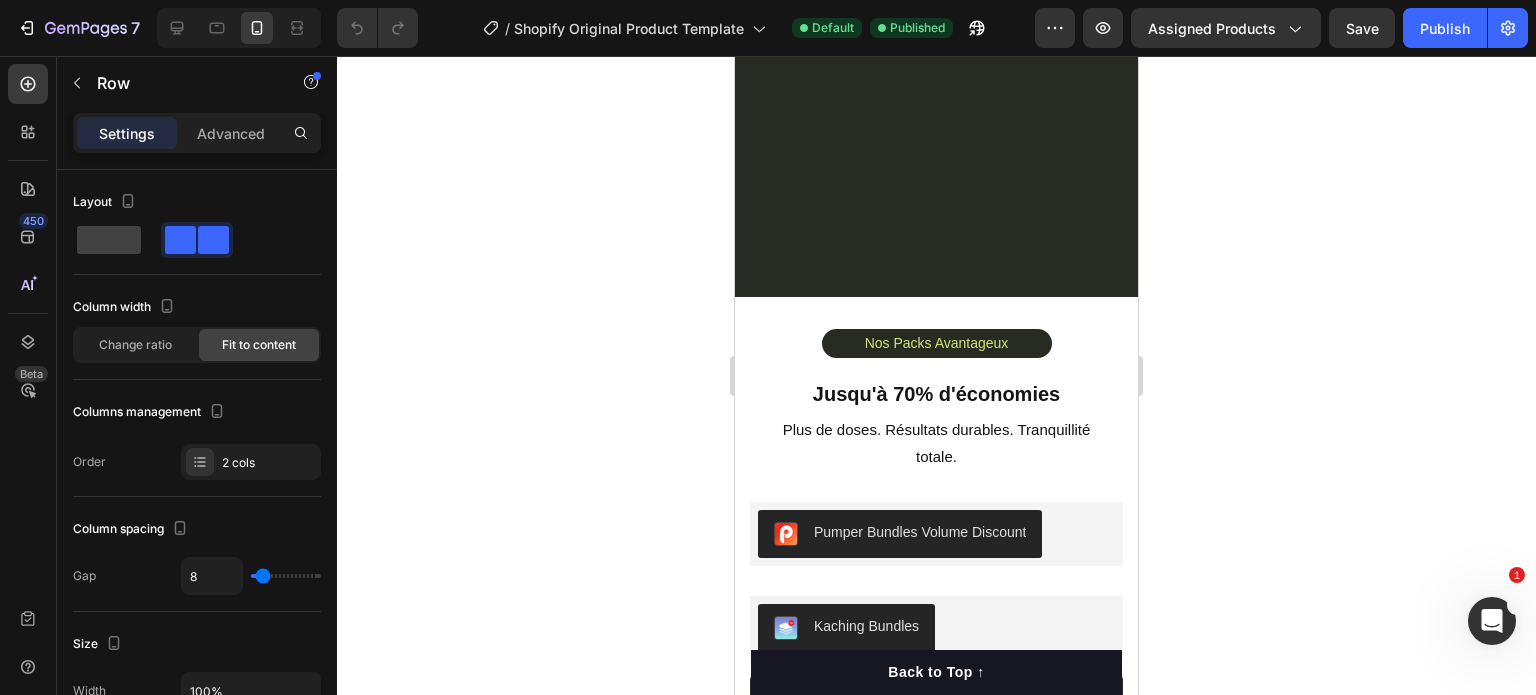 scroll, scrollTop: 10604, scrollLeft: 0, axis: vertical 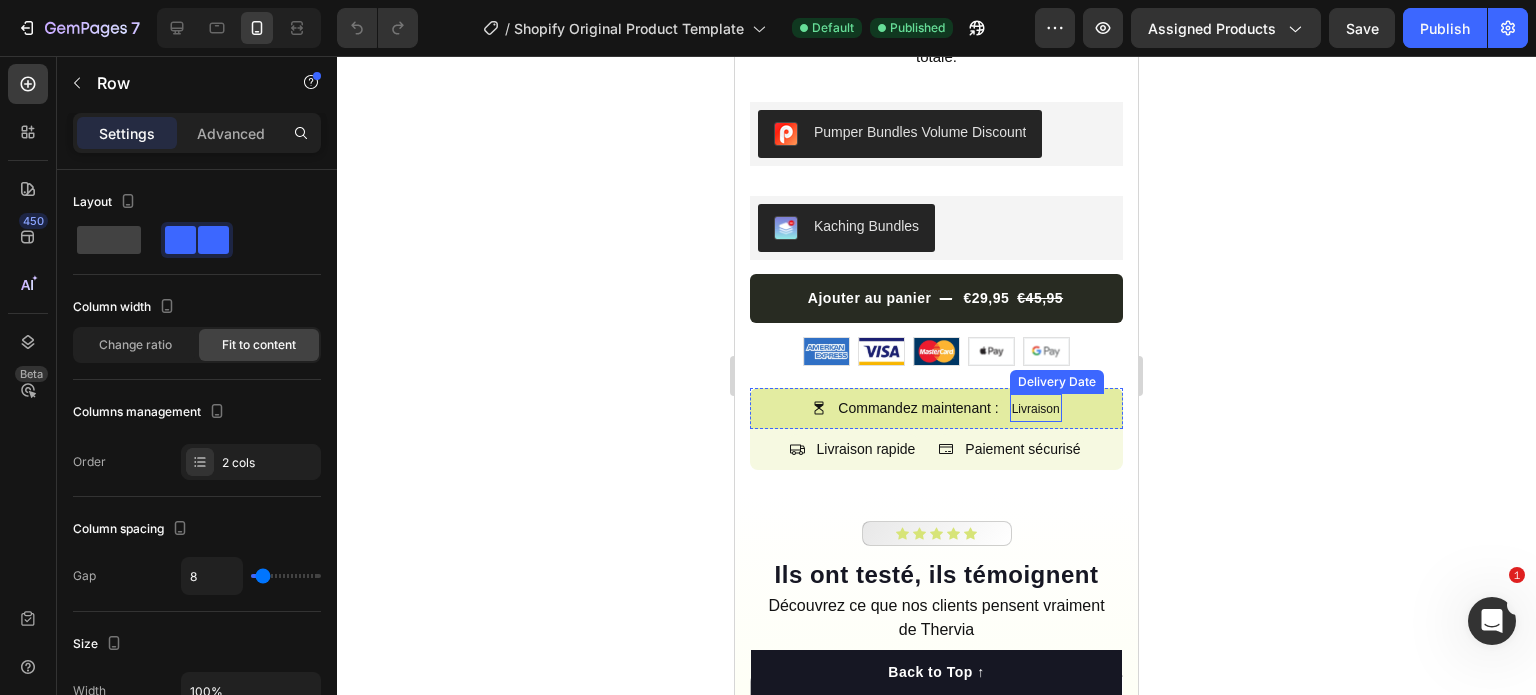 click on "Commandez maintenant : Item List
Livraison
Delivery Date Row" at bounding box center (936, 408) 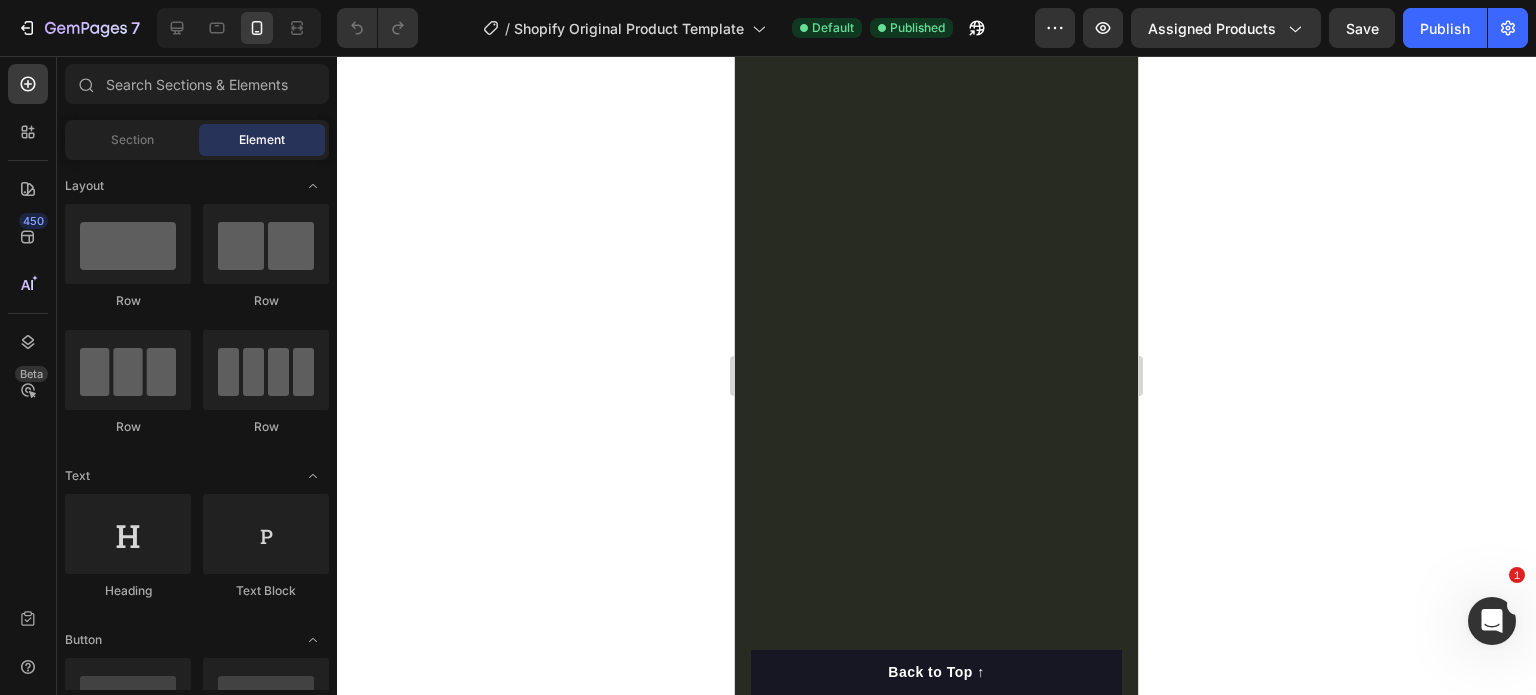 scroll, scrollTop: 10396, scrollLeft: 0, axis: vertical 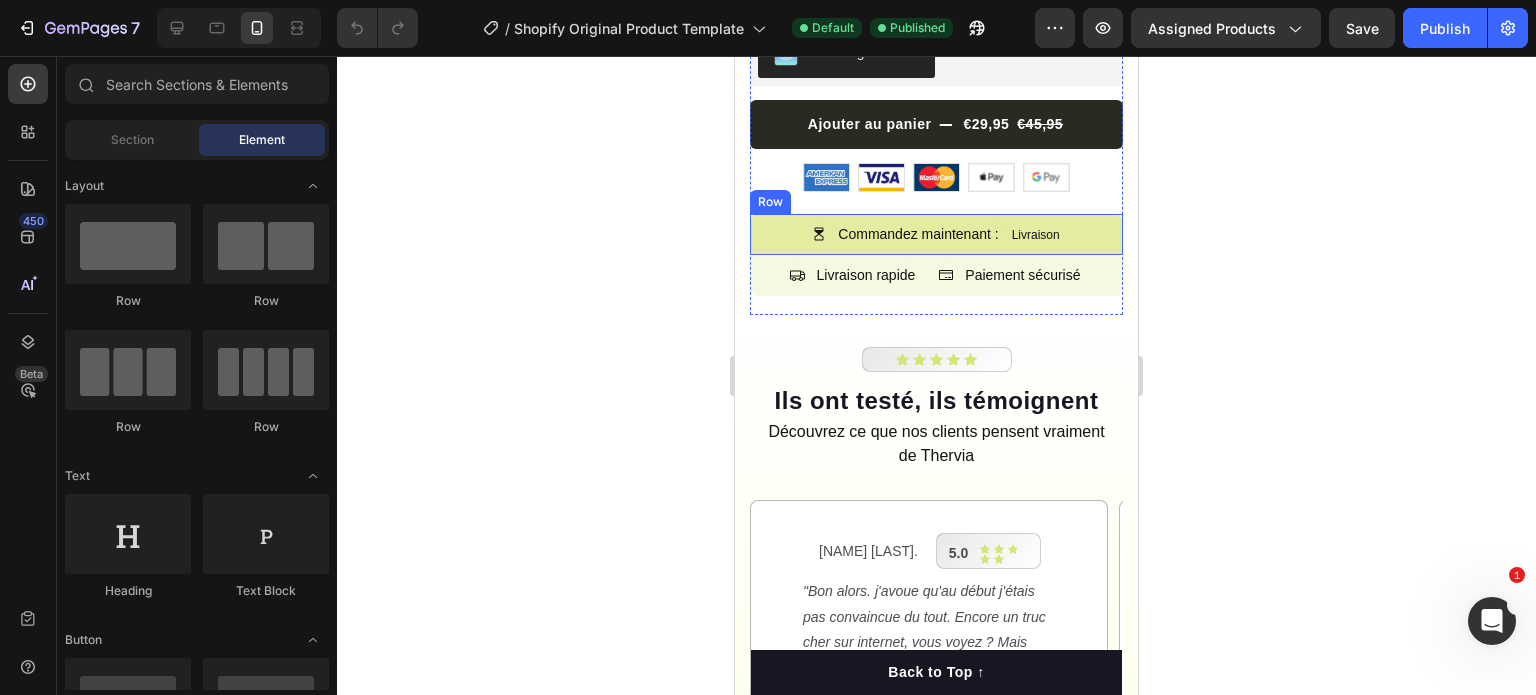 click on "Commandez maintenant : Item List
Livraison
Delivery Date Row" at bounding box center (936, 234) 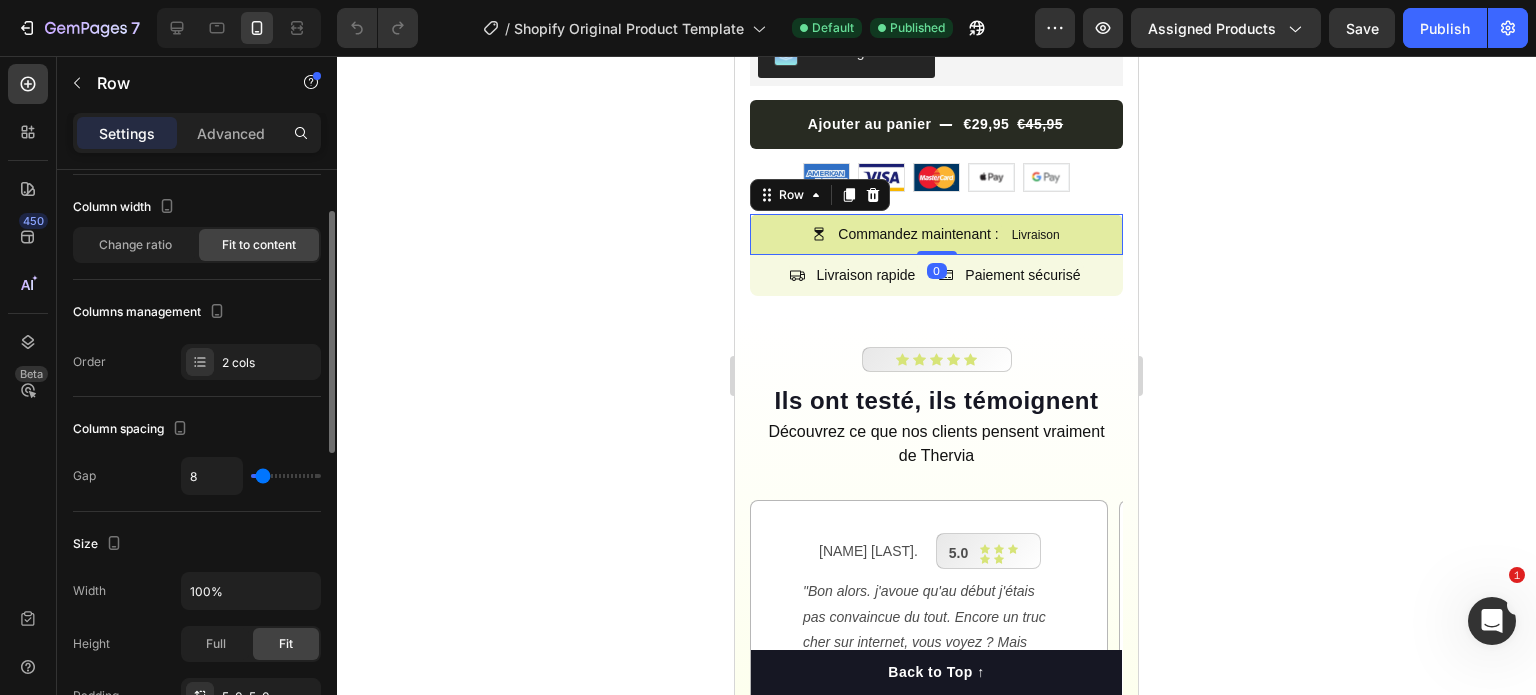 scroll, scrollTop: 0, scrollLeft: 0, axis: both 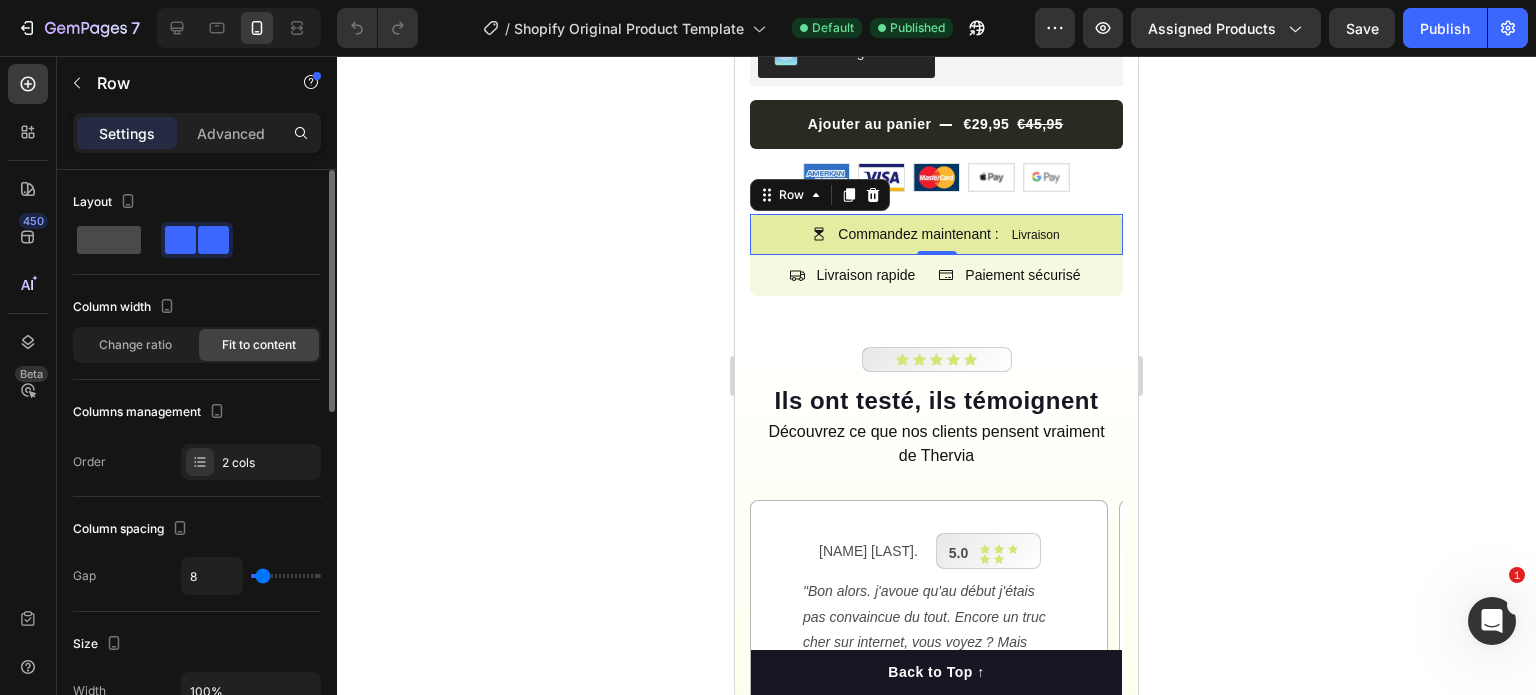 click 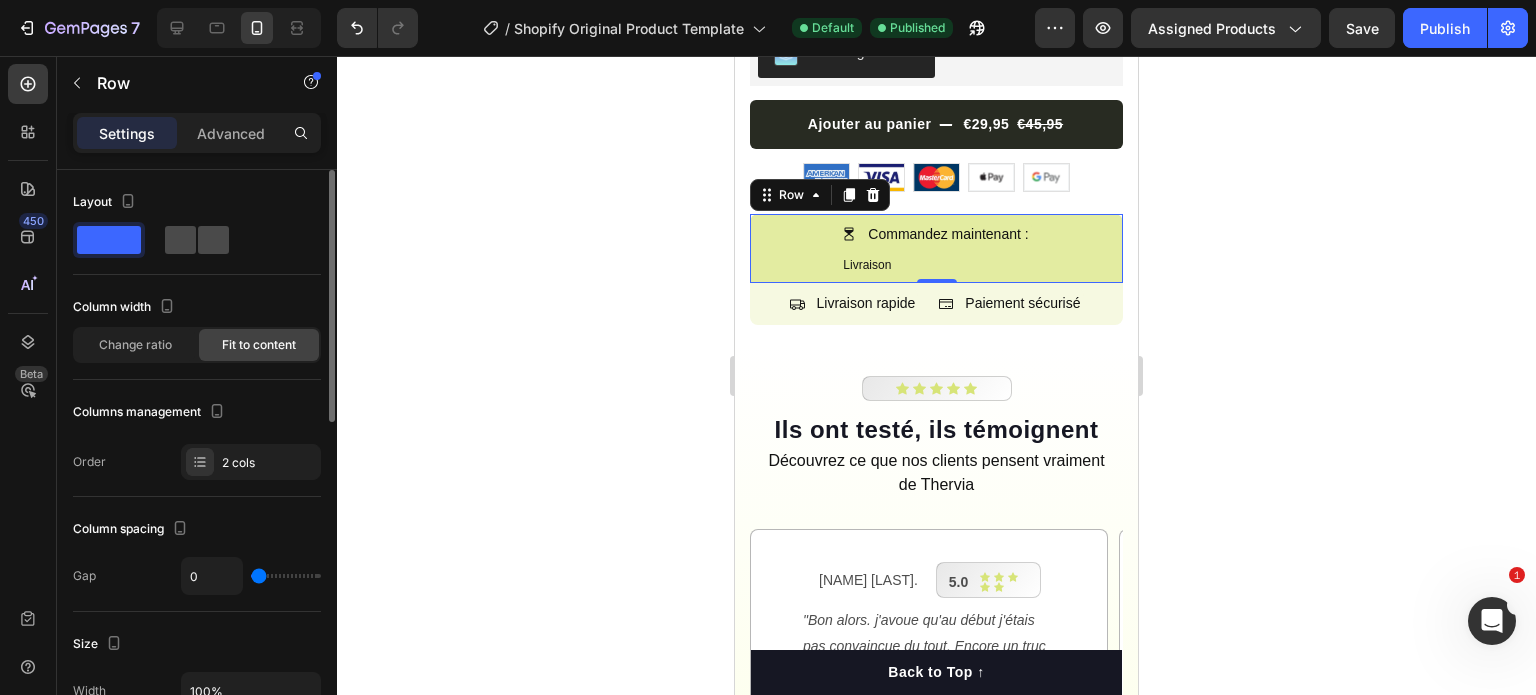 click 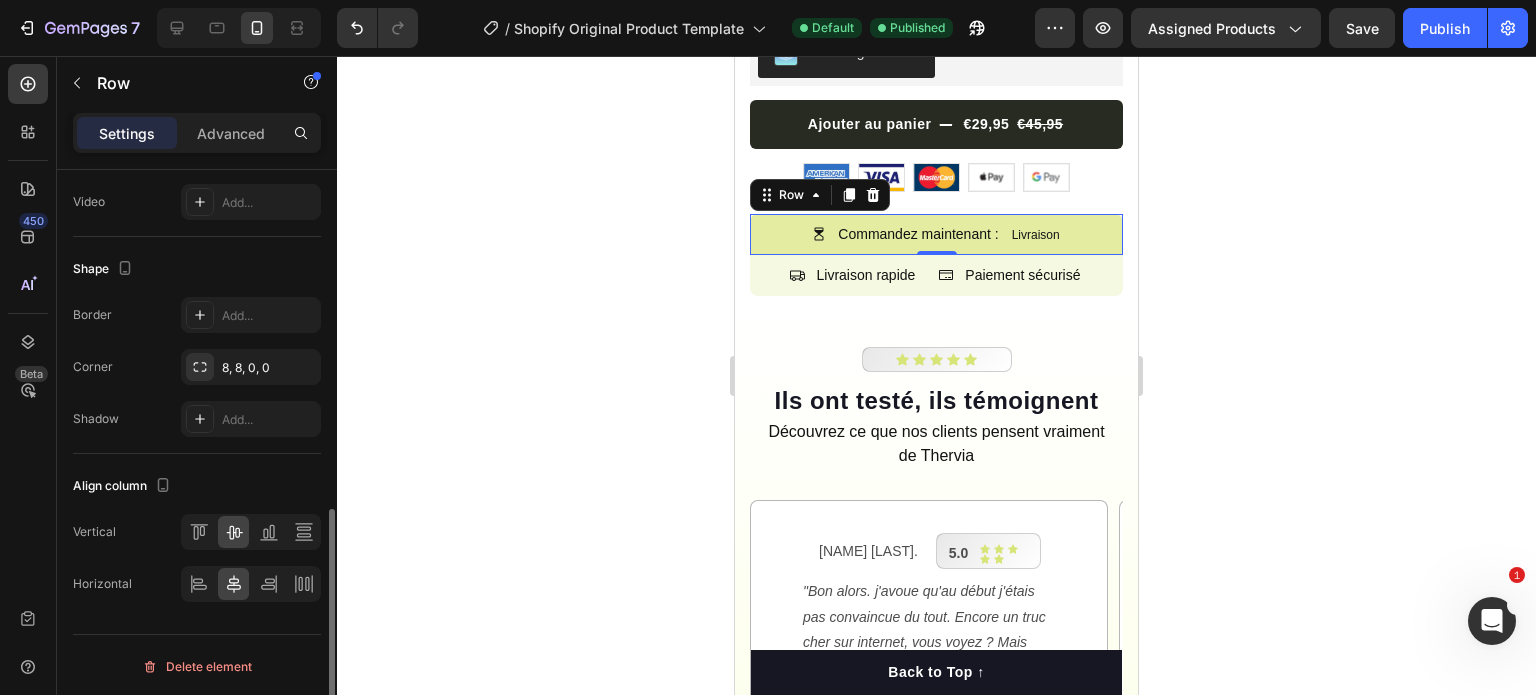 scroll, scrollTop: 511, scrollLeft: 0, axis: vertical 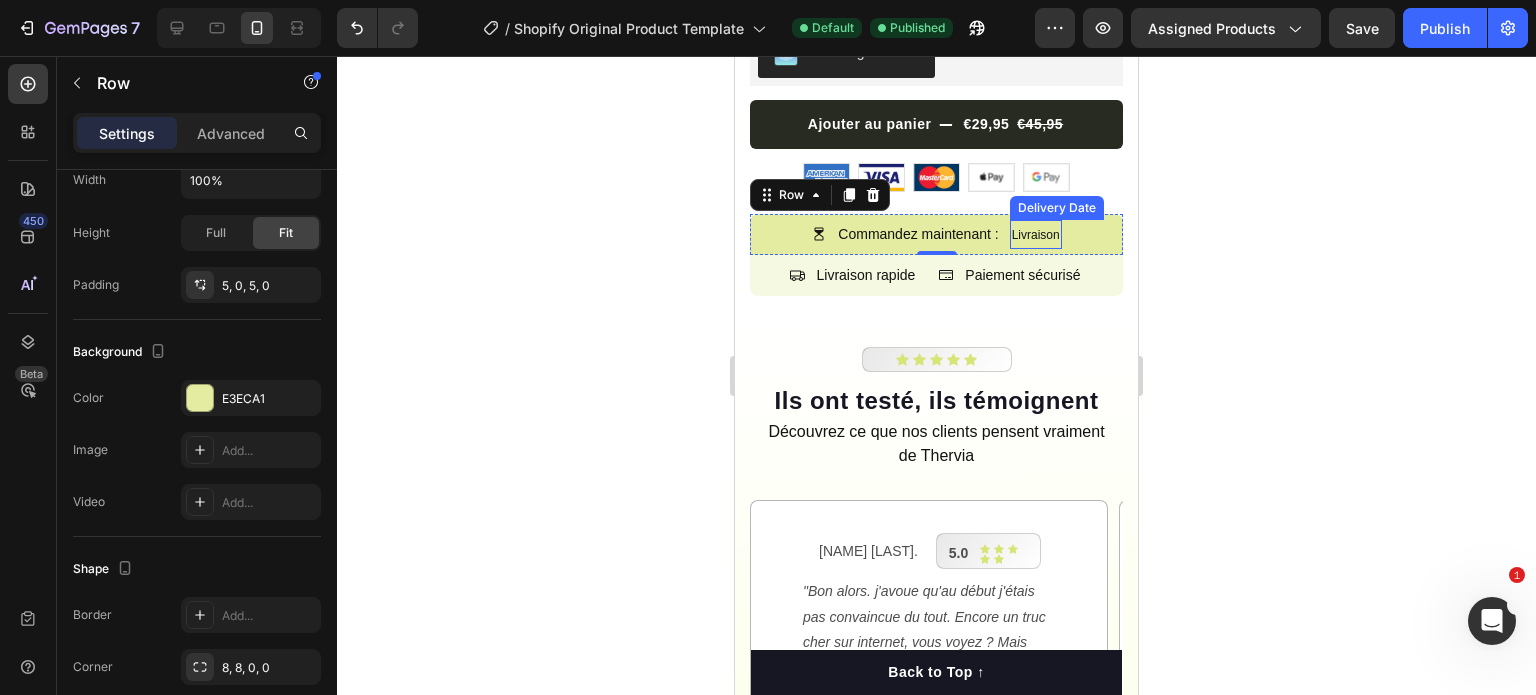 click on "Livraison" at bounding box center (1036, 234) 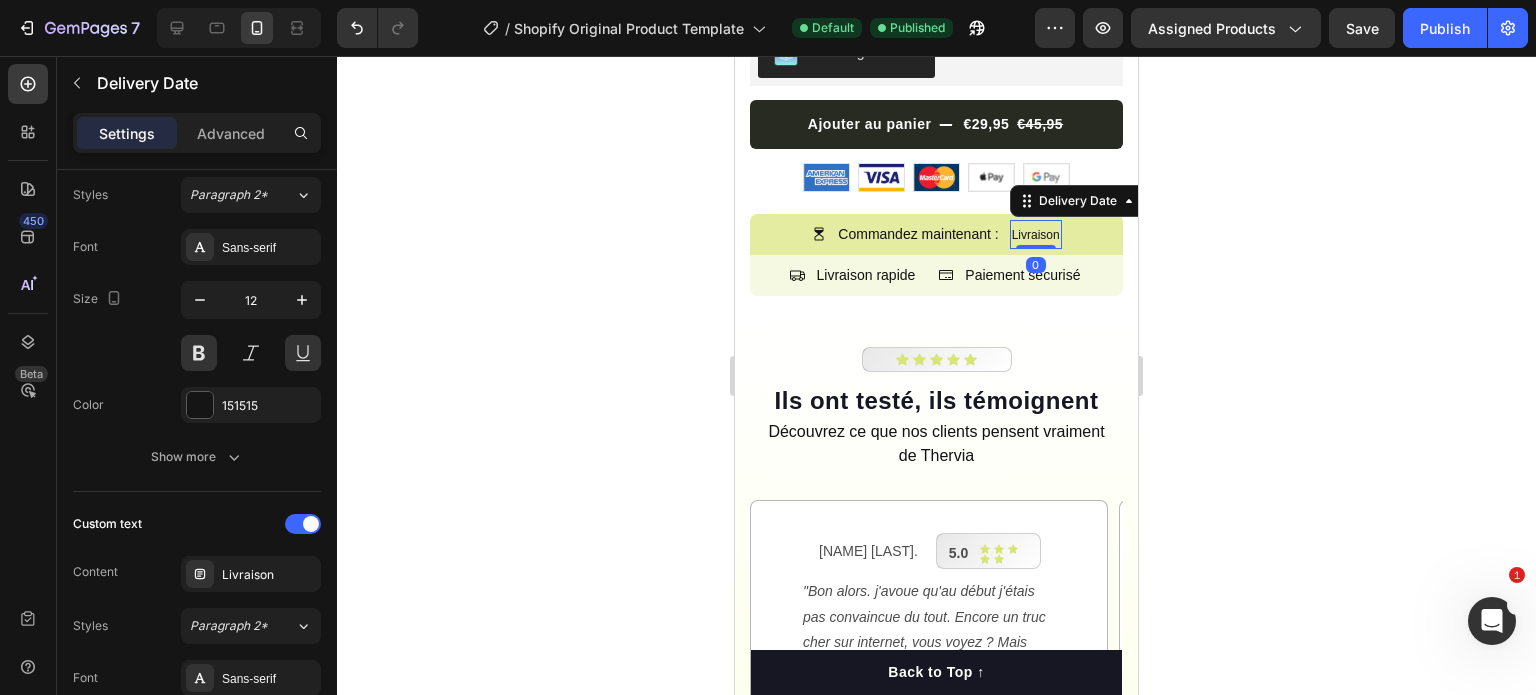 scroll, scrollTop: 0, scrollLeft: 0, axis: both 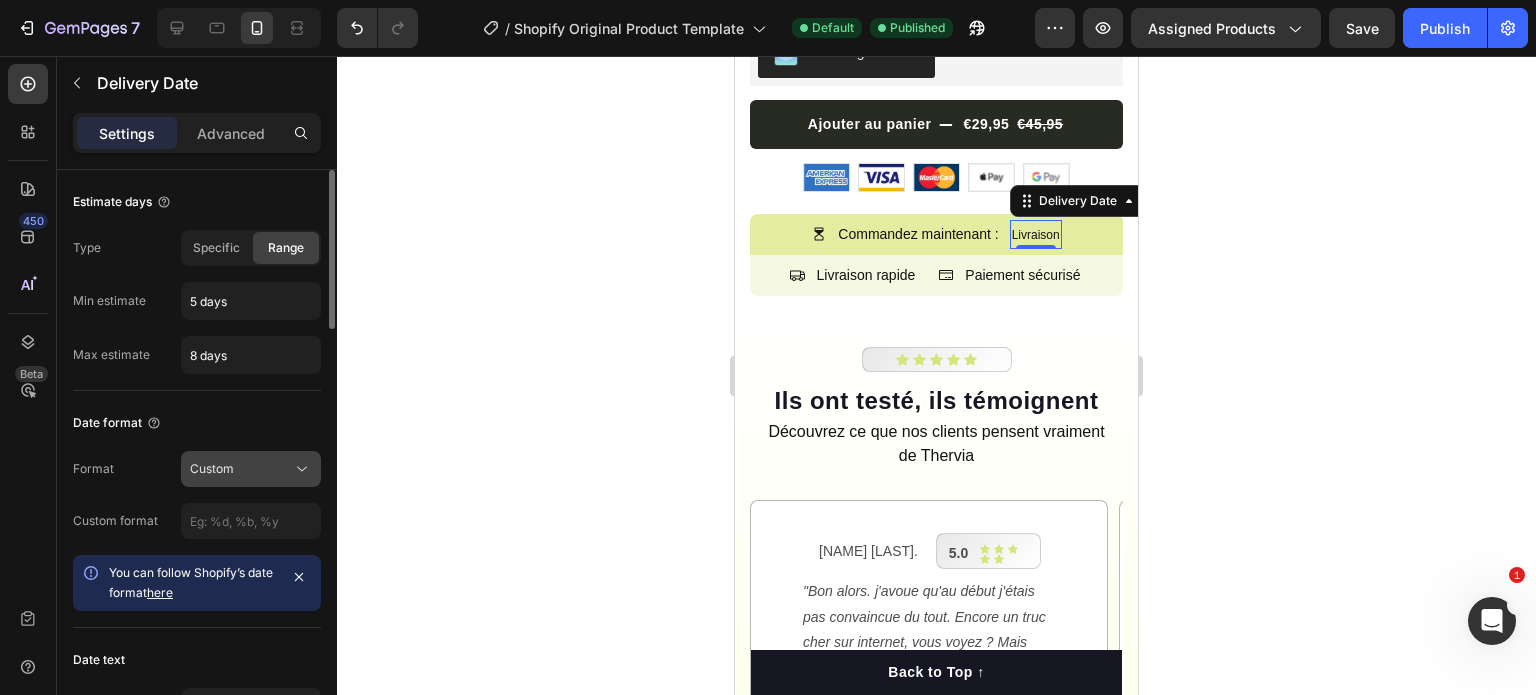 click 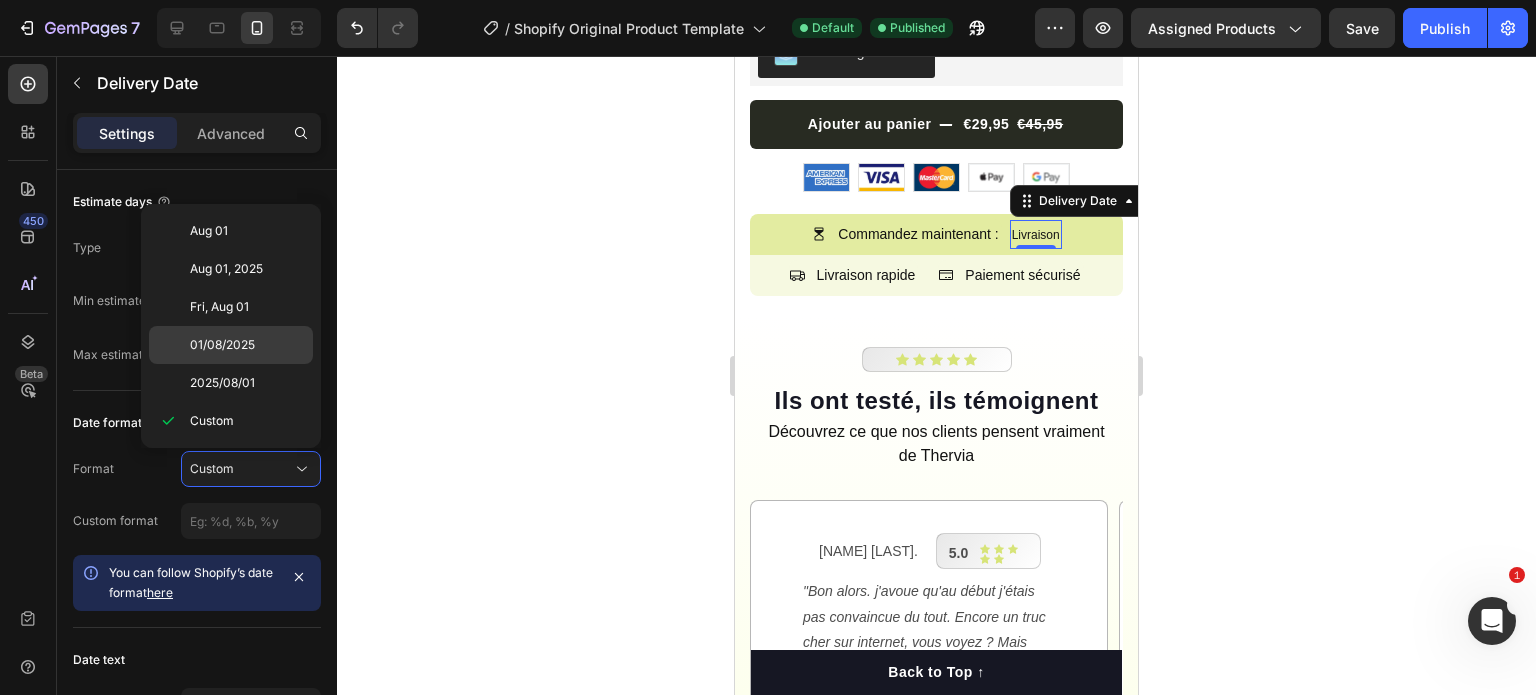 click on "01/08/2025" 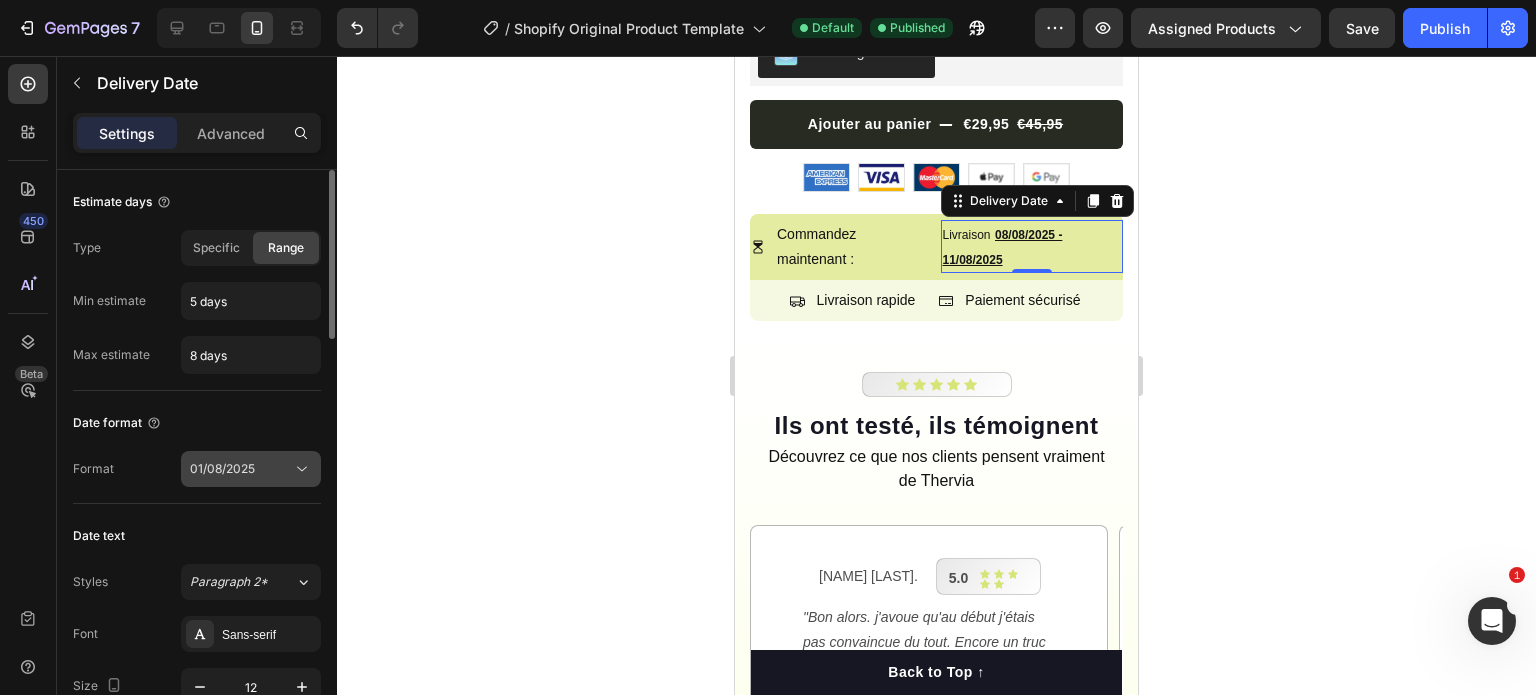 click on "01/08/2025" 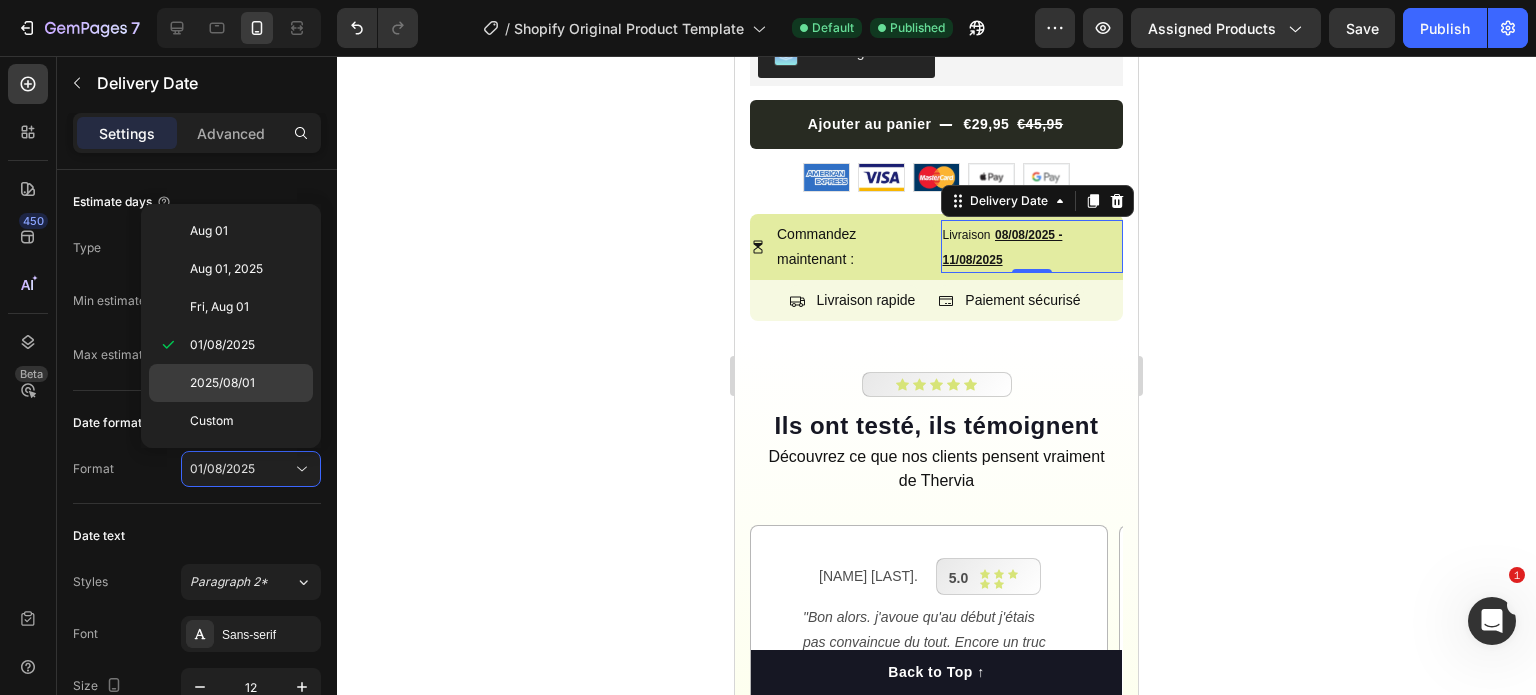 click on "2025/08/01" 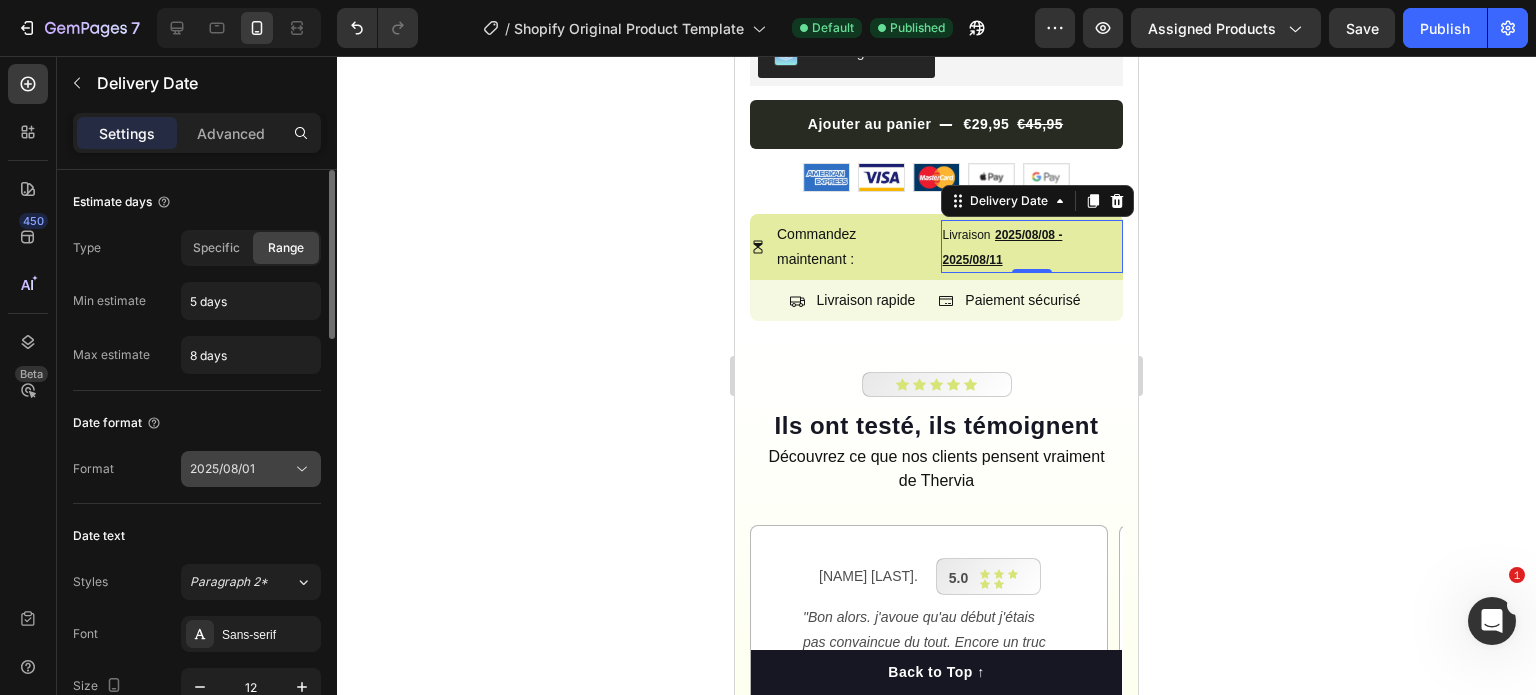click on "2025/08/01" at bounding box center [241, 469] 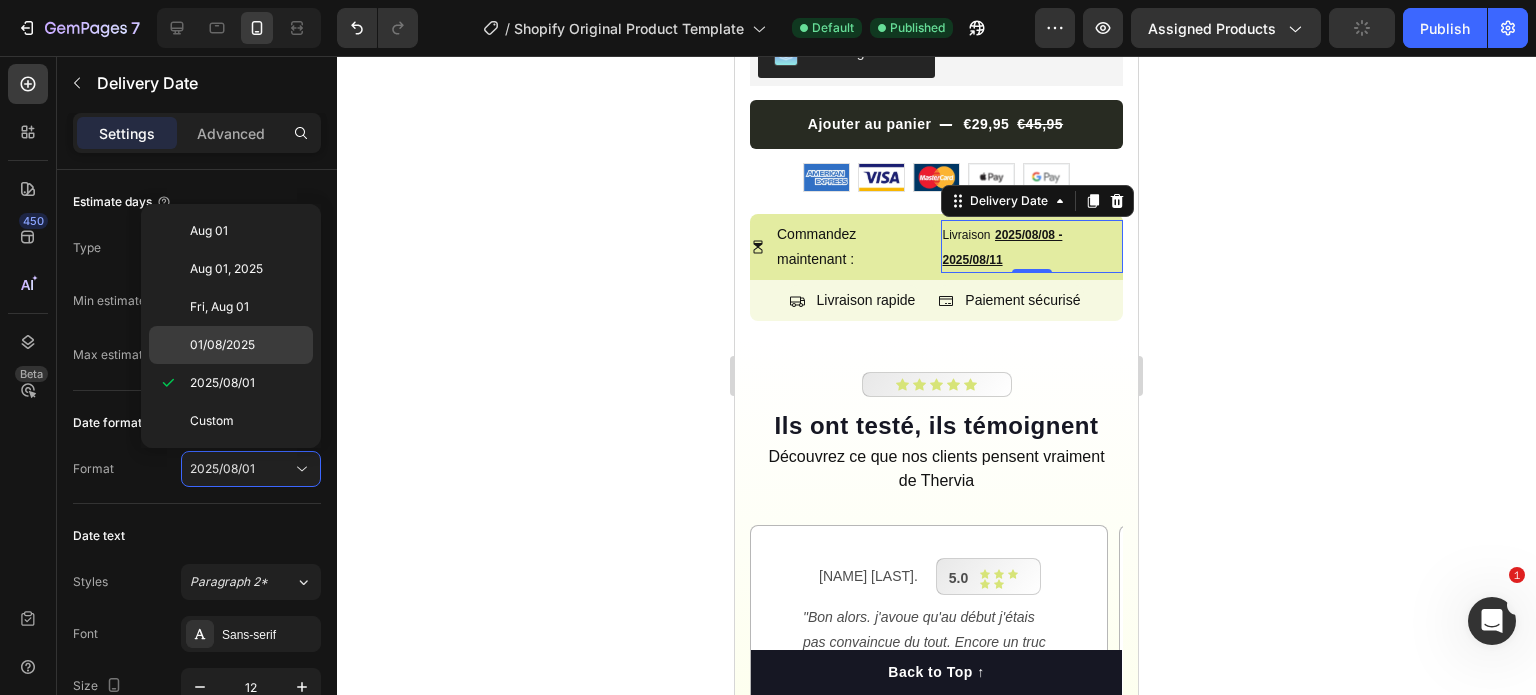click on "01/08/2025" 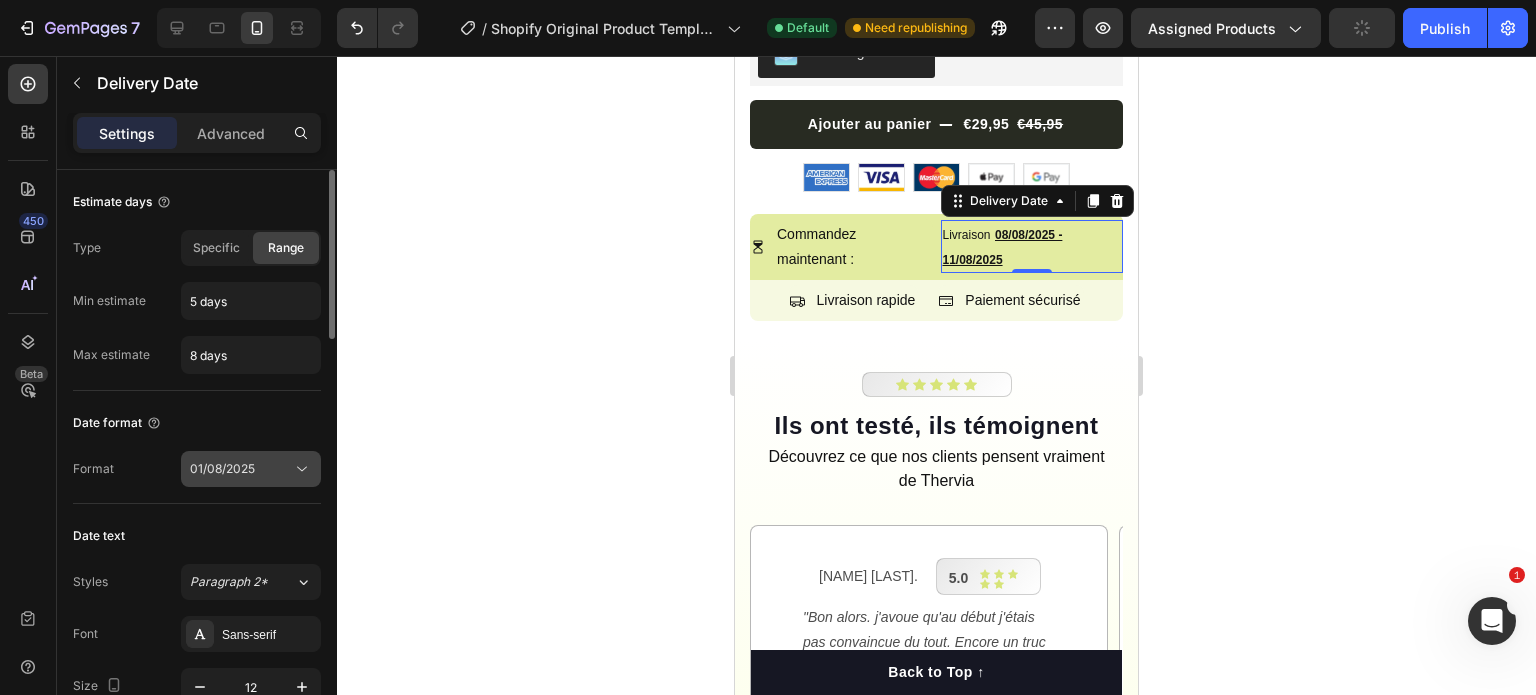 click 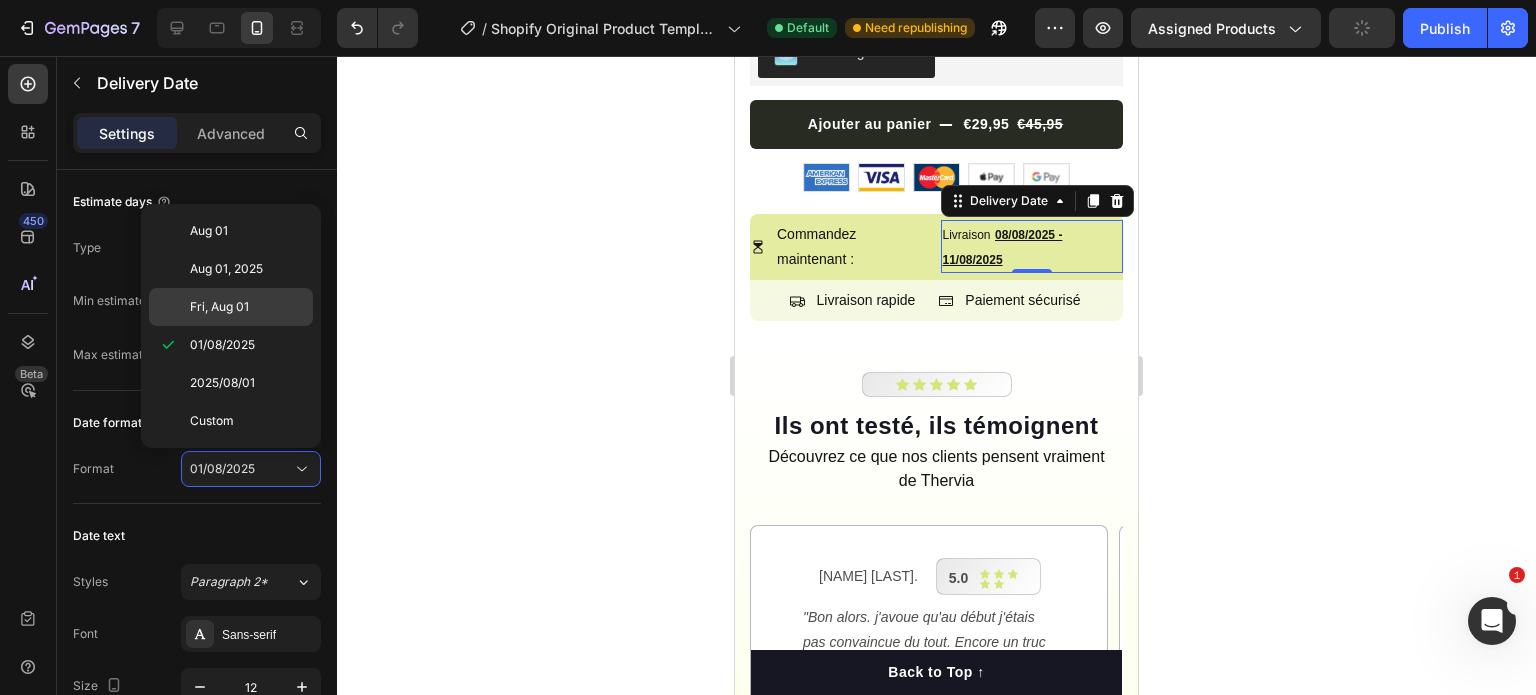 click on "Fri, Aug 01" 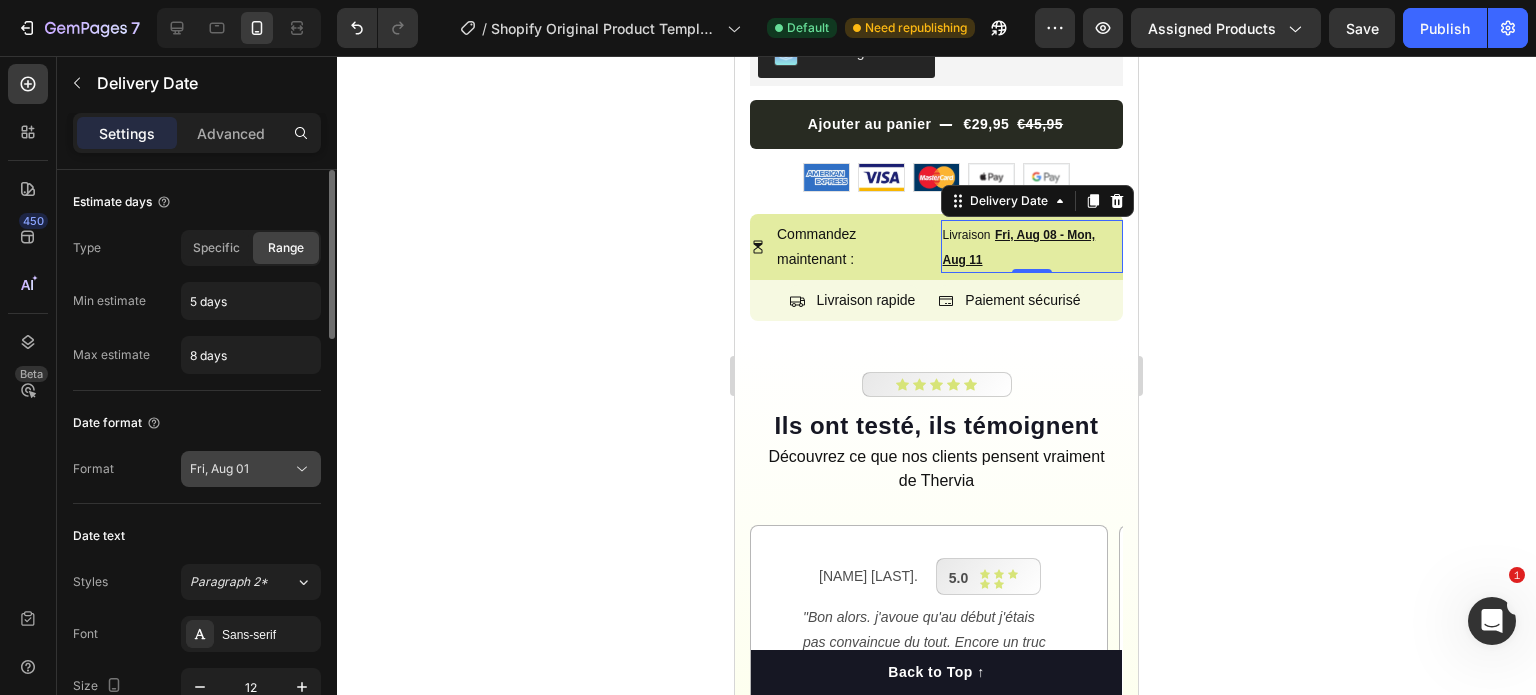click 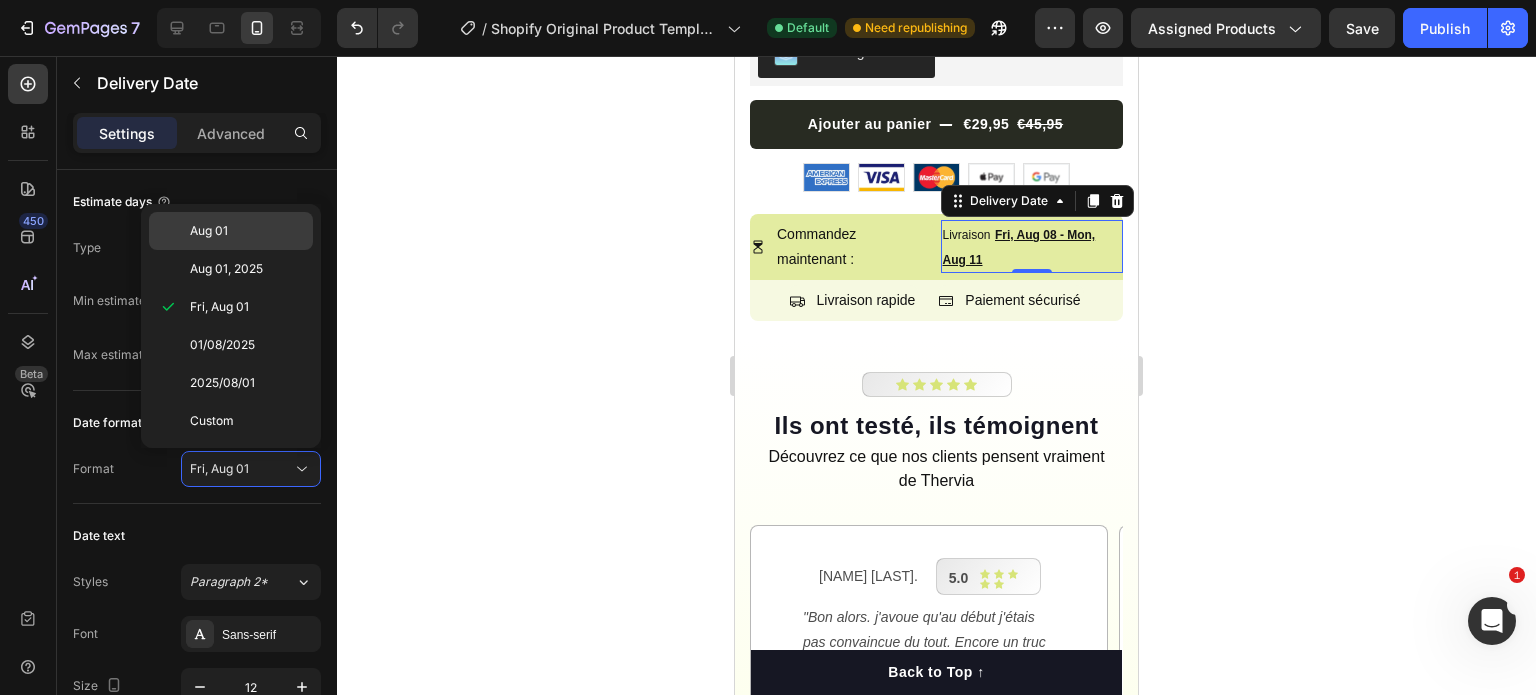 click on "Aug 01" 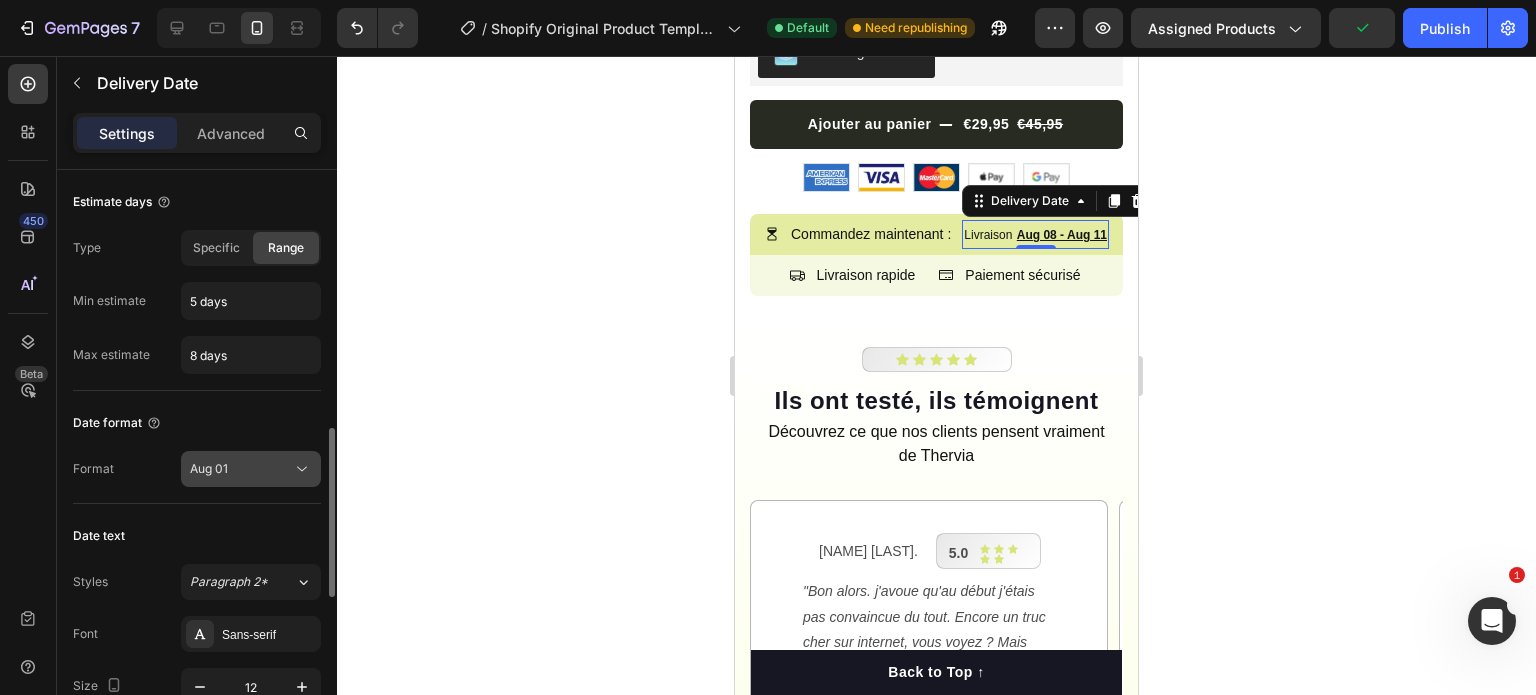 scroll, scrollTop: 300, scrollLeft: 0, axis: vertical 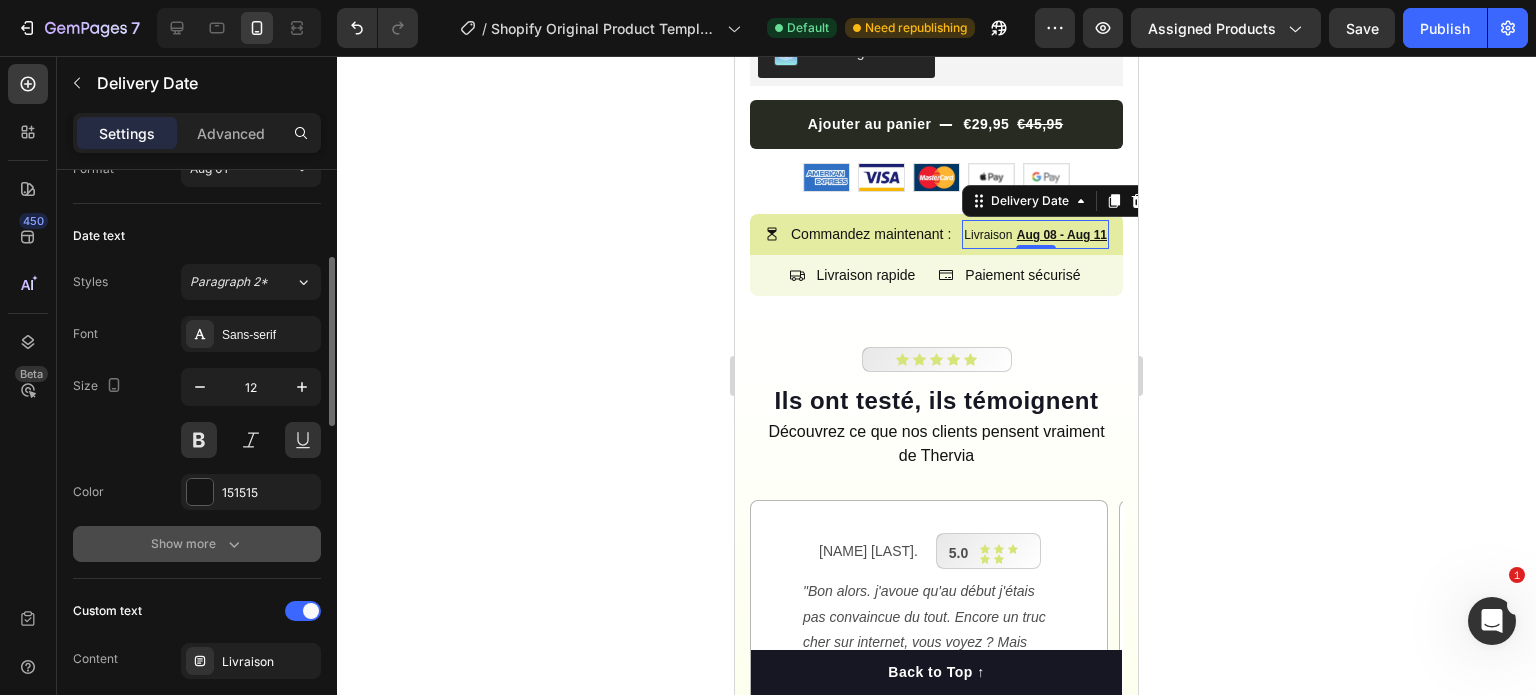 click on "Show more" at bounding box center (197, 544) 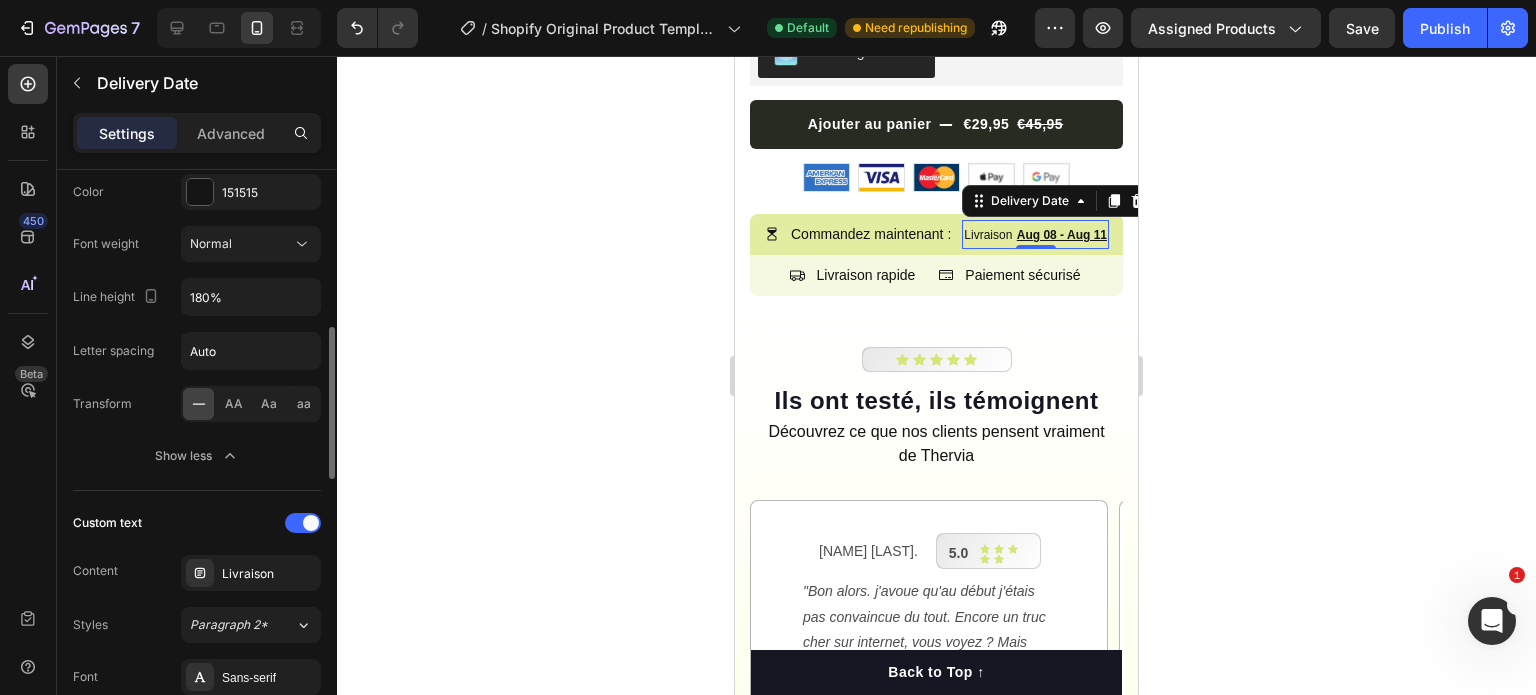 scroll, scrollTop: 800, scrollLeft: 0, axis: vertical 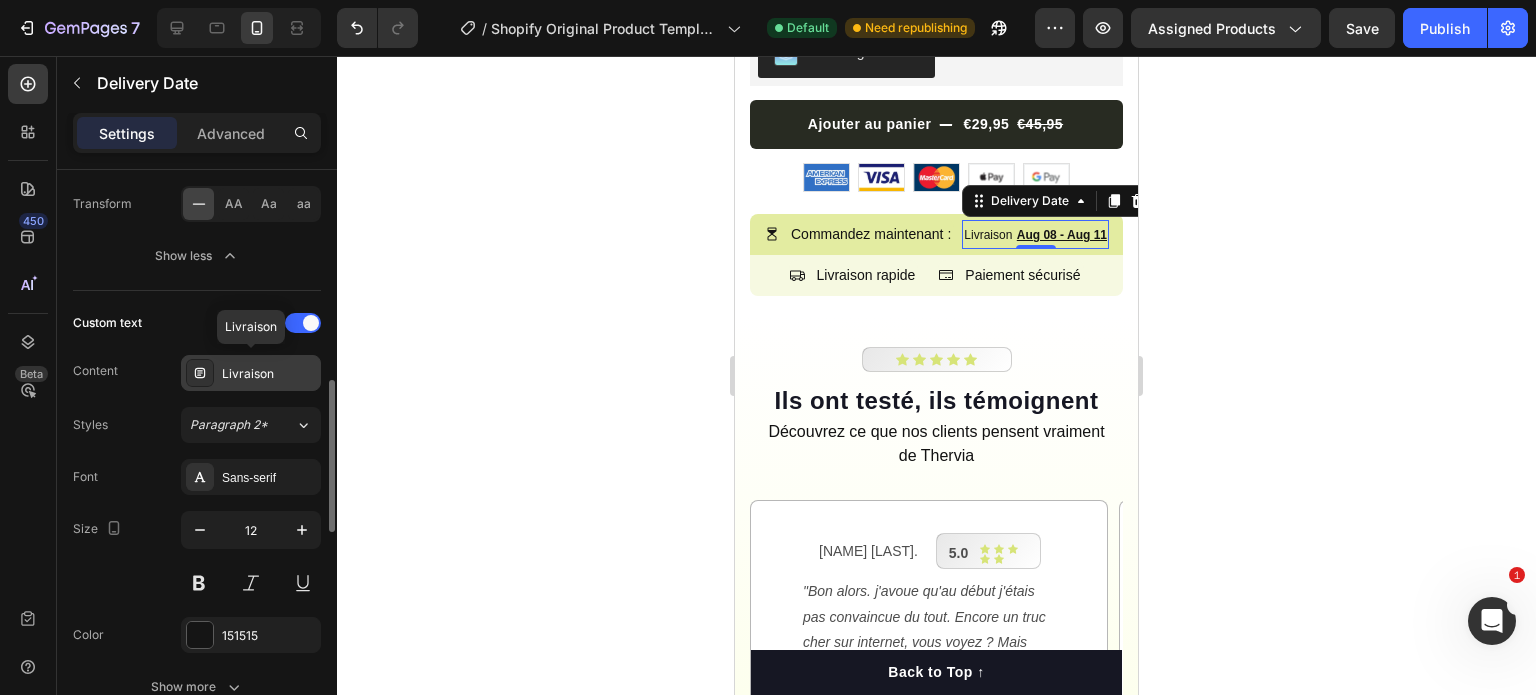 click on "Livraison" at bounding box center [269, 374] 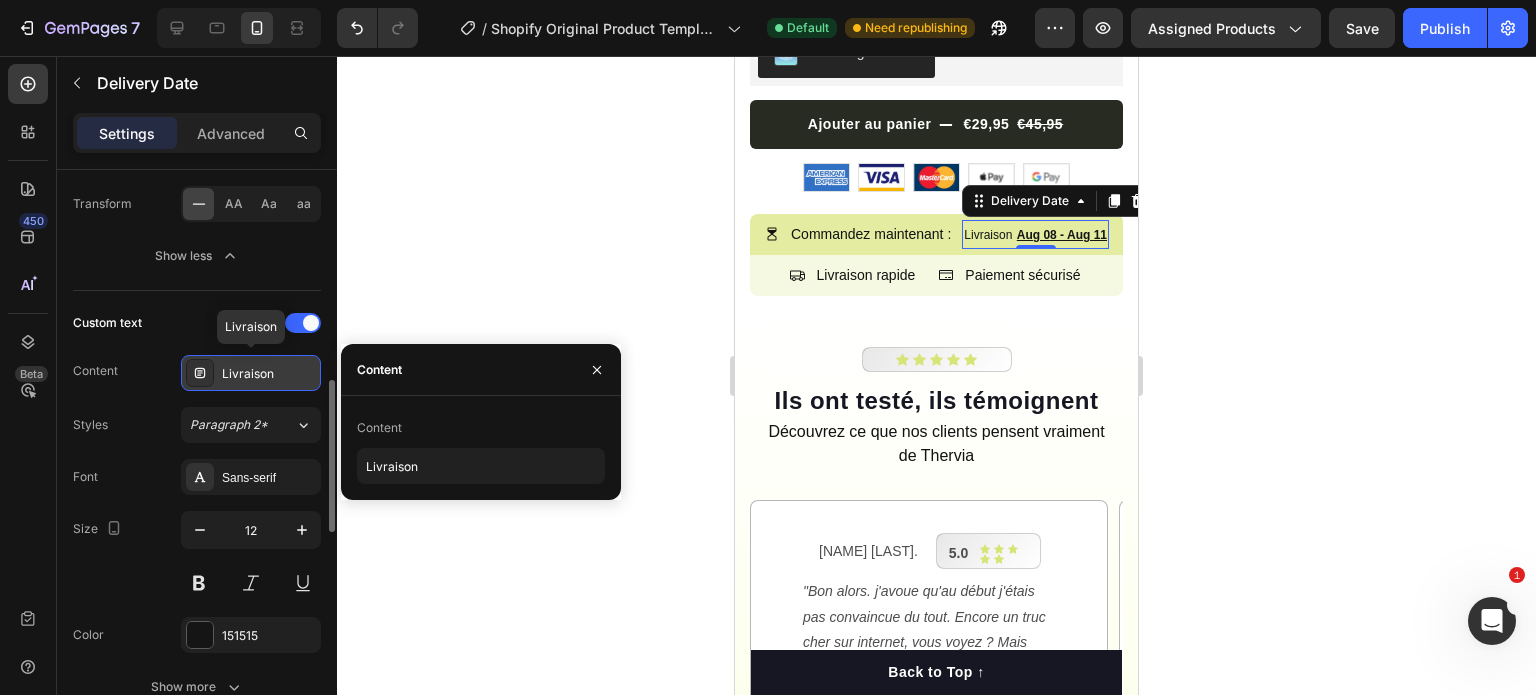 click on "Livraison" at bounding box center [269, 374] 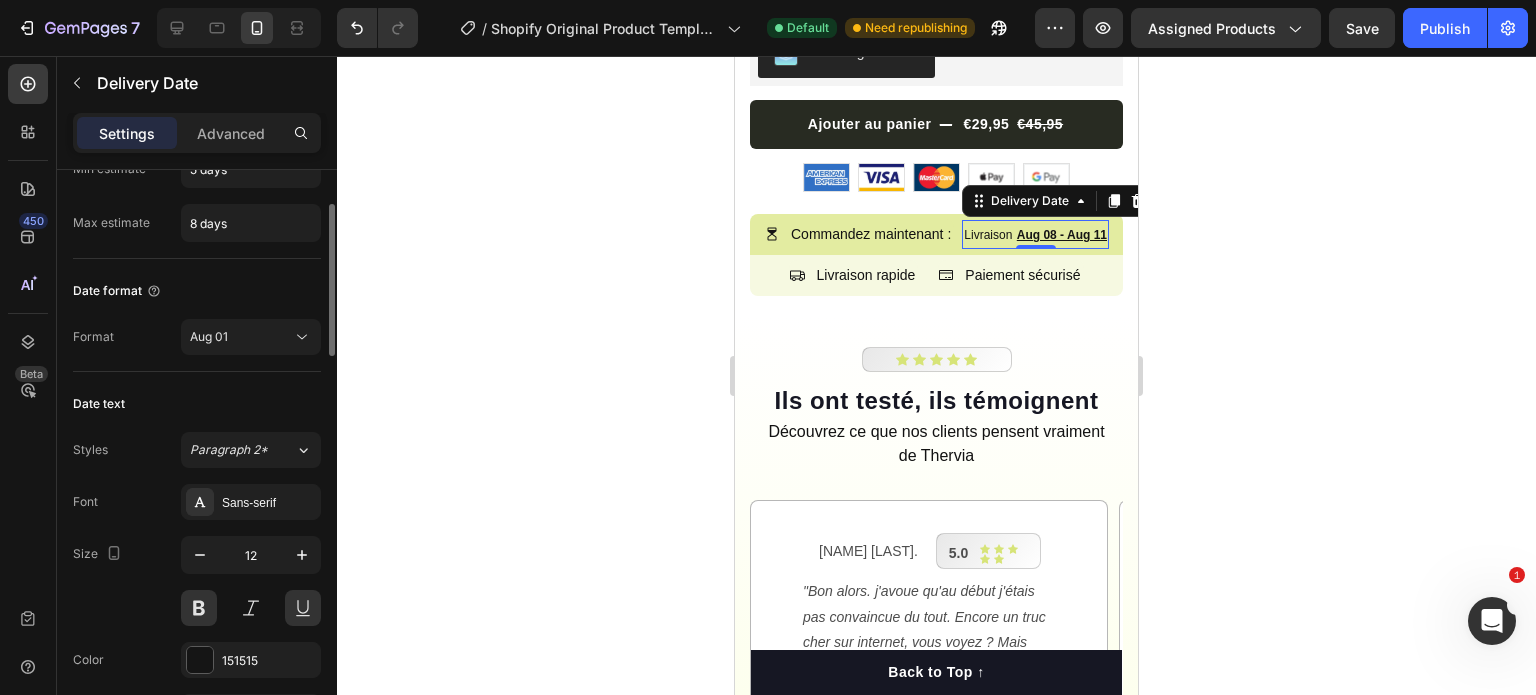 scroll, scrollTop: 0, scrollLeft: 0, axis: both 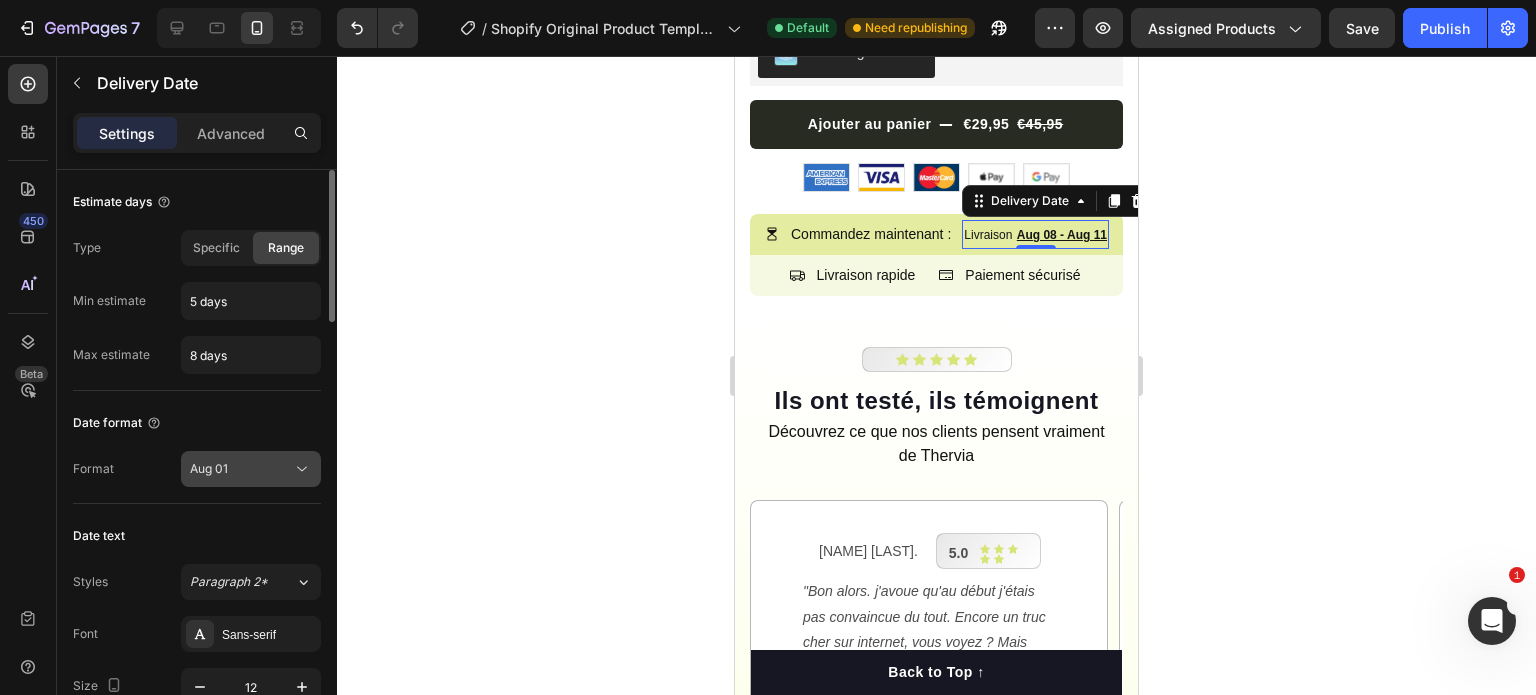 click on "Aug 01" at bounding box center [241, 469] 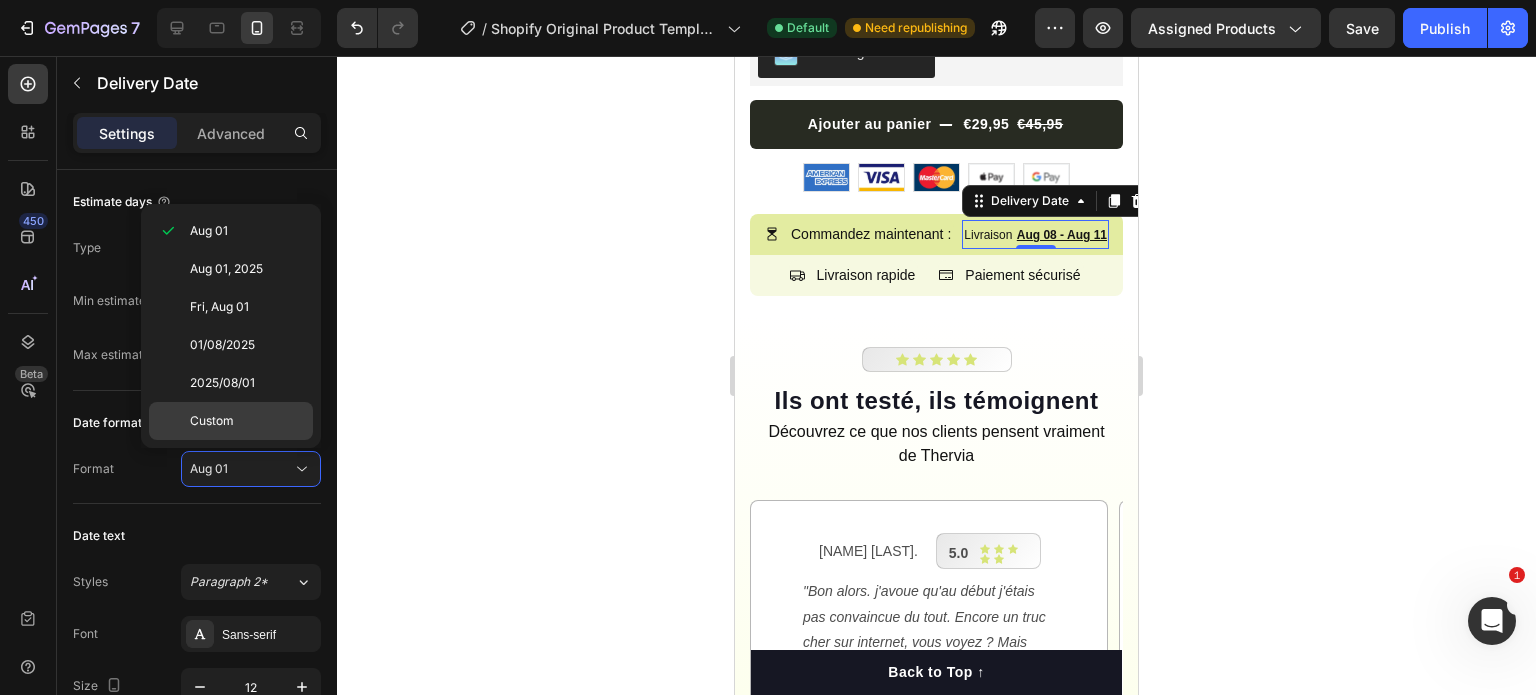 click on "Custom" 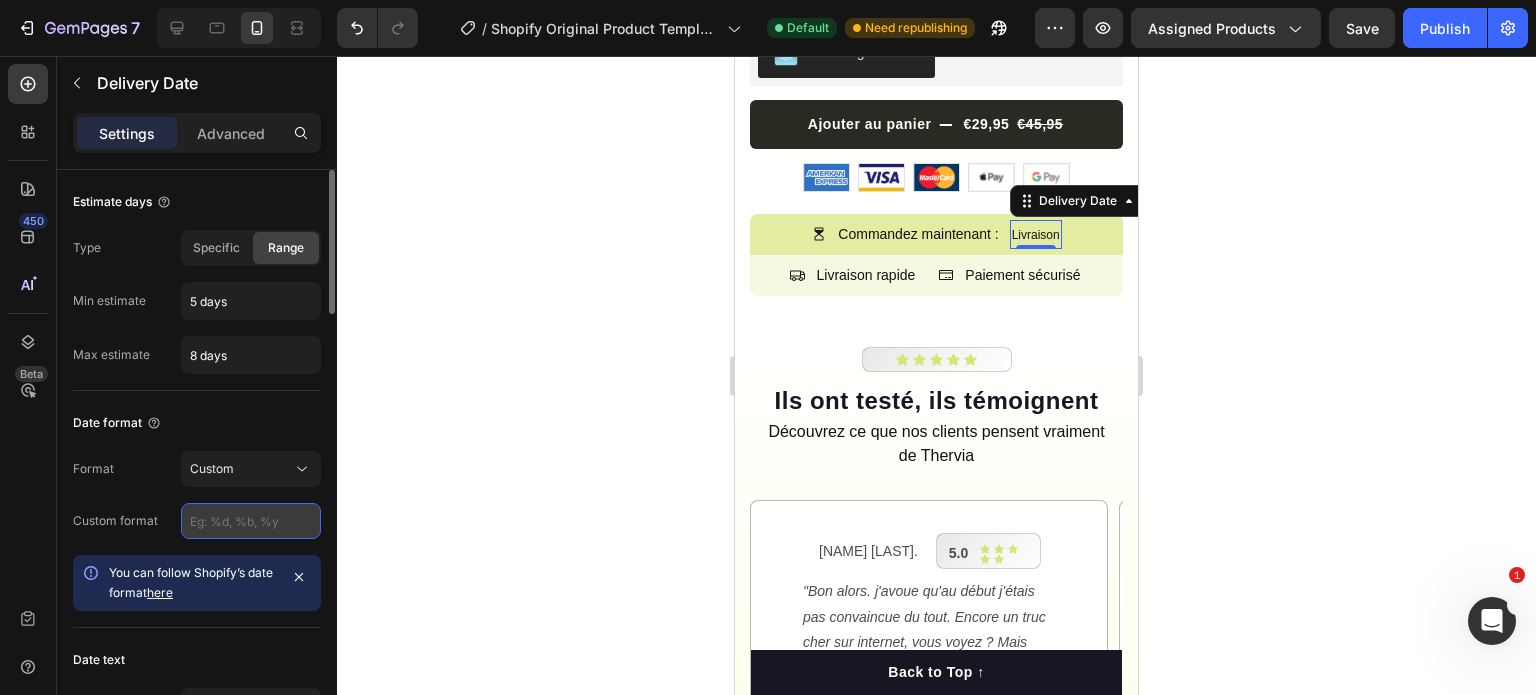 click at bounding box center [251, 521] 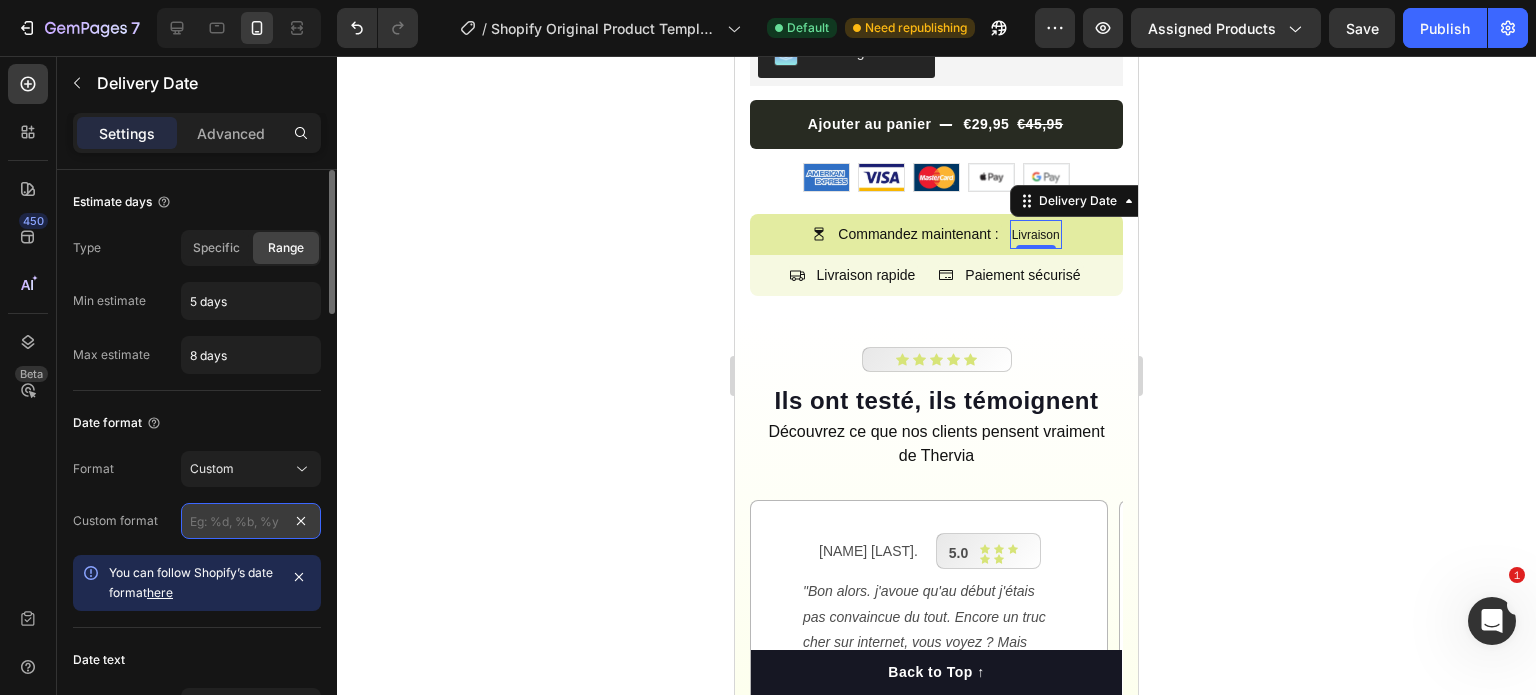 type on "D" 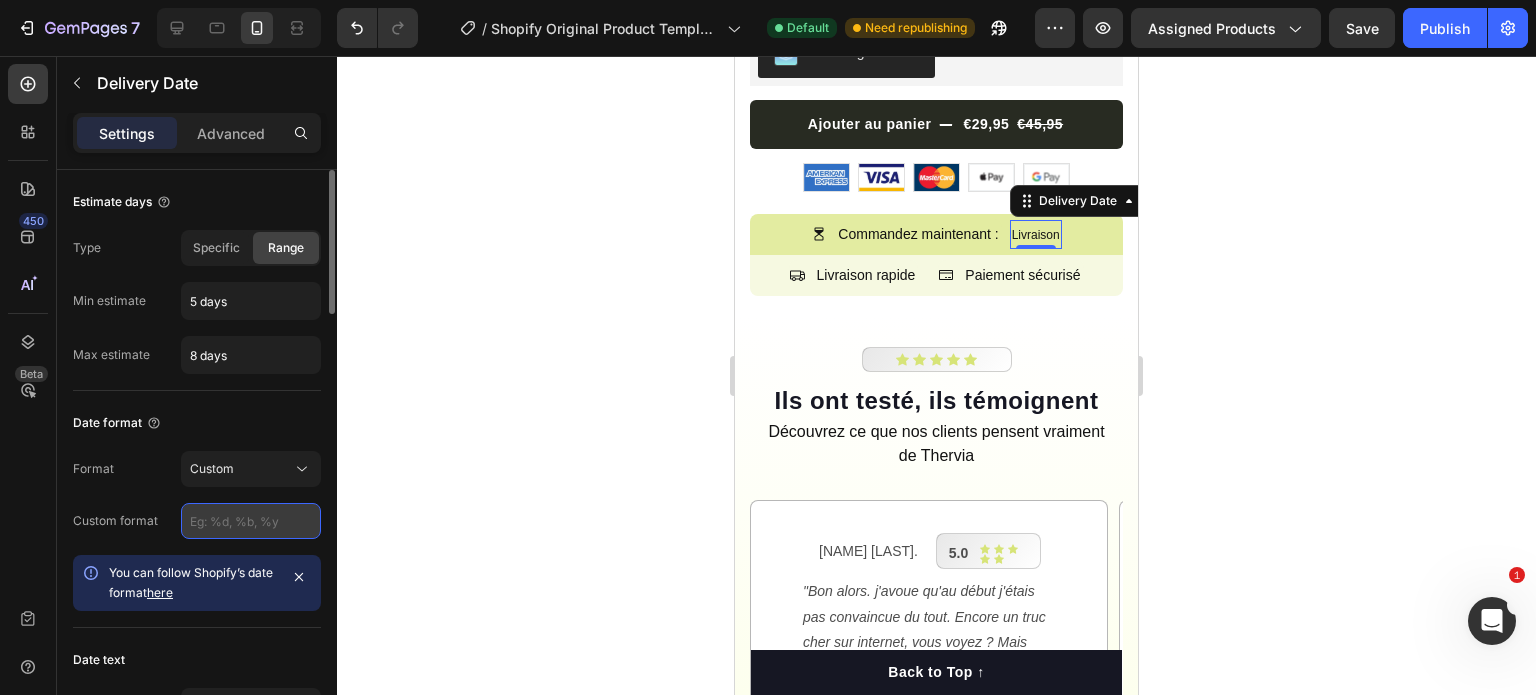 type on "d" 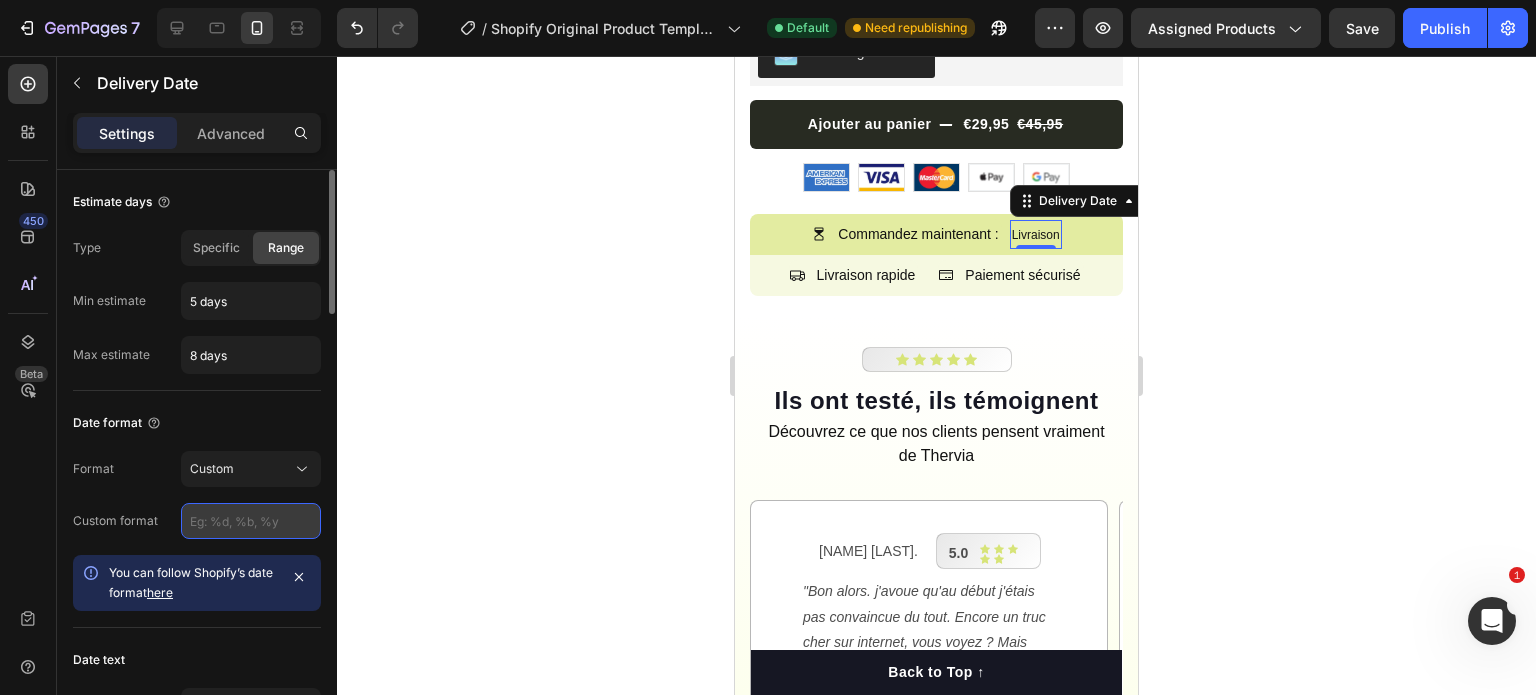 type on "," 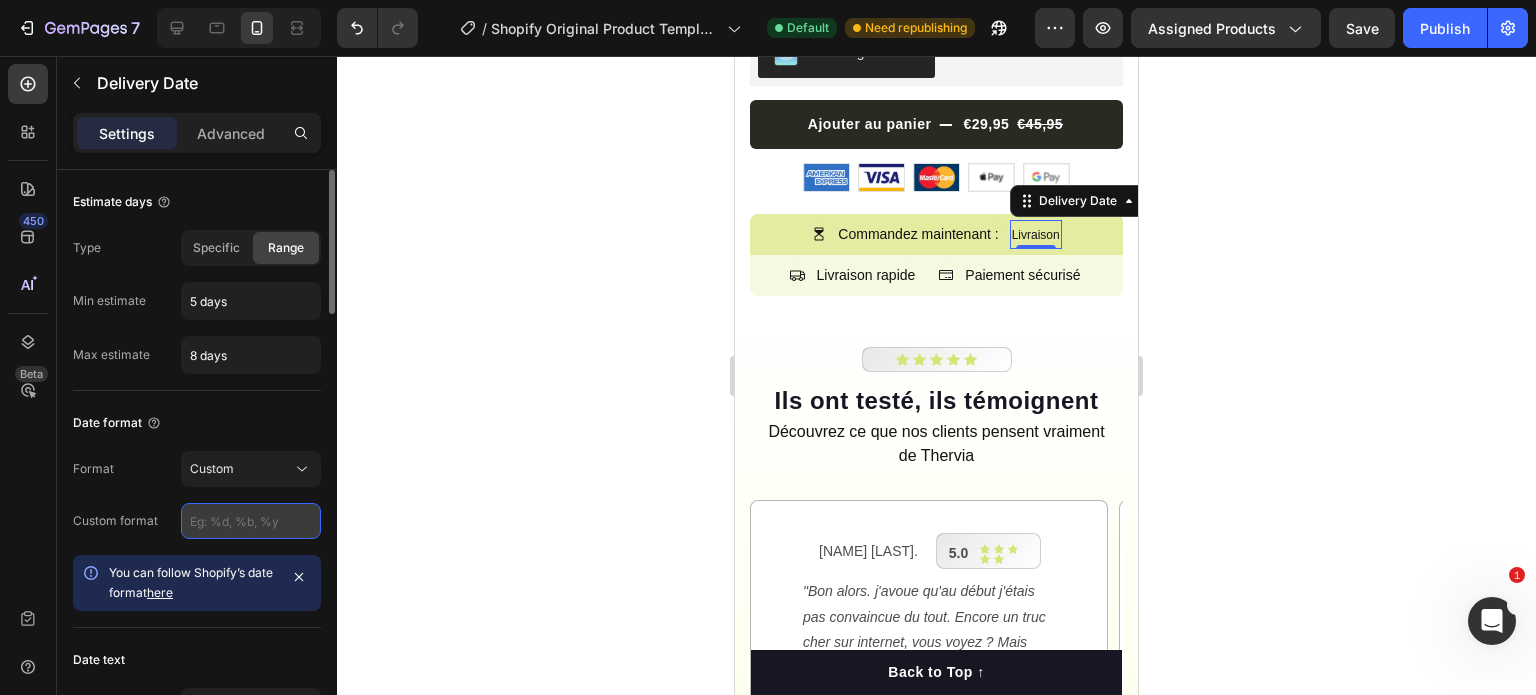 type on "%" 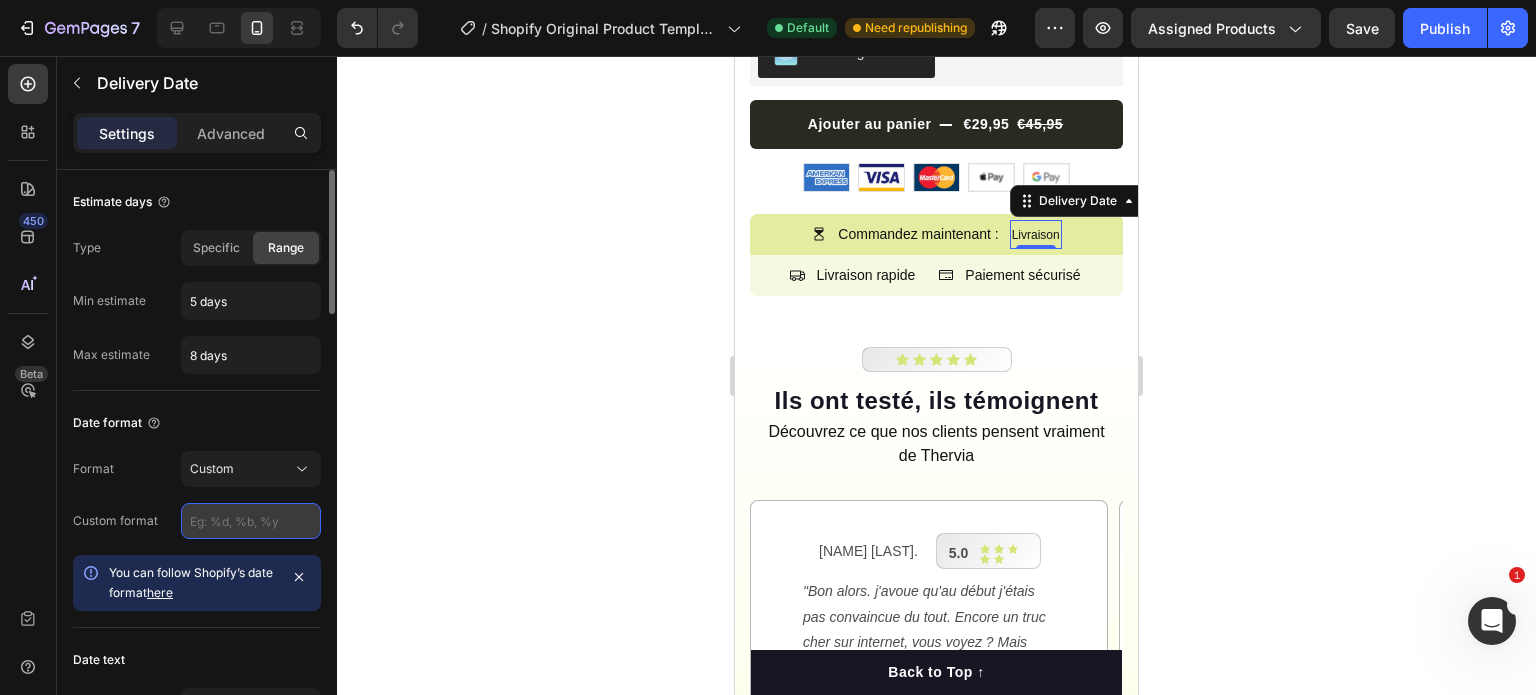 type on "," 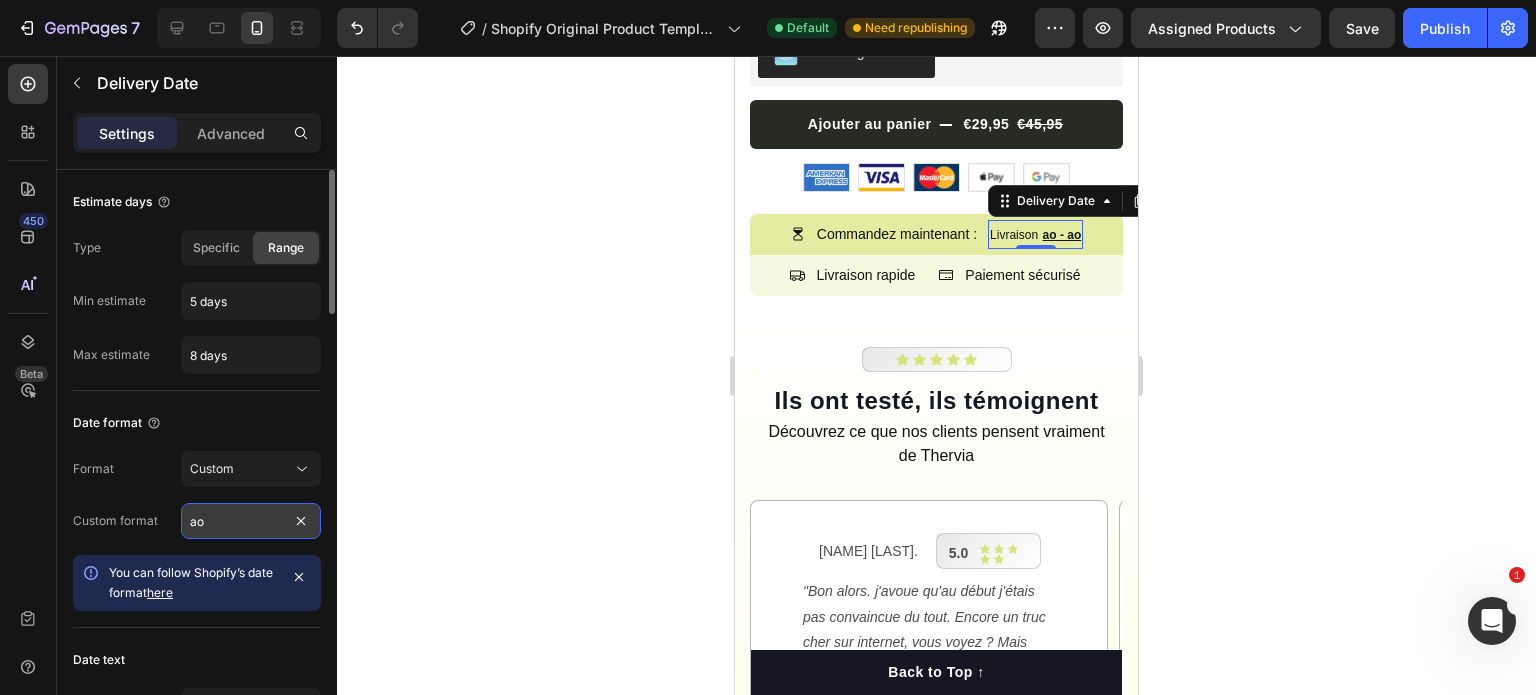 type on "a" 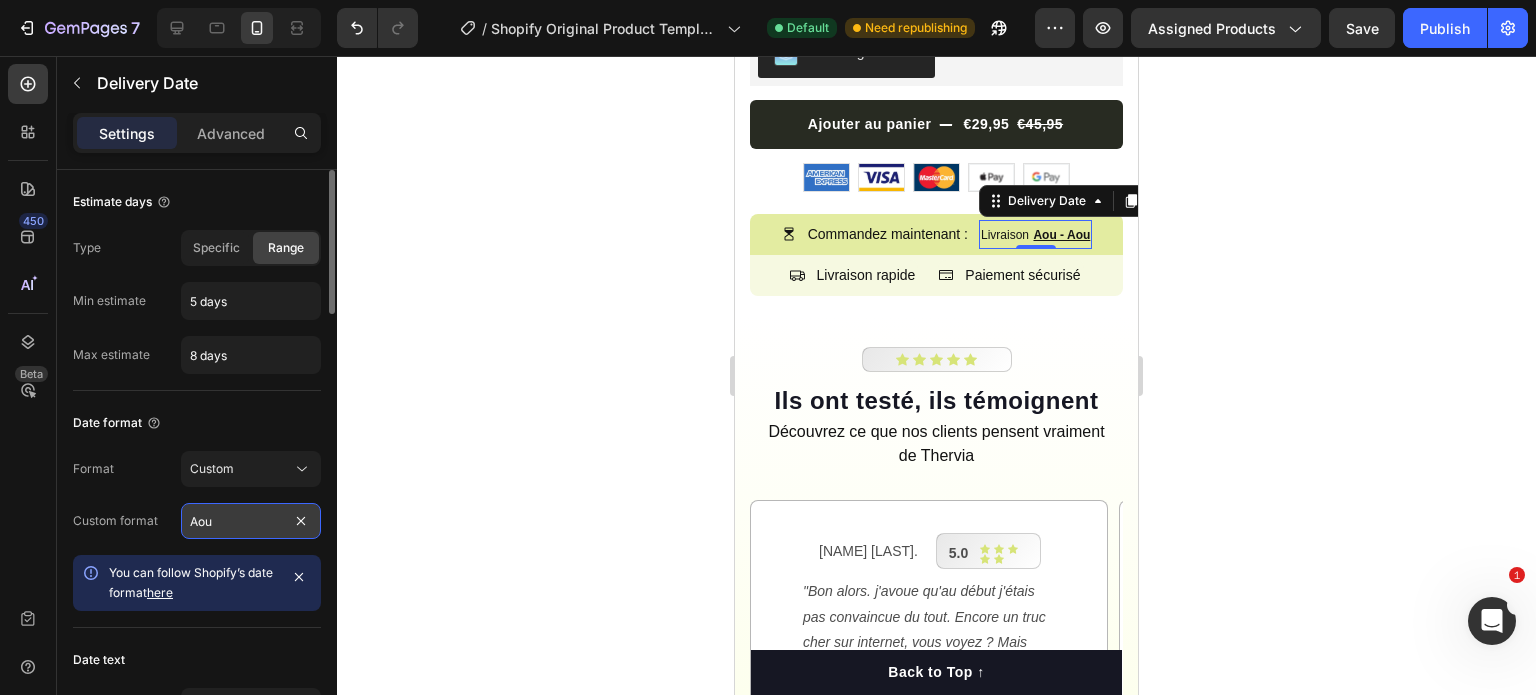 type on "Aout" 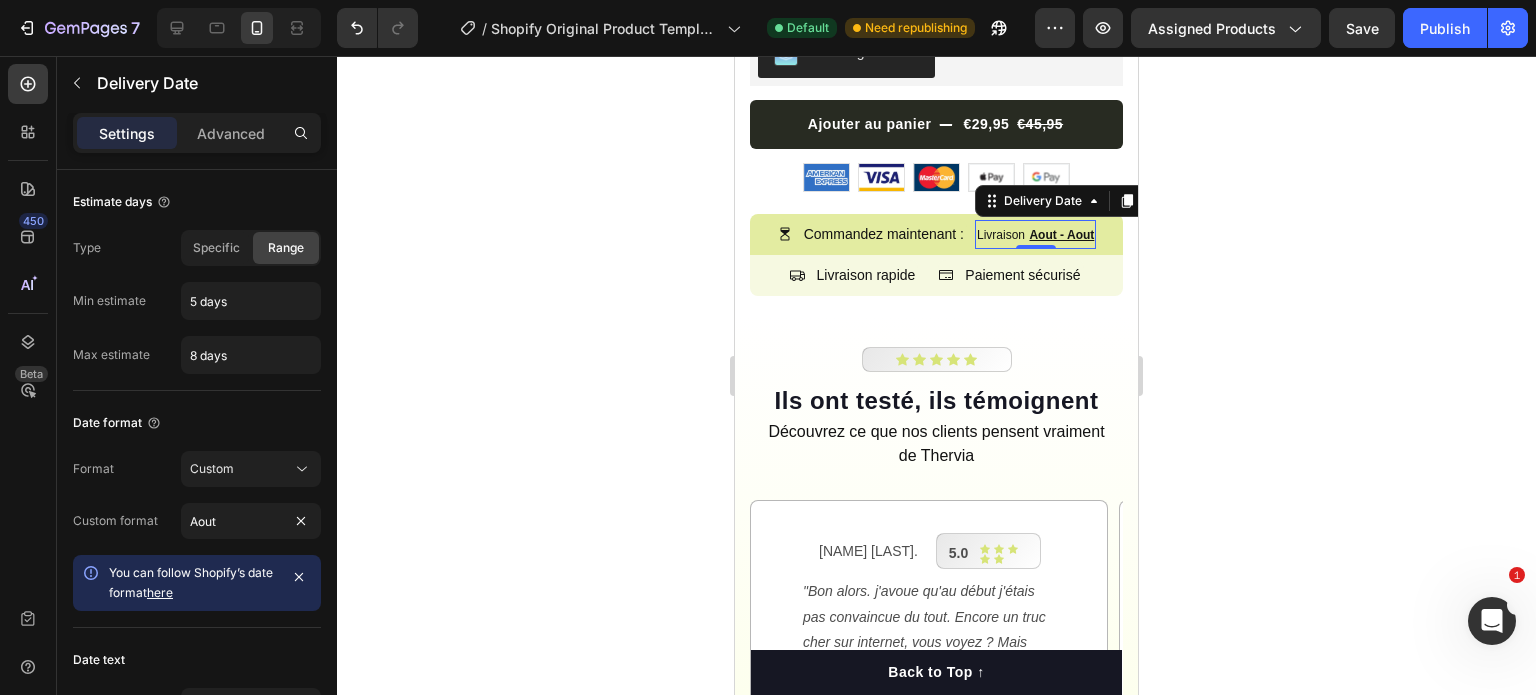 click 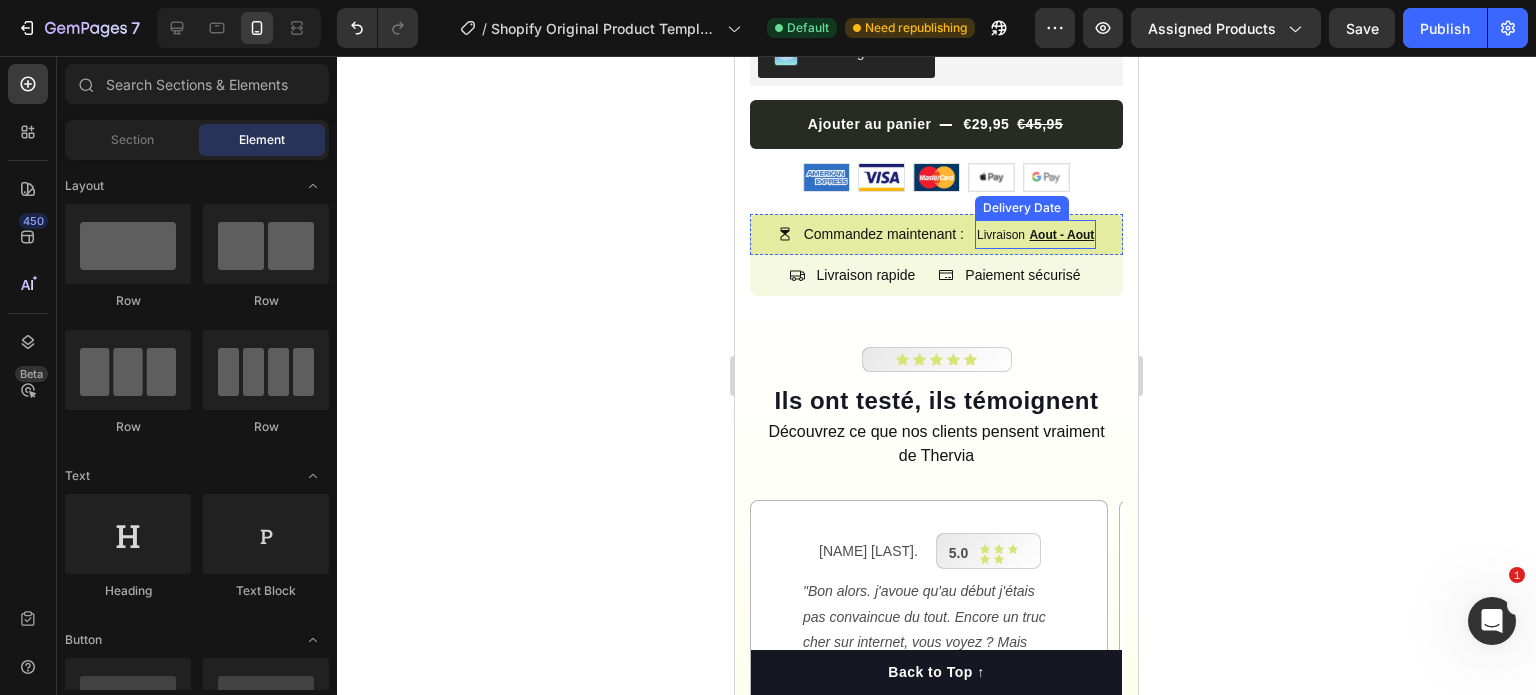 click on "Aout - Aout" at bounding box center (1061, 235) 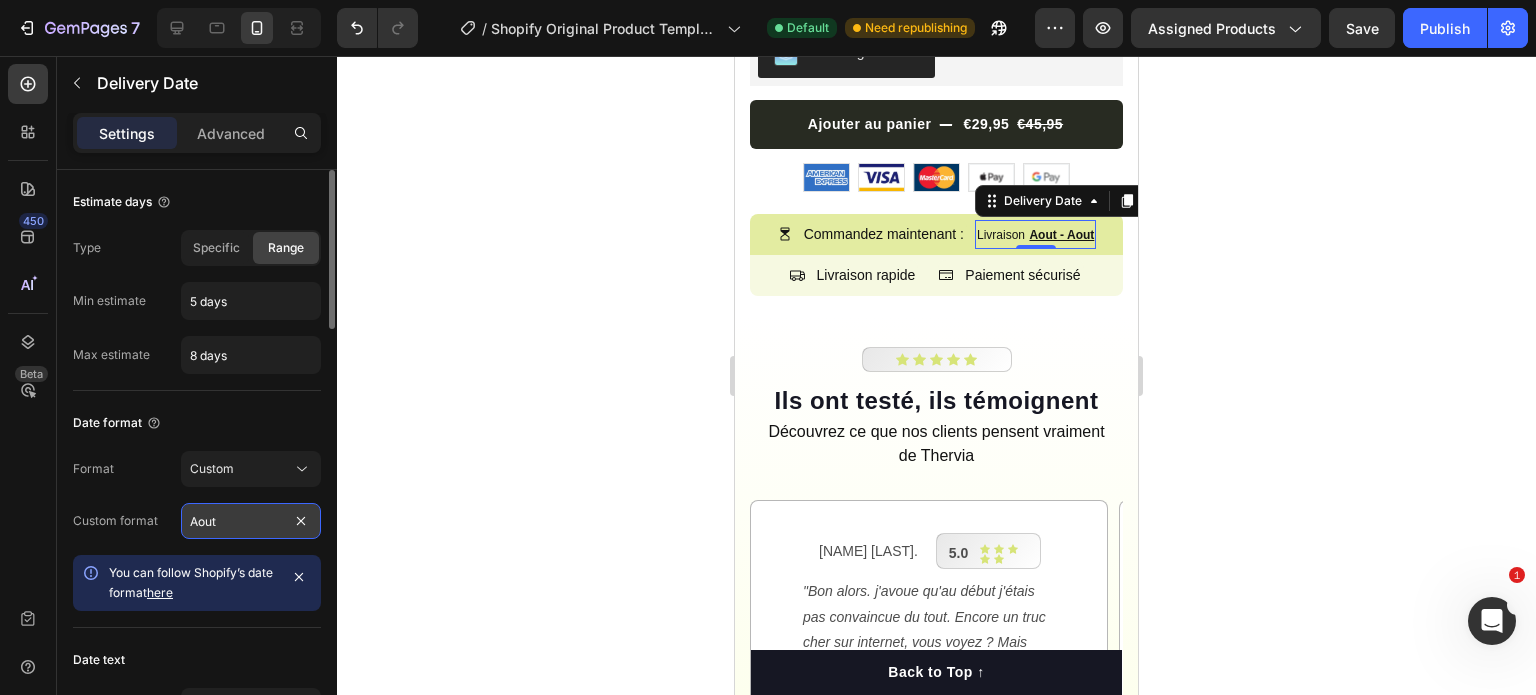 click on "Aout" at bounding box center [251, 521] 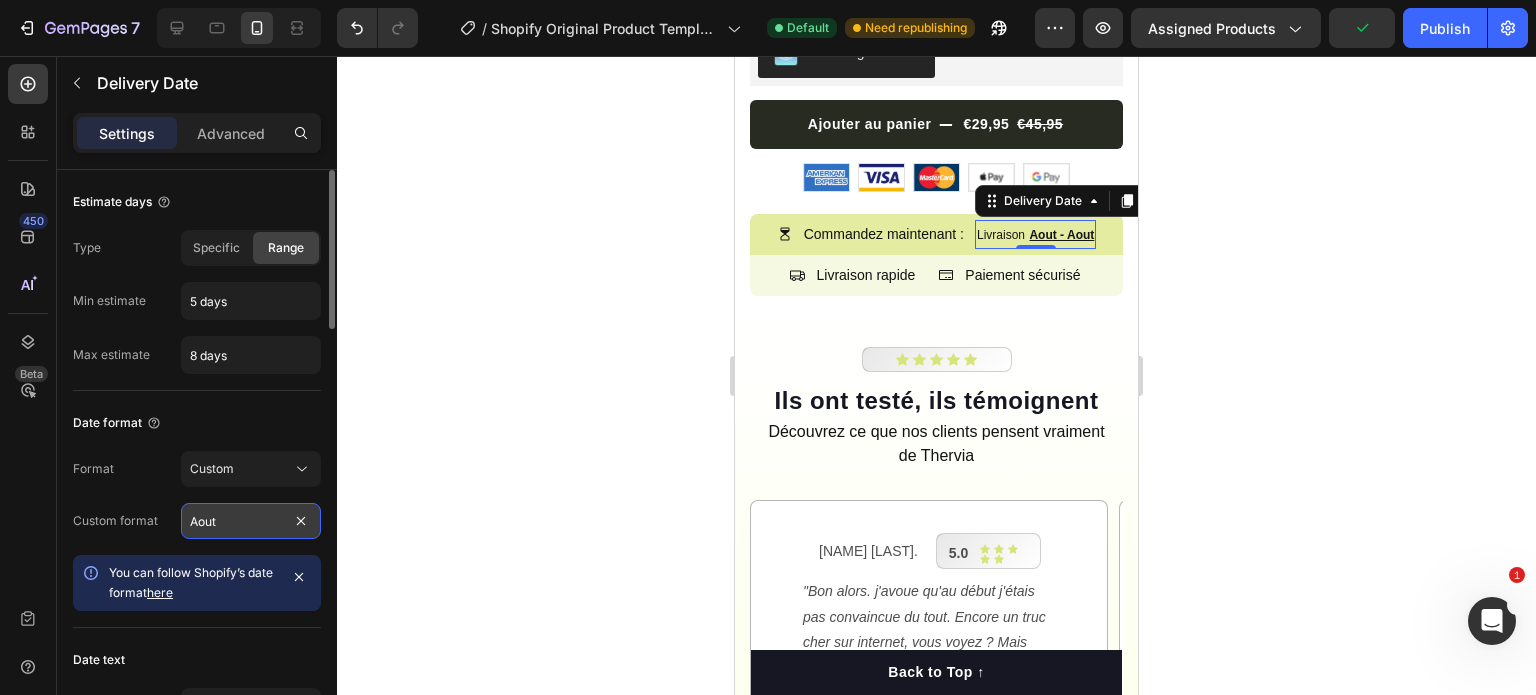 type on "8" 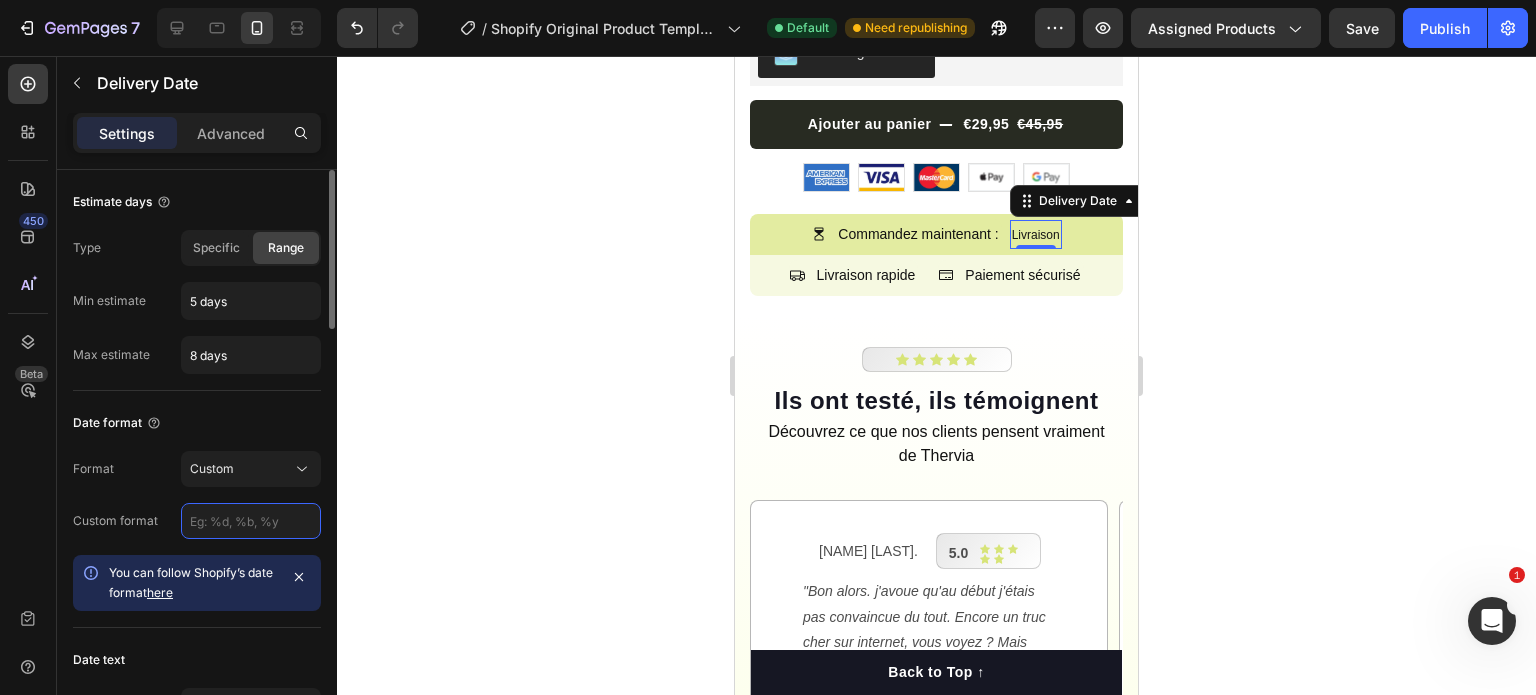 type 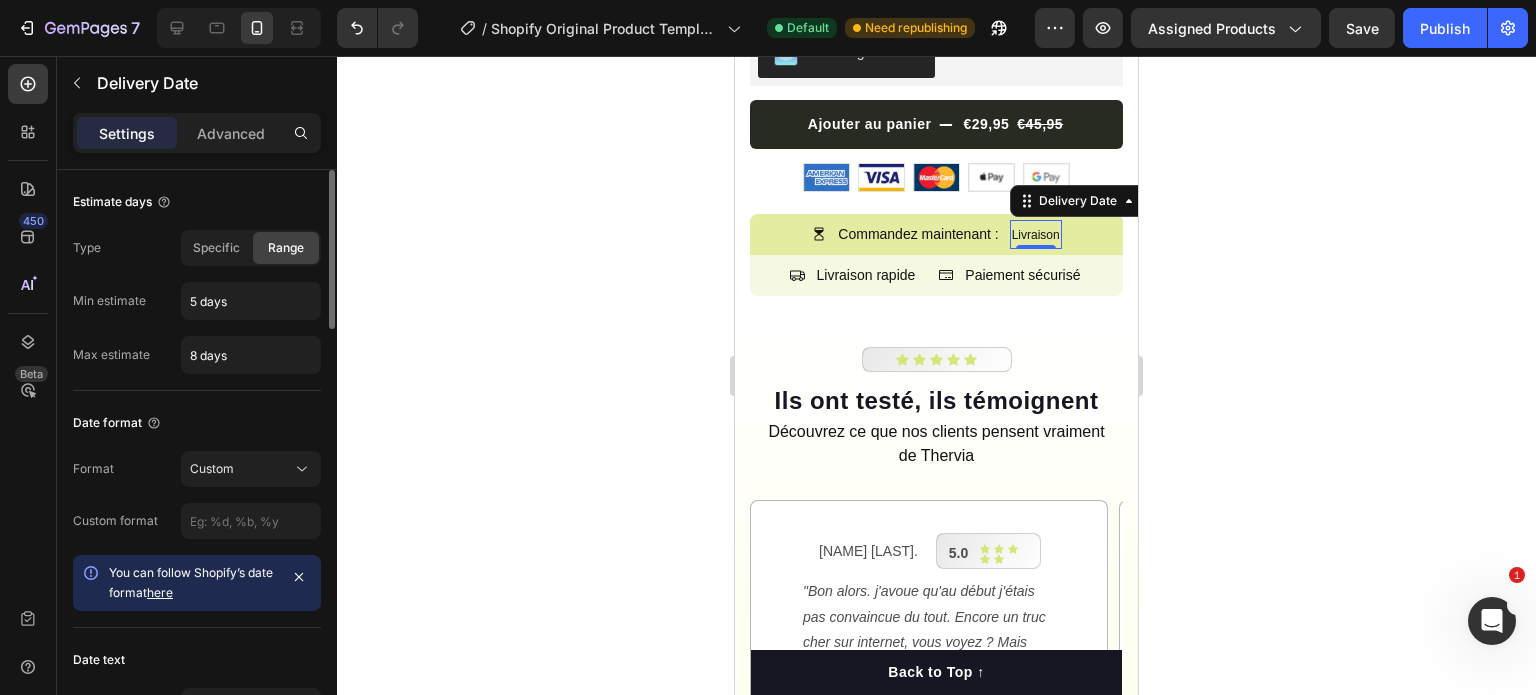 click at bounding box center [329, 461] 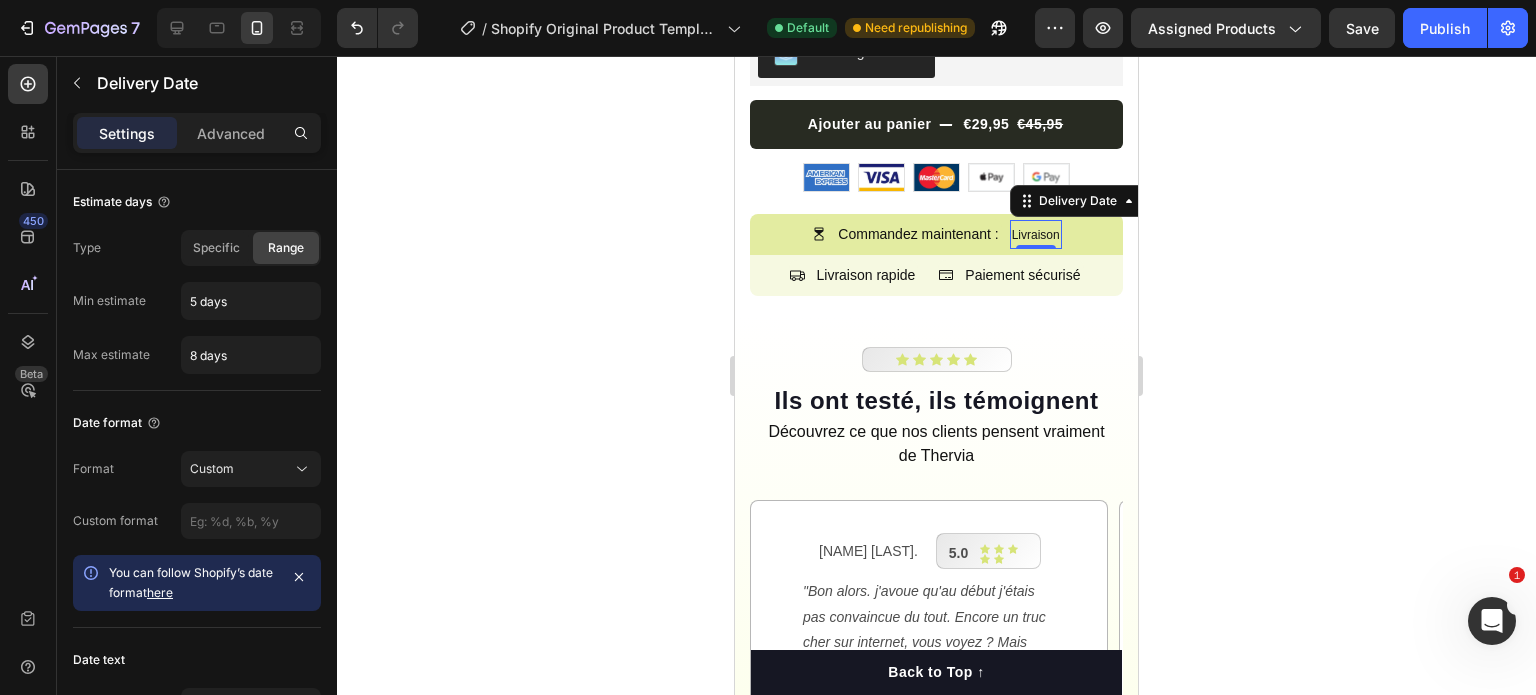 click on "Custom text Content Livraison Styles Paragraph 2* Font Sans-serif Size 12 Color 151515 Show more" at bounding box center (197, 1218) 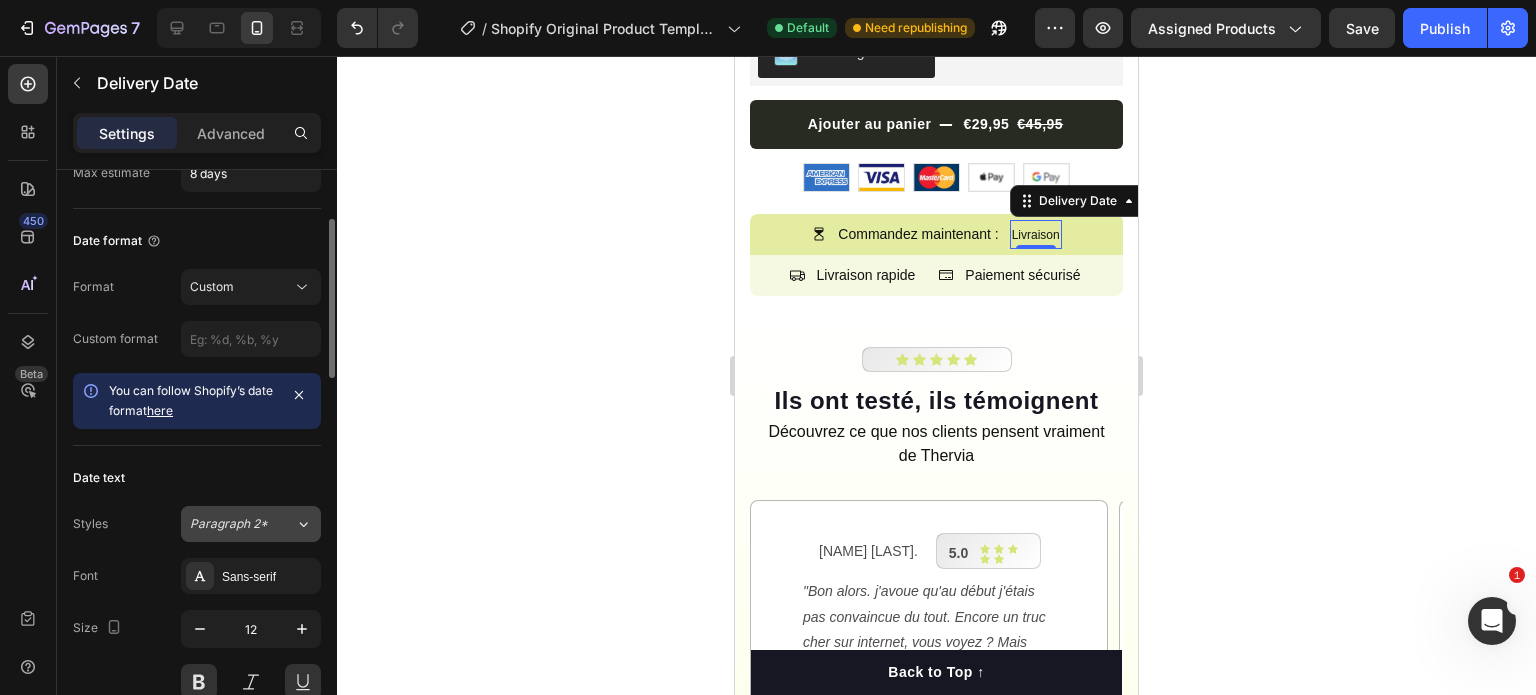 scroll, scrollTop: 82, scrollLeft: 0, axis: vertical 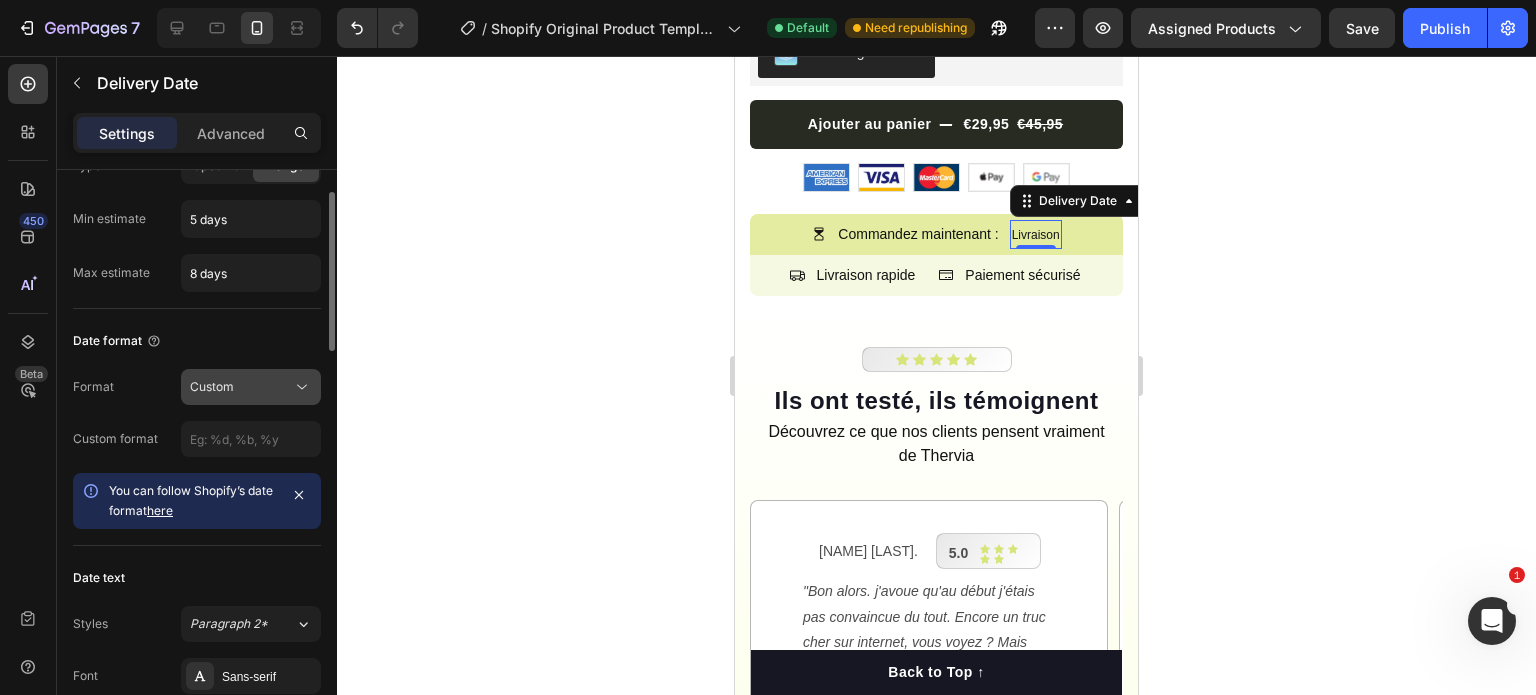 click on "Custom" 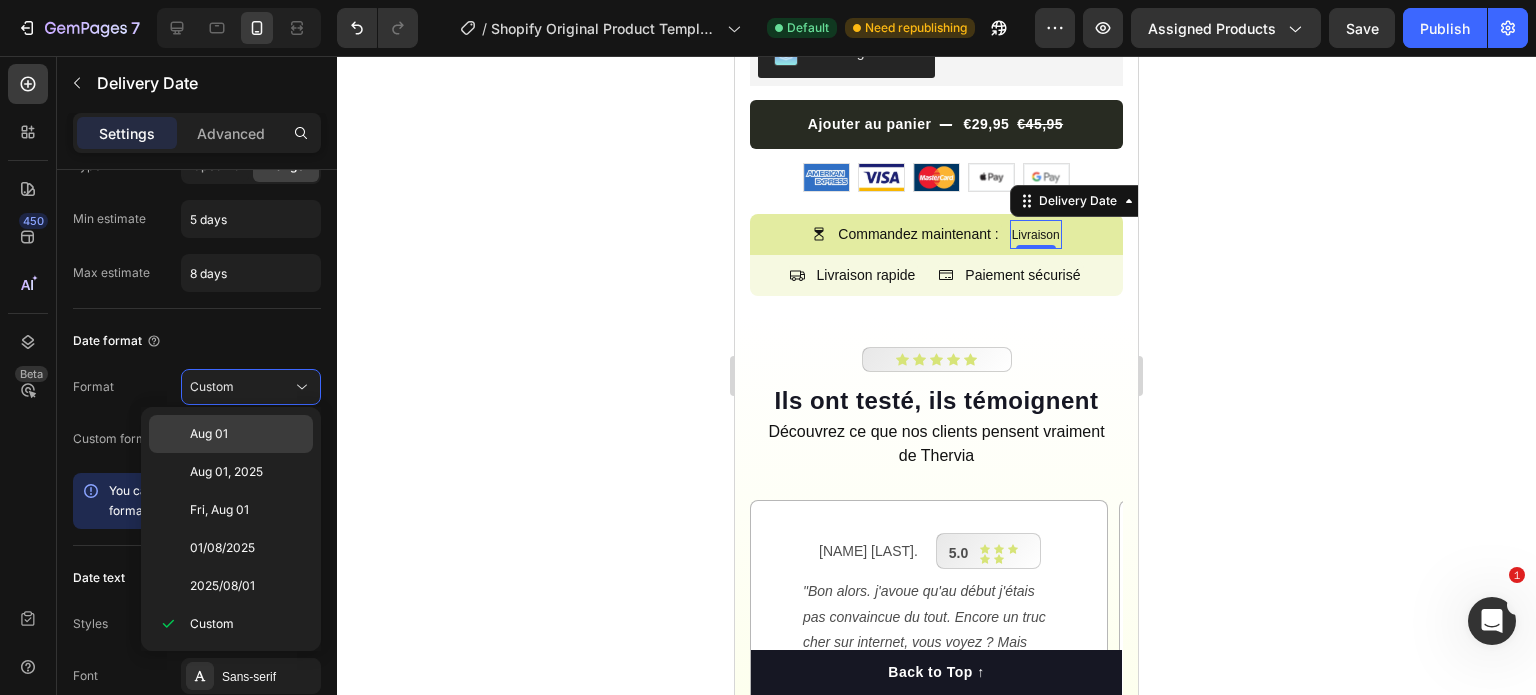 click on "Aug 01" at bounding box center [247, 434] 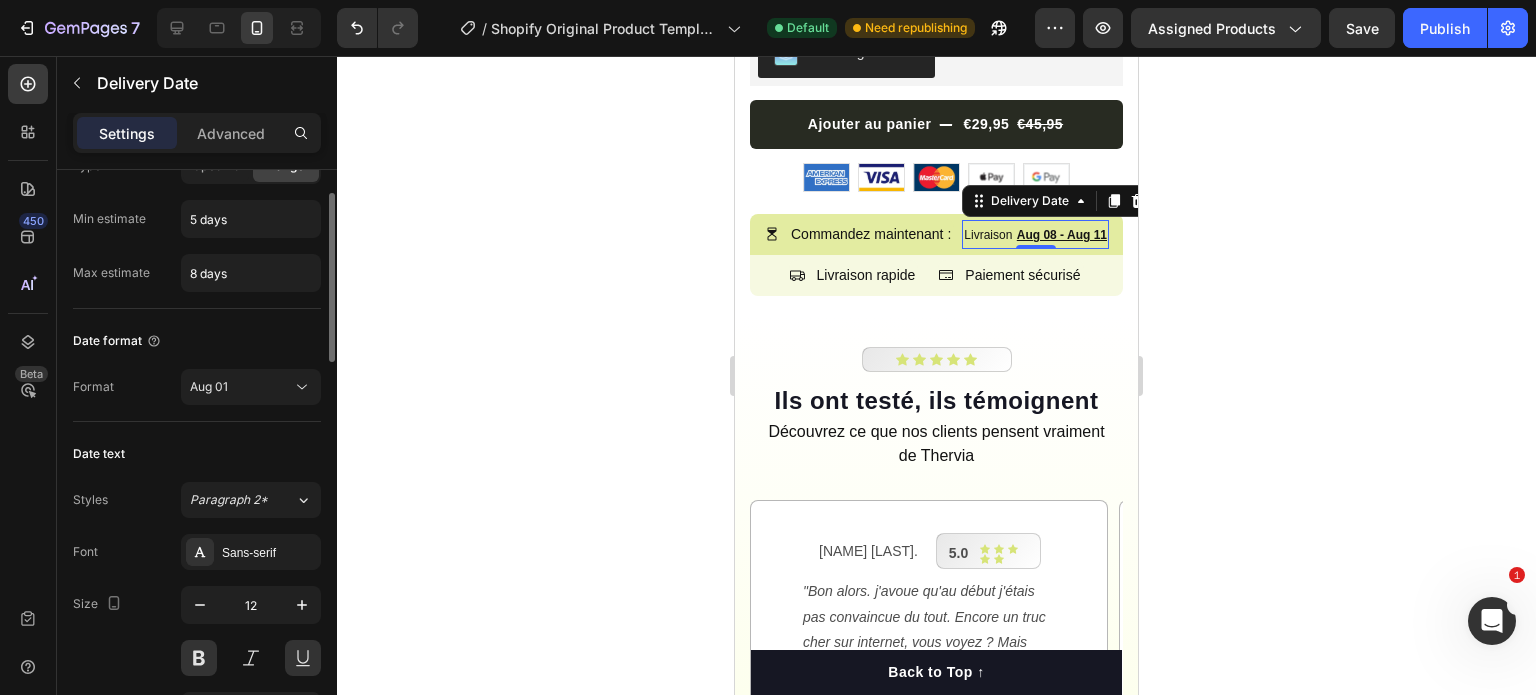 scroll, scrollTop: 0, scrollLeft: 0, axis: both 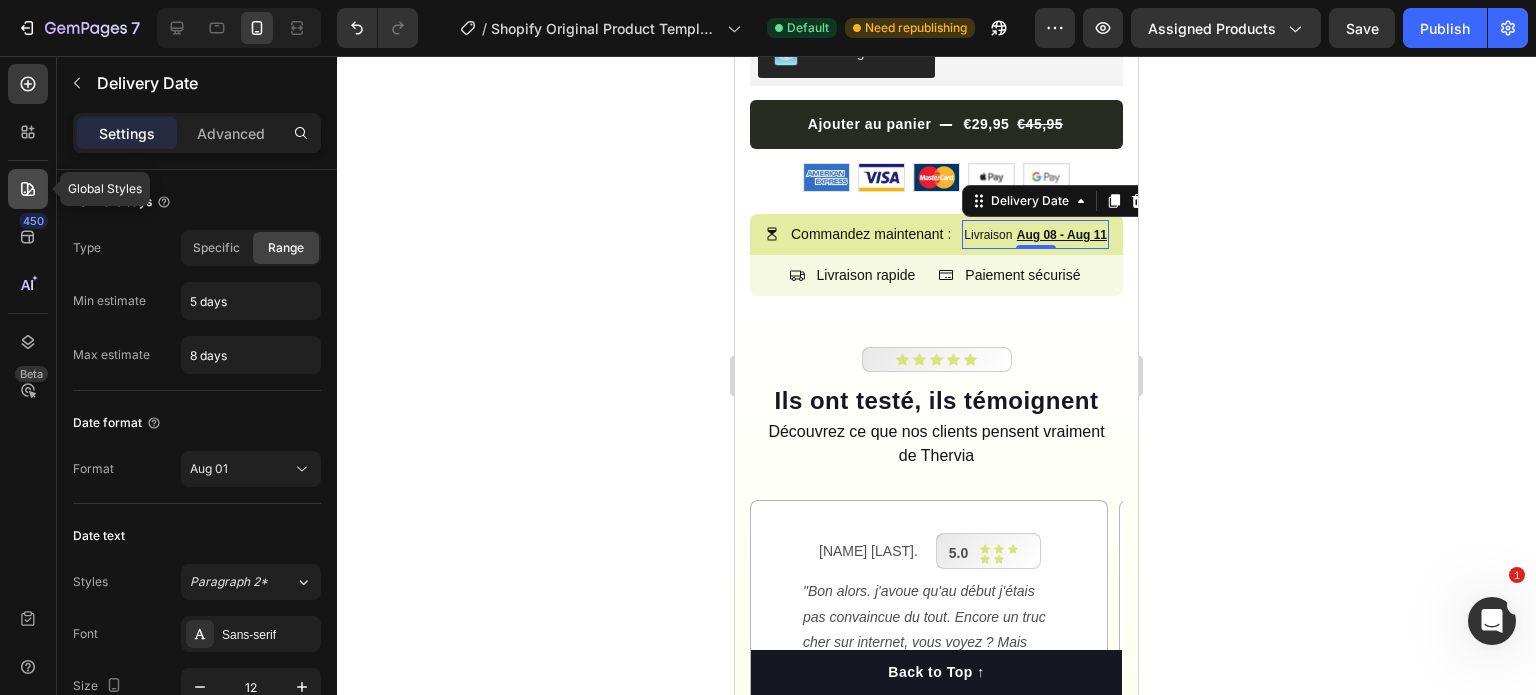 click 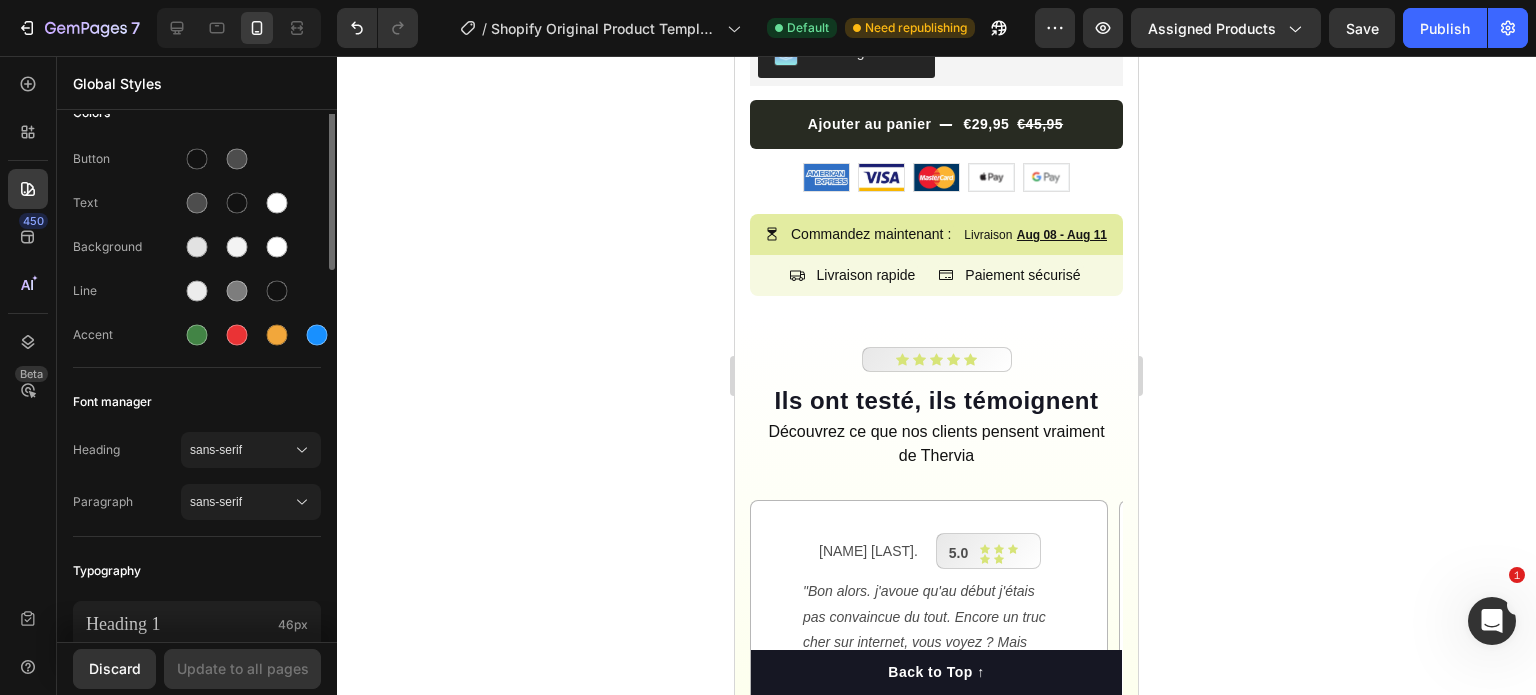 scroll, scrollTop: 0, scrollLeft: 0, axis: both 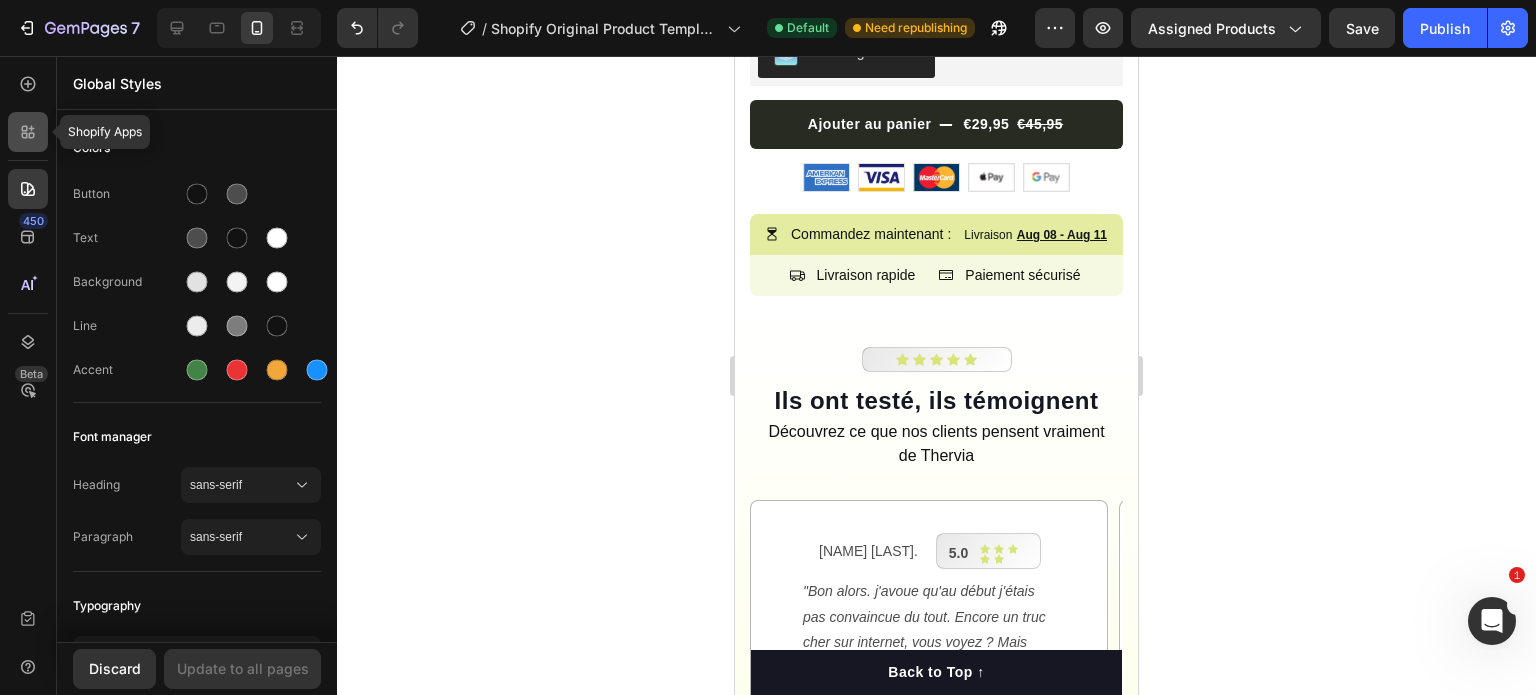 click 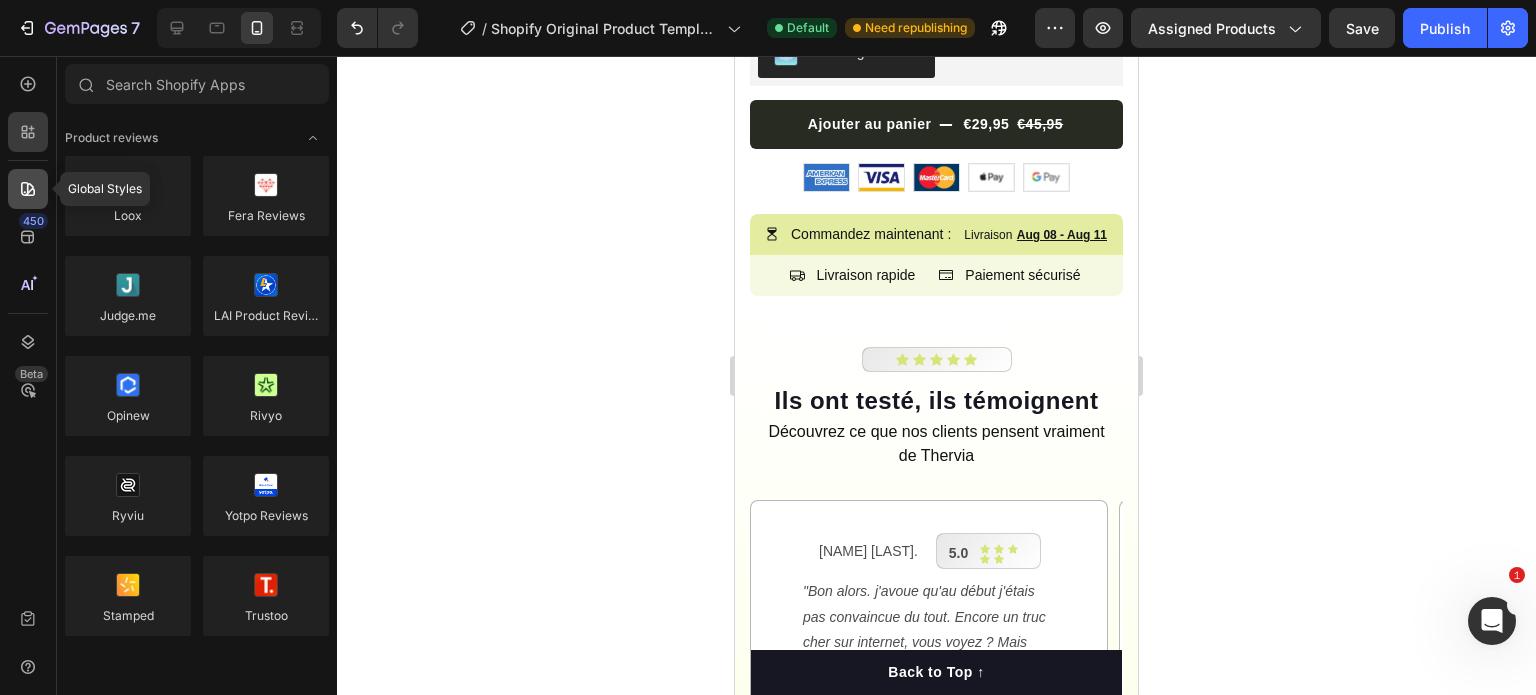 click 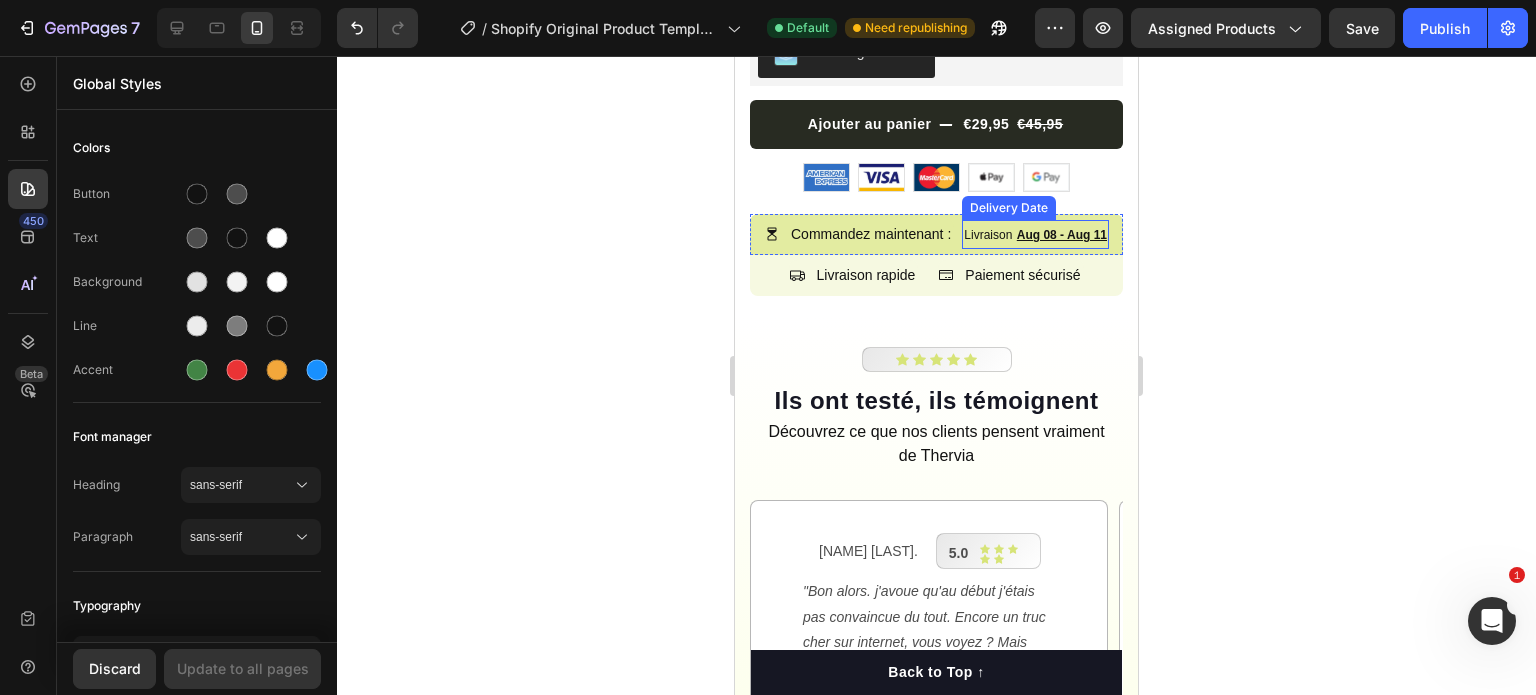 click on "Aug 08 - Aug 11" at bounding box center [1062, 235] 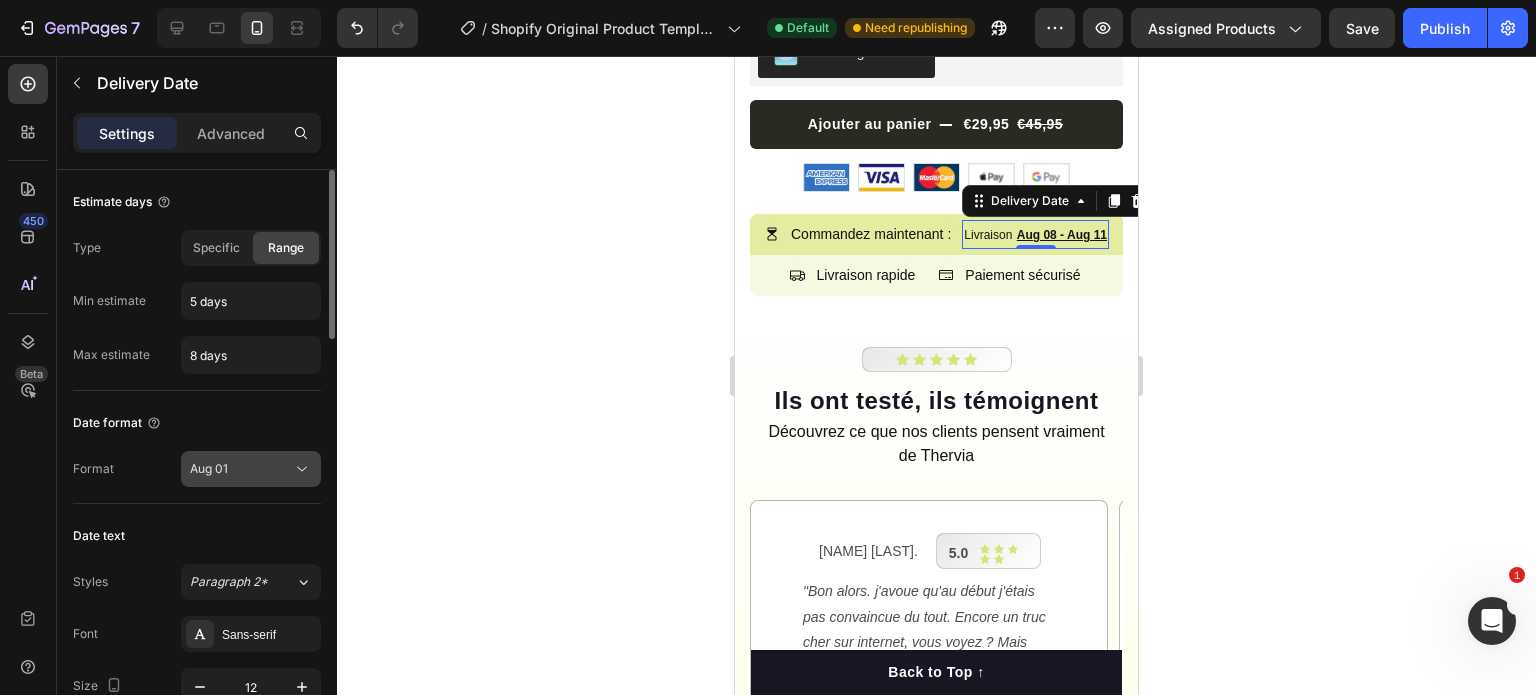 click on "Aug 01" at bounding box center [209, 468] 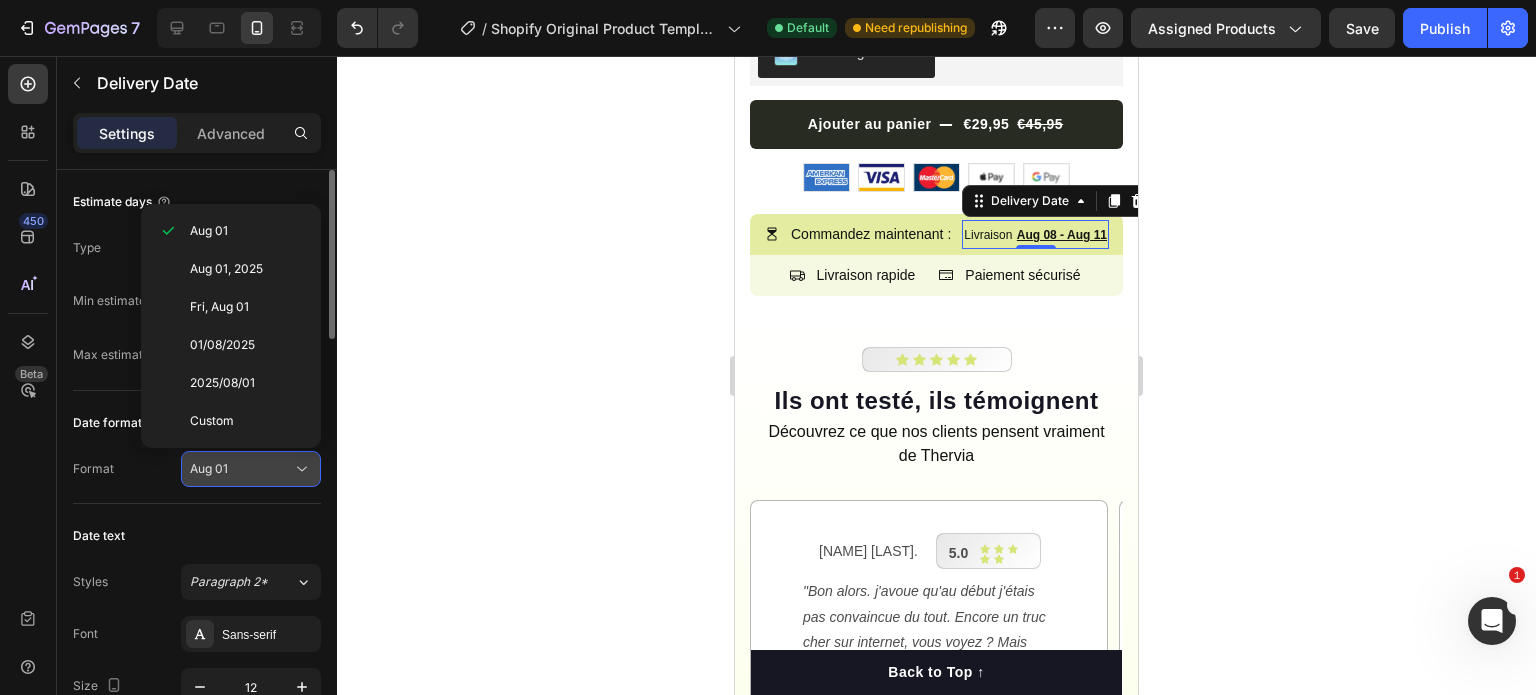 click on "Aug 01" at bounding box center (209, 468) 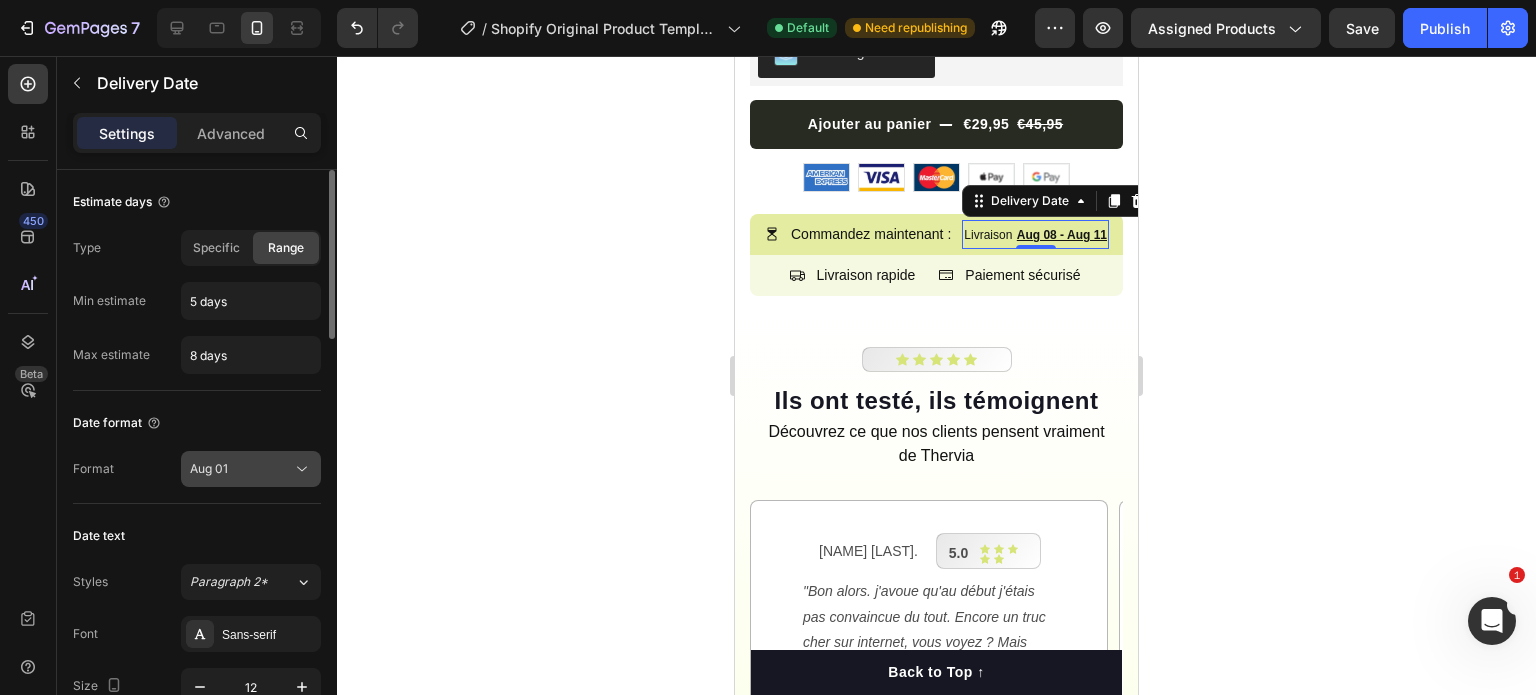click on "Aug 01" at bounding box center [209, 468] 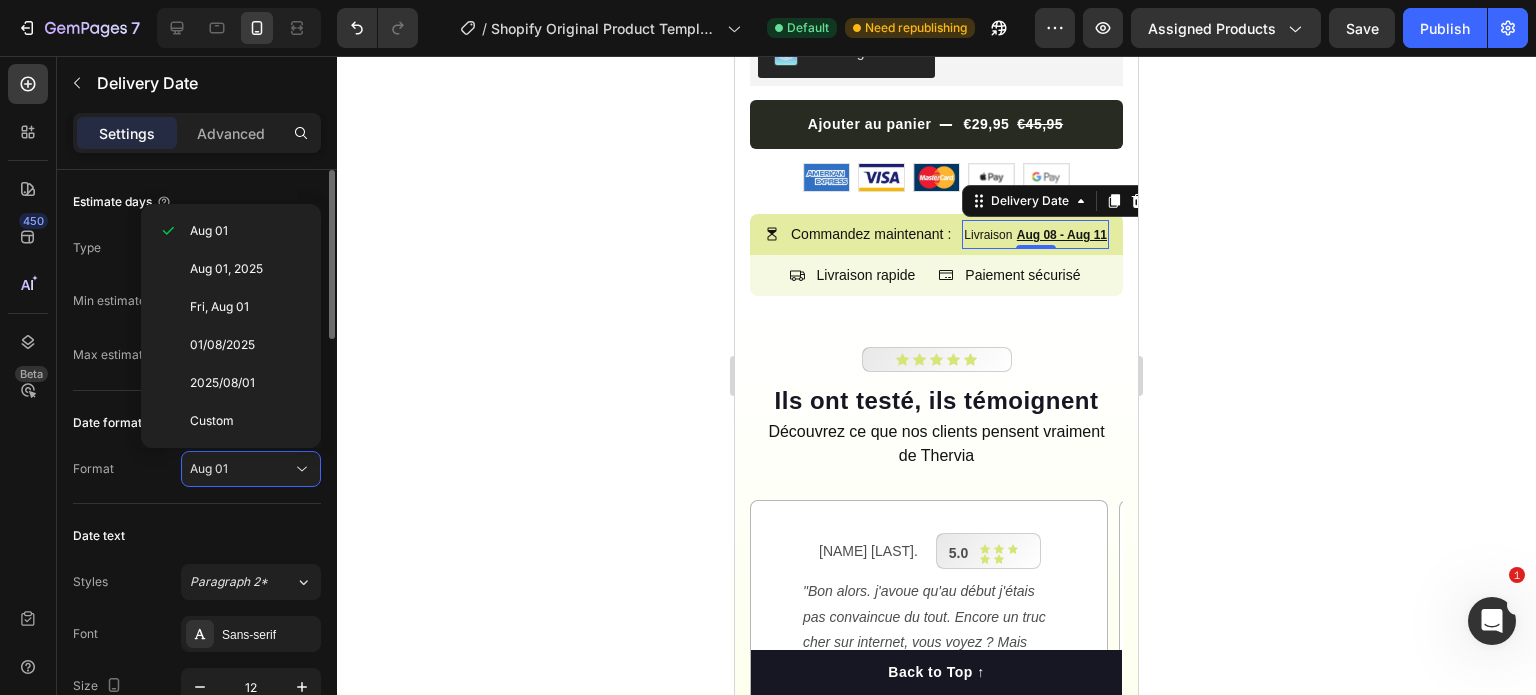 click on "Format Aug 01" at bounding box center [197, 469] 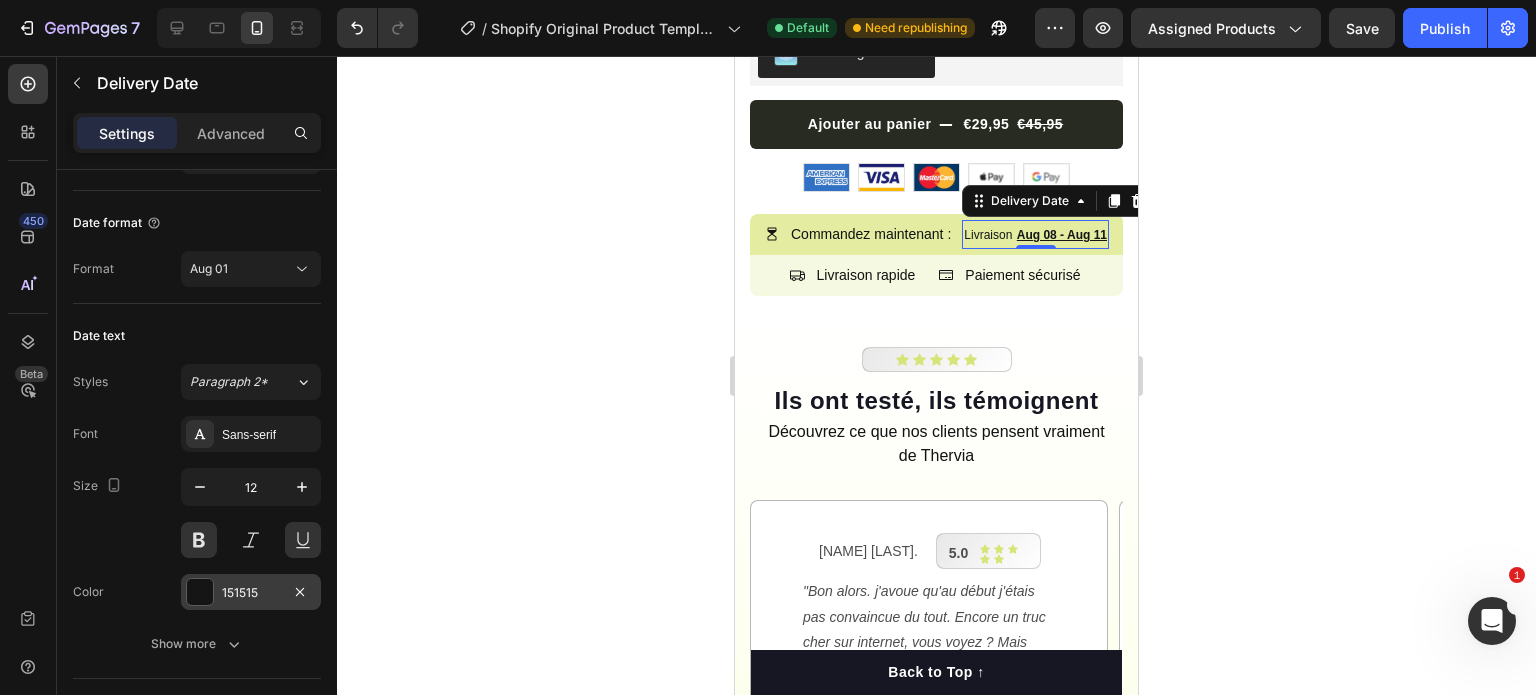scroll, scrollTop: 0, scrollLeft: 0, axis: both 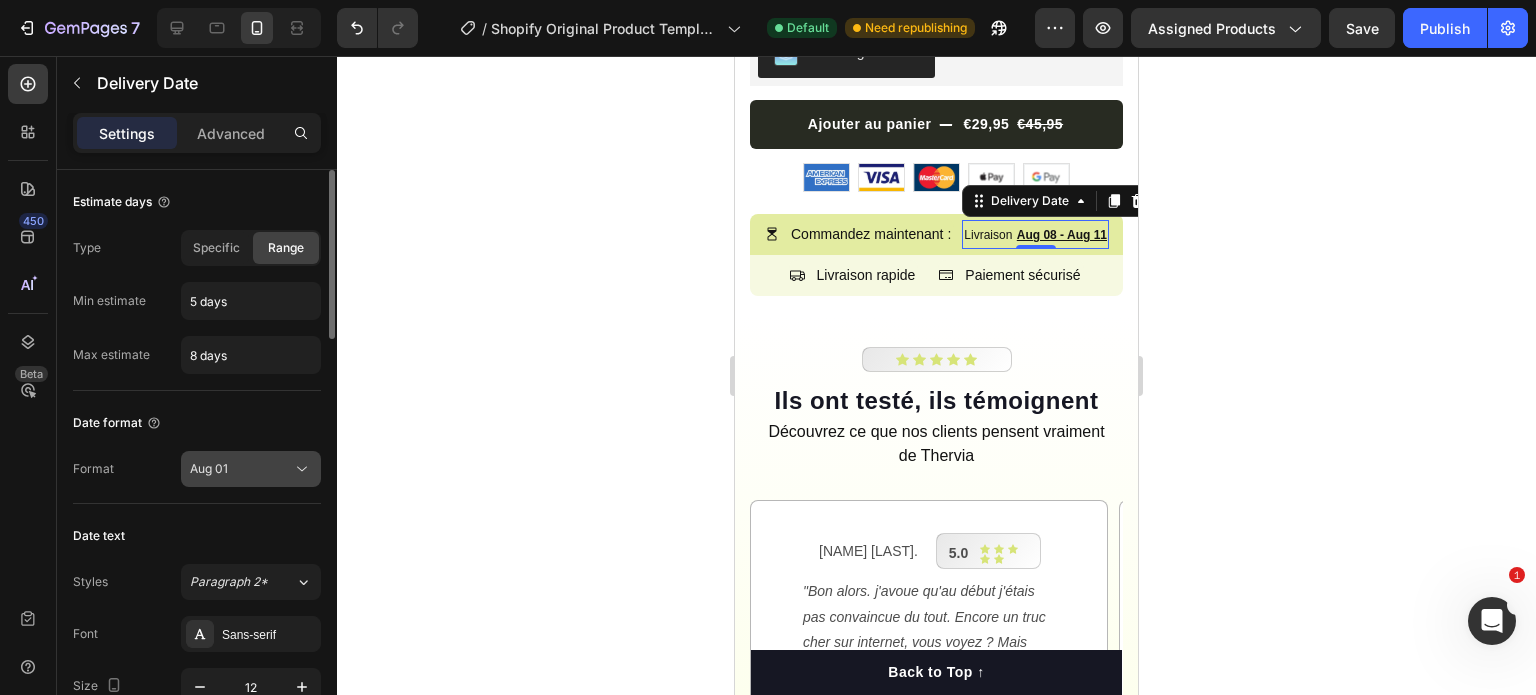 click on "Aug 01" at bounding box center (241, 469) 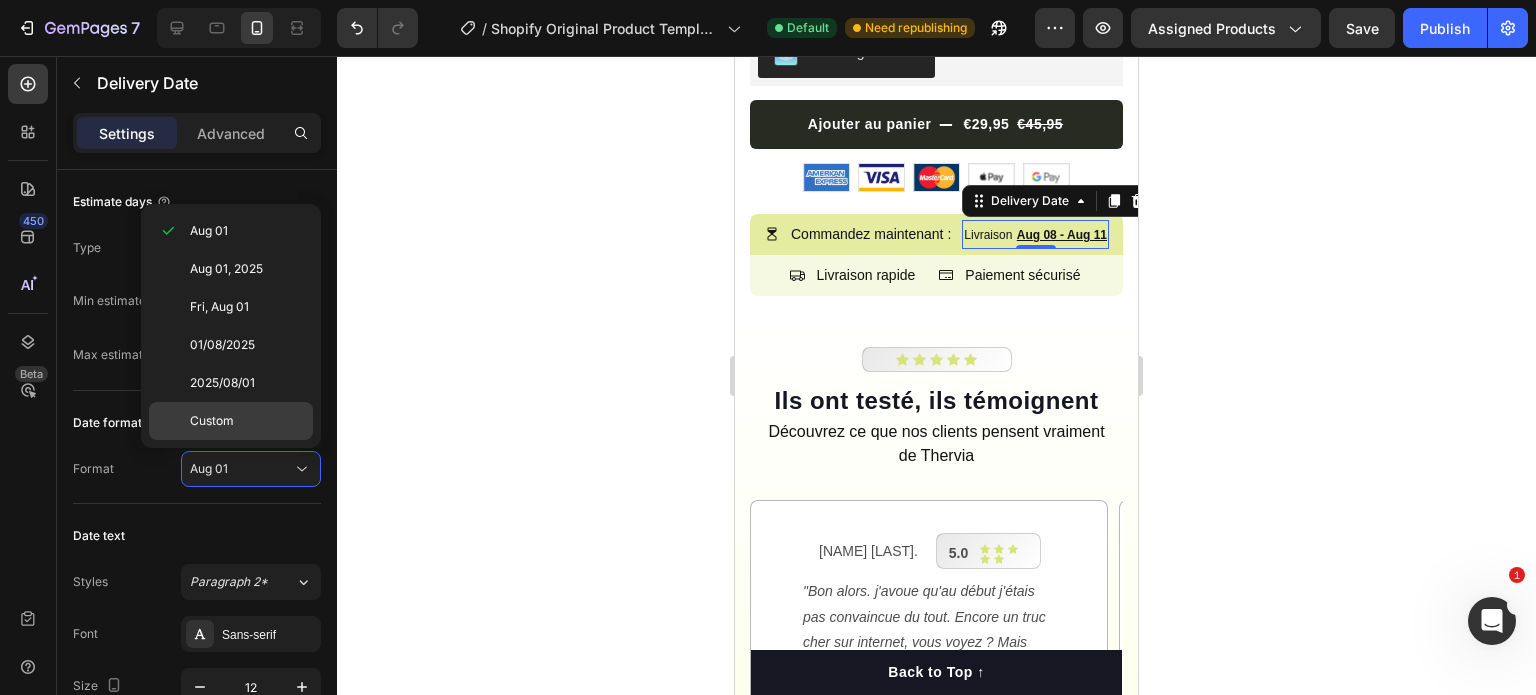 click on "Custom" at bounding box center (247, 421) 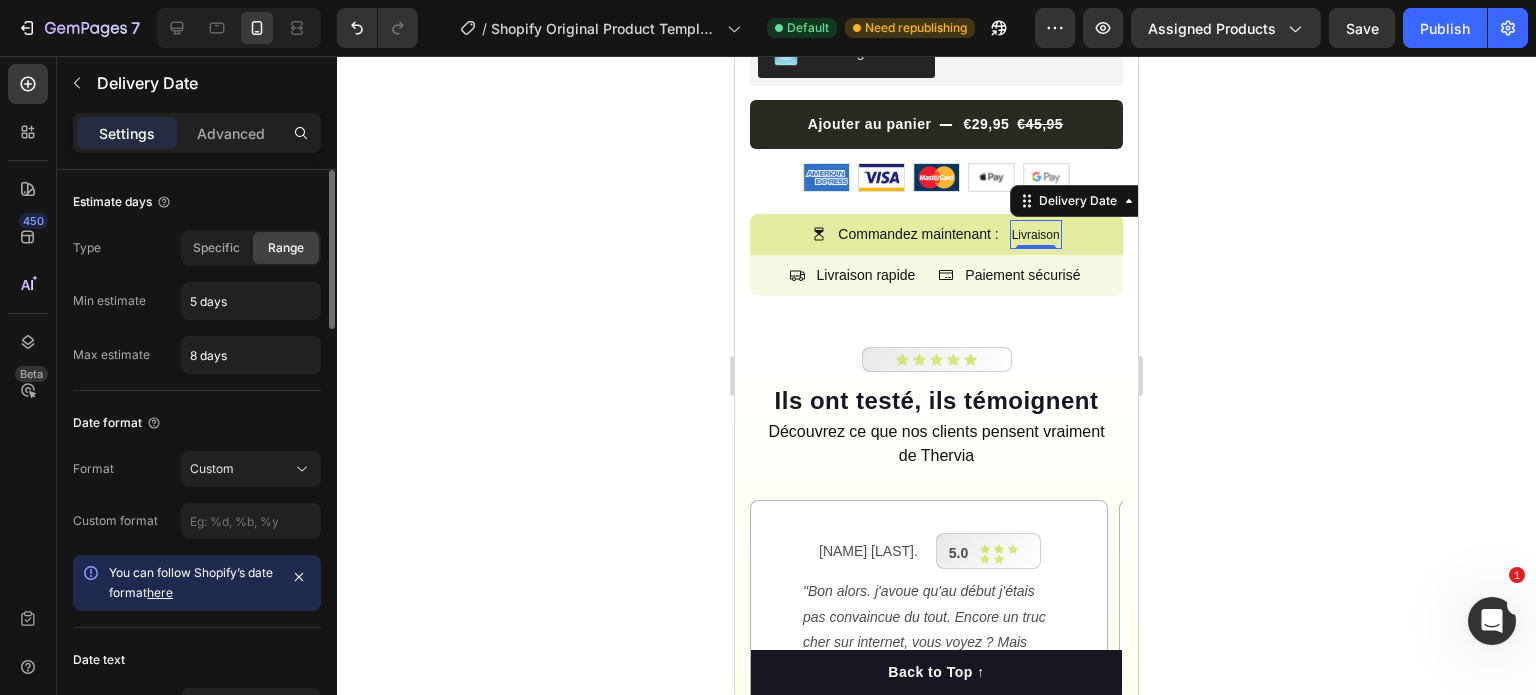 click on "here" at bounding box center (160, 592) 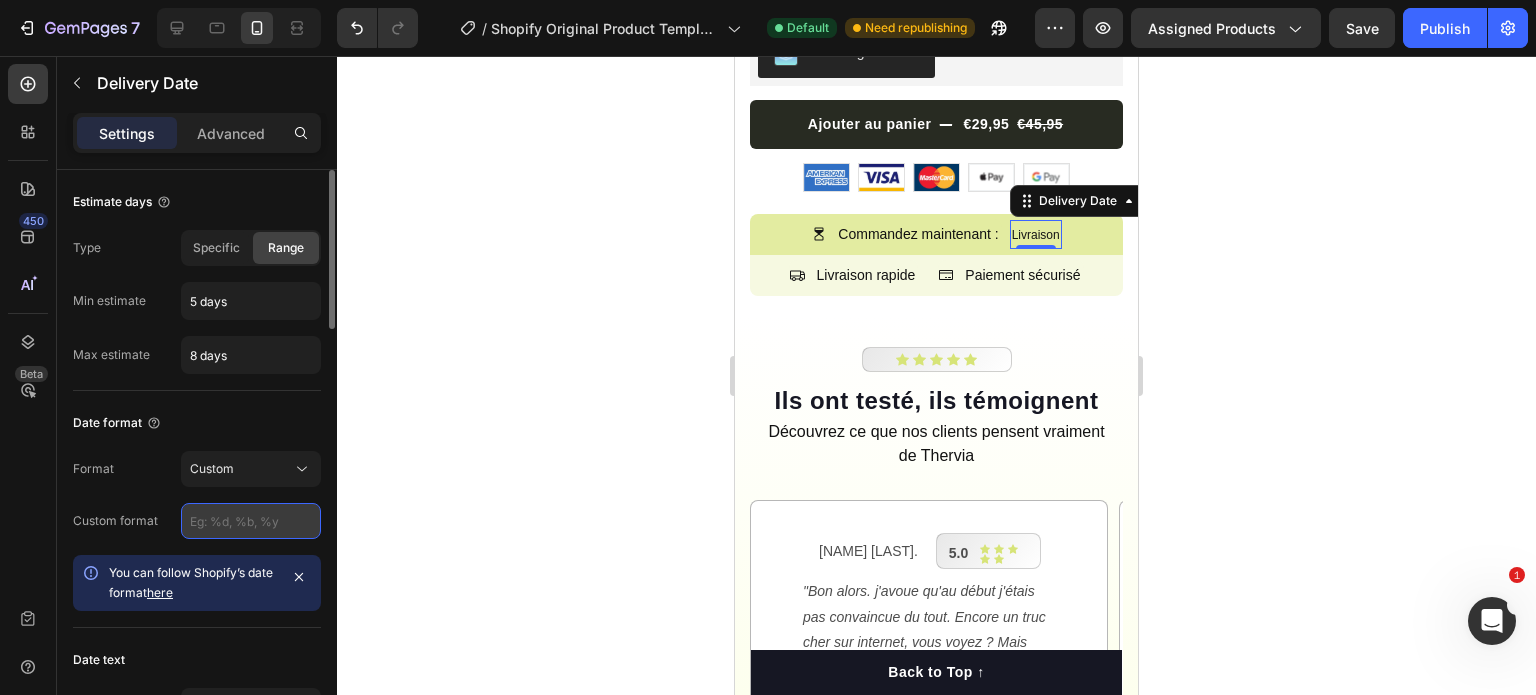 click at bounding box center (251, 521) 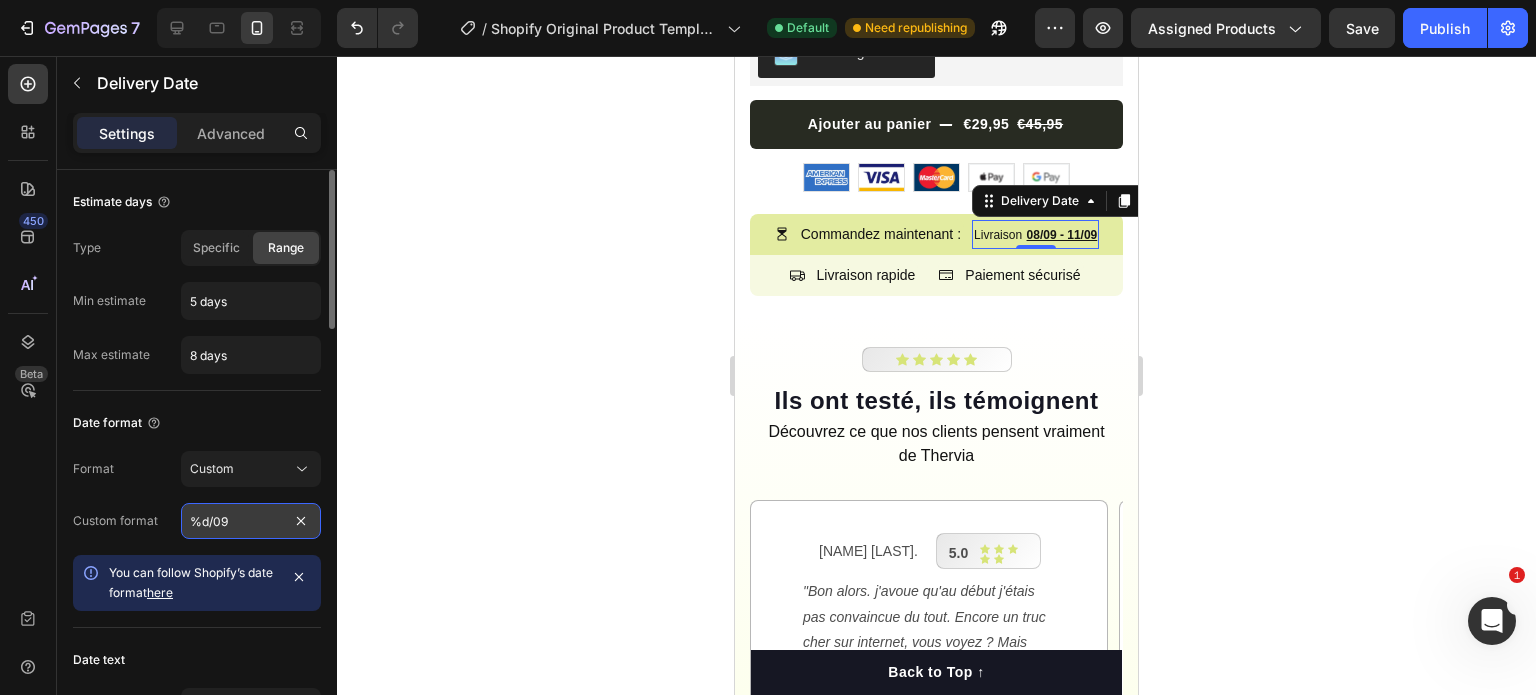 click on "%d/09" at bounding box center (251, 521) 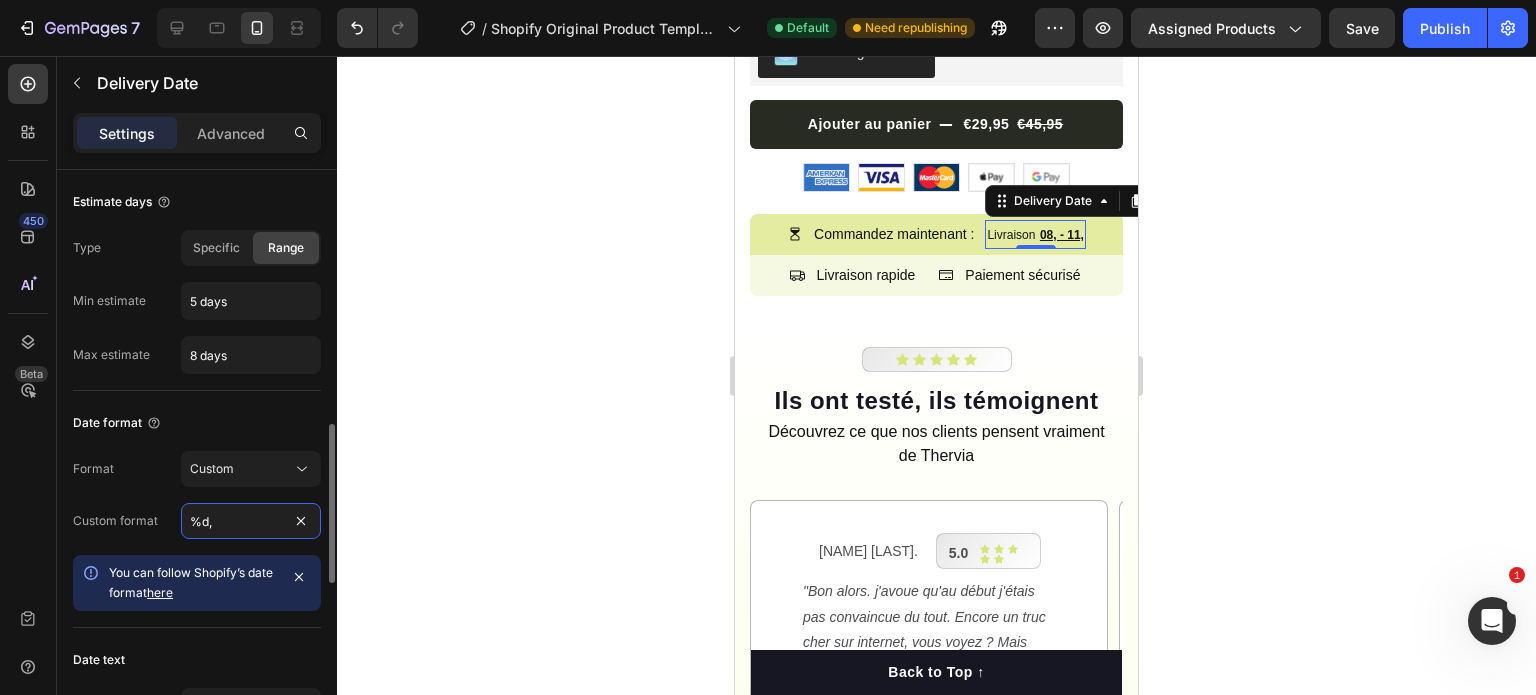 scroll, scrollTop: 200, scrollLeft: 0, axis: vertical 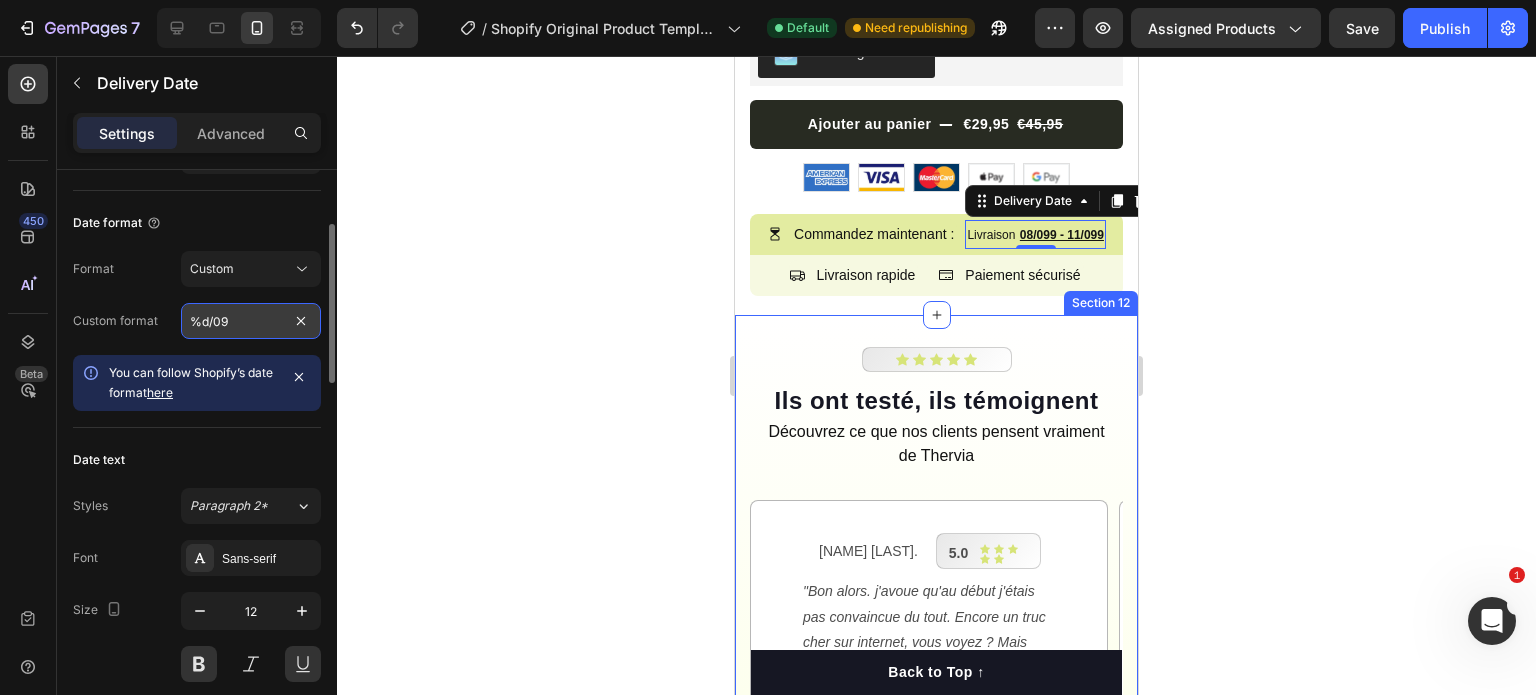 click on "%d/09" at bounding box center (251, 321) 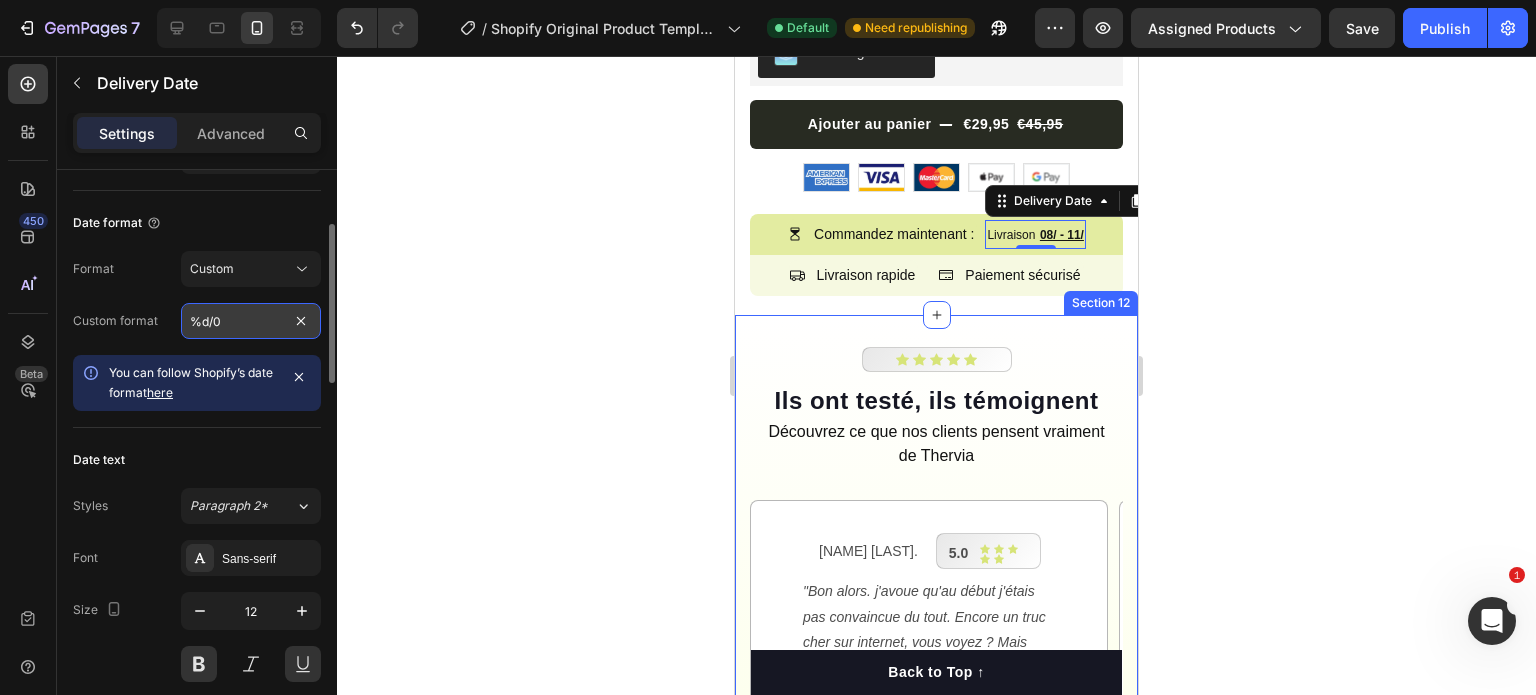 type on "%d/09" 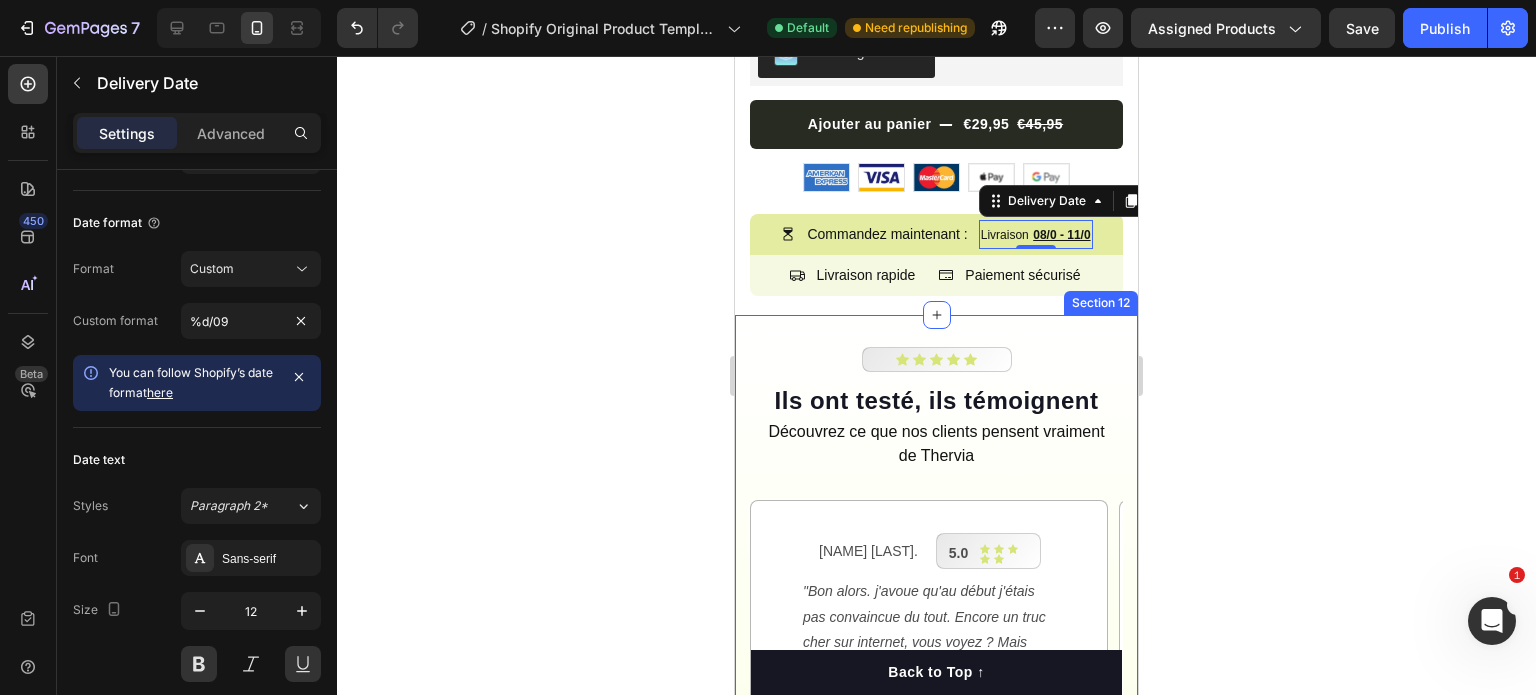 click 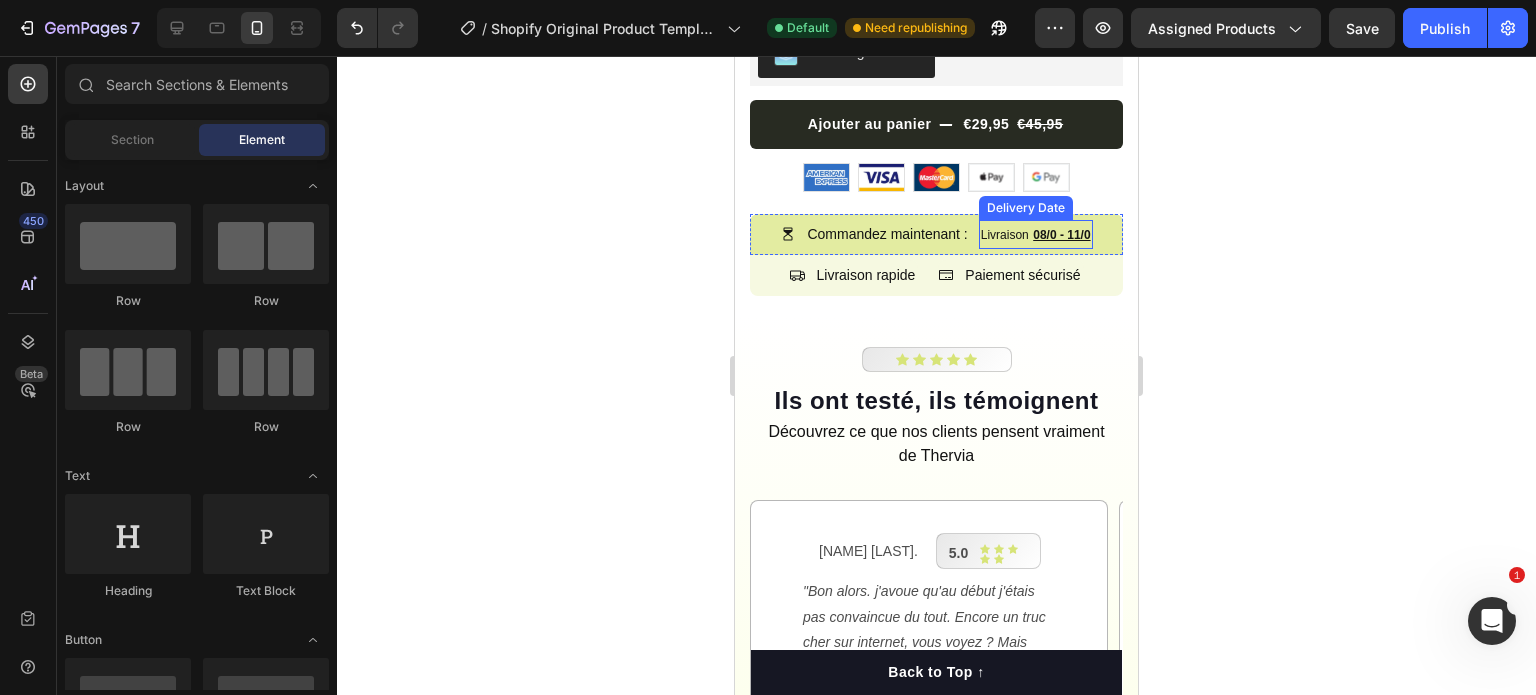 click on "08/0 - 11/0" at bounding box center (1061, 235) 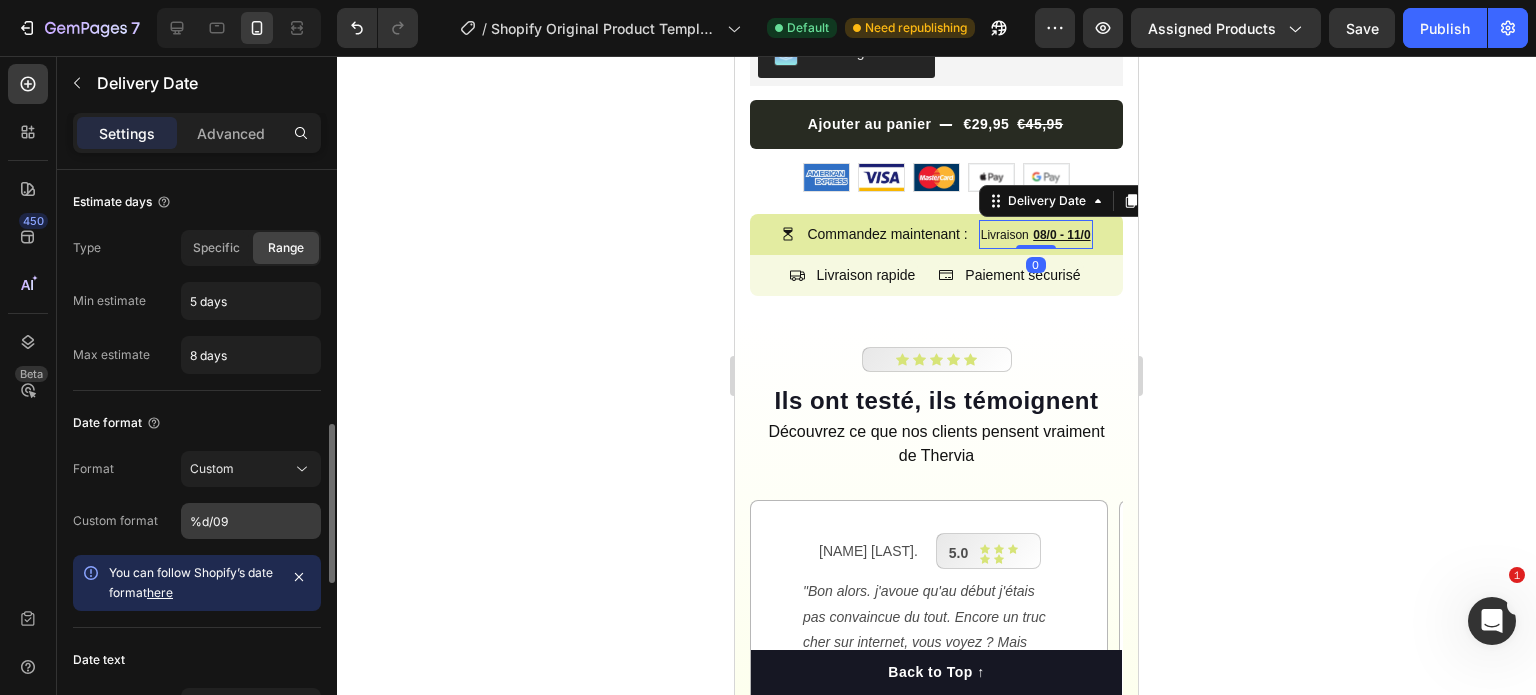 scroll, scrollTop: 200, scrollLeft: 0, axis: vertical 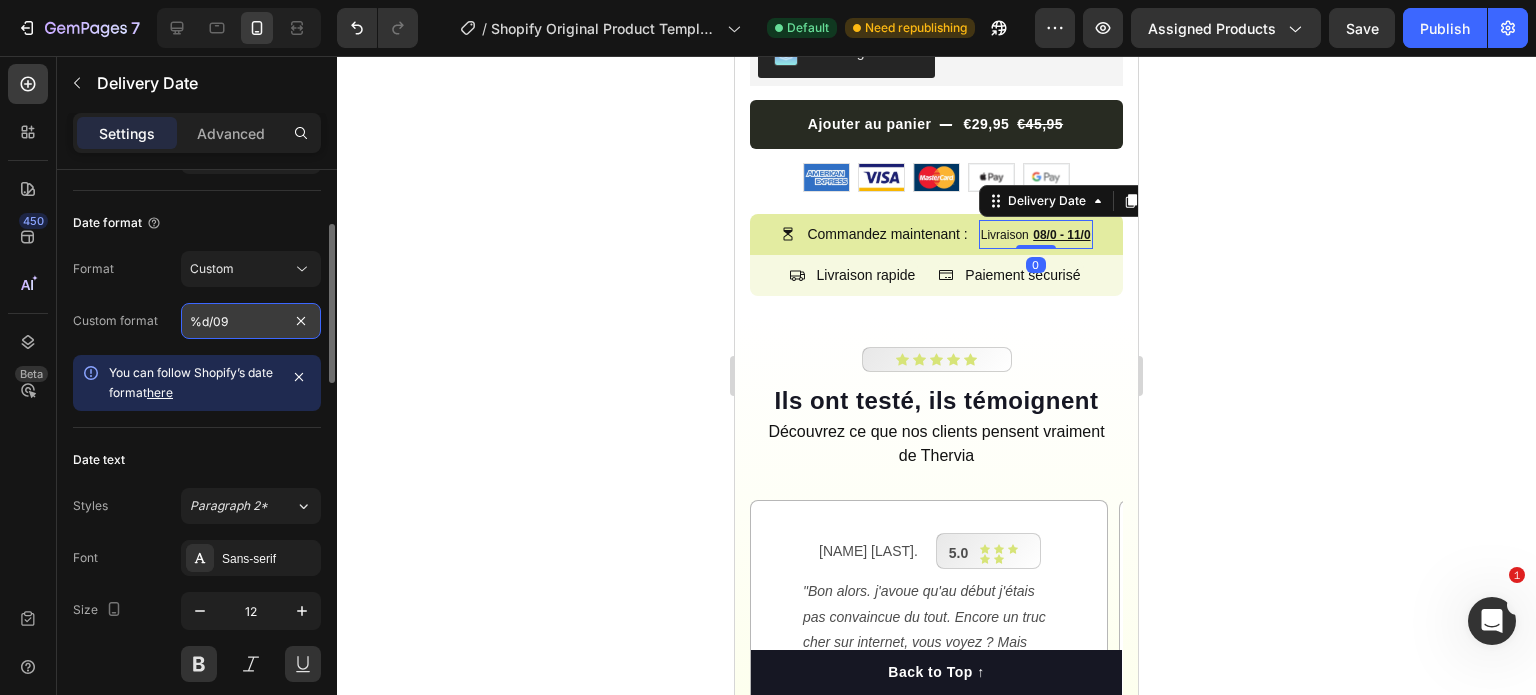 click on "%d/09" at bounding box center (251, 321) 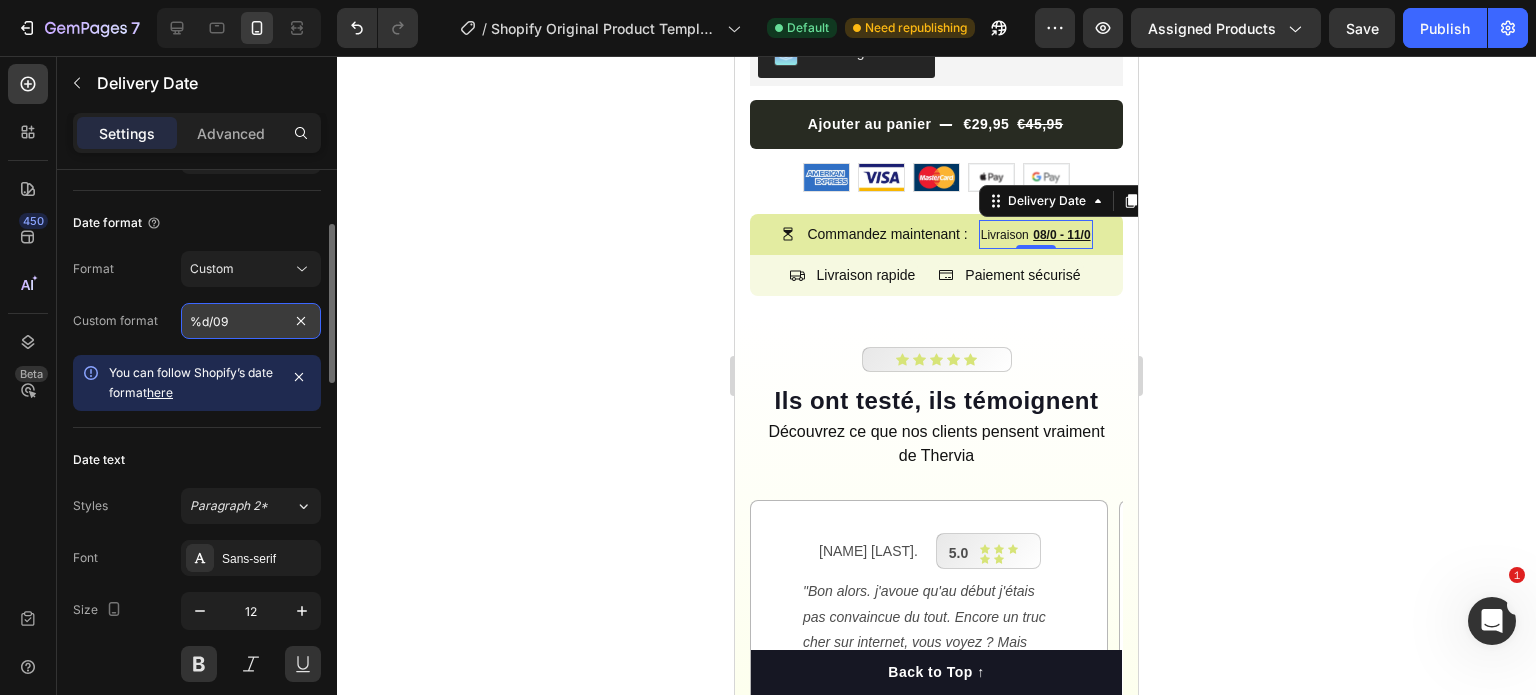 click on "%d/09" at bounding box center (251, 321) 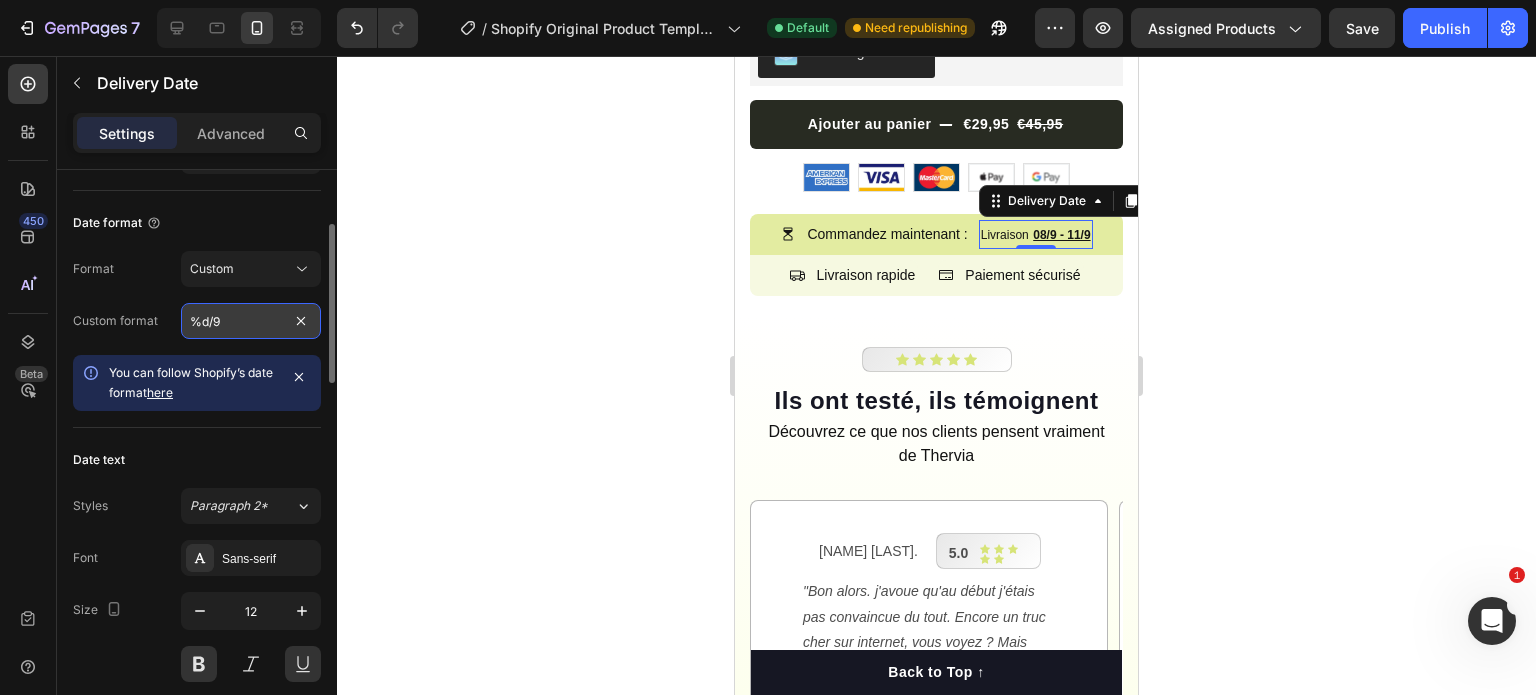 type on "%d/09" 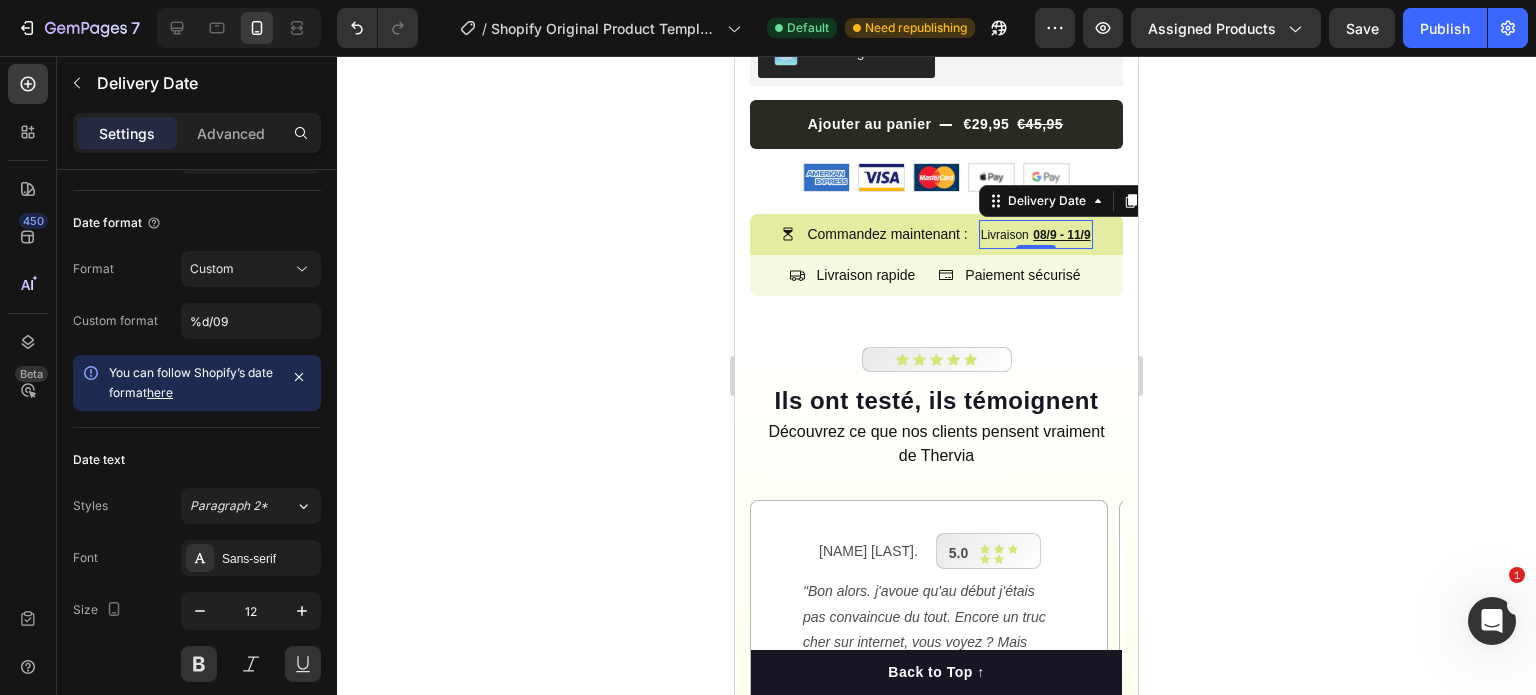 click 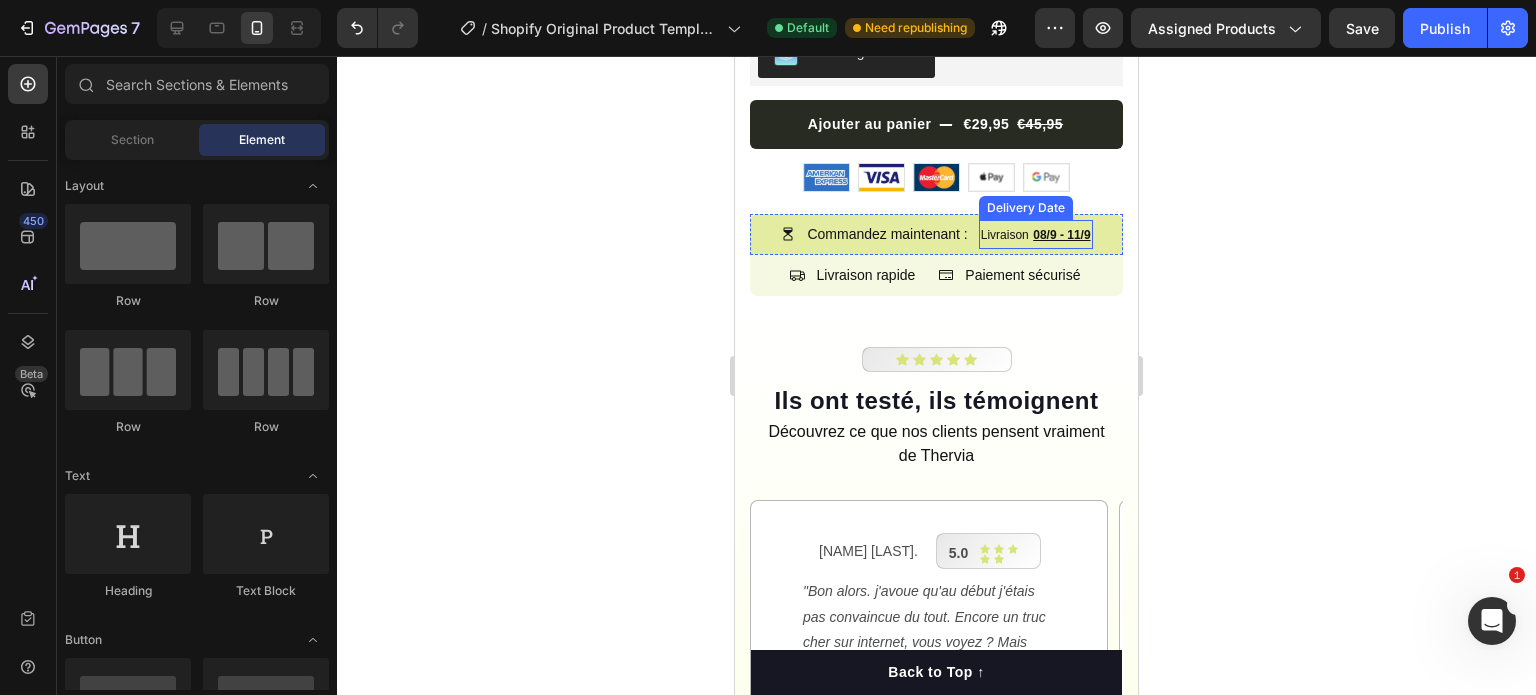 click on "08/9 - 11/9" at bounding box center [1061, 235] 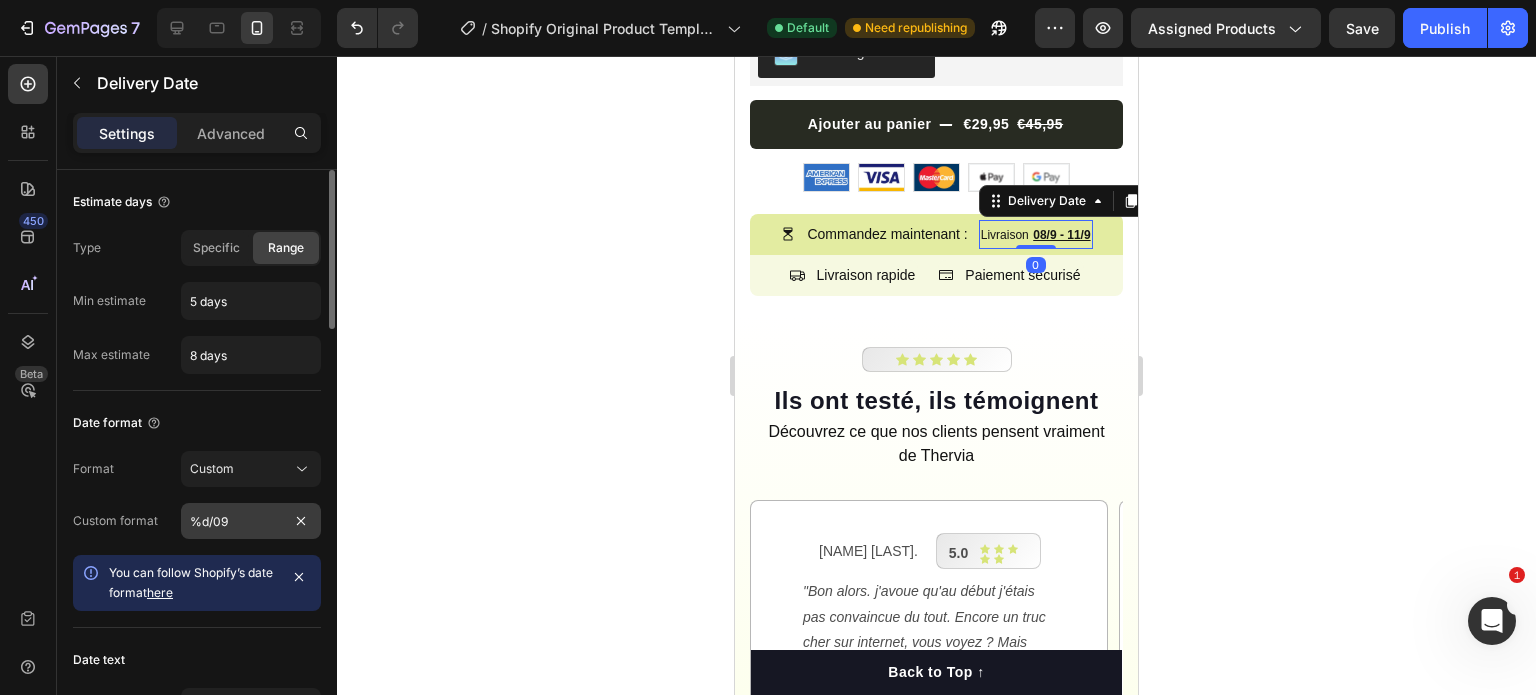 scroll, scrollTop: 100, scrollLeft: 0, axis: vertical 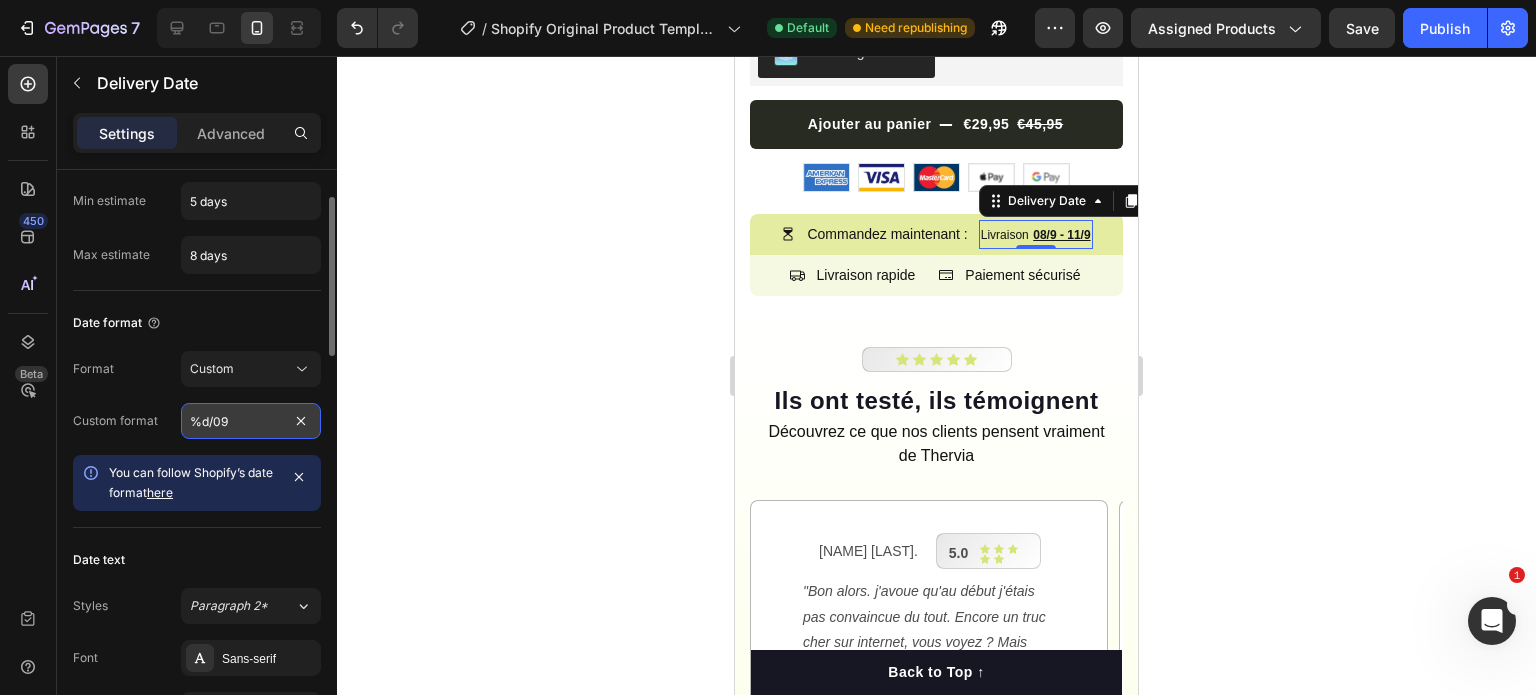 click on "%d/09" at bounding box center [251, 421] 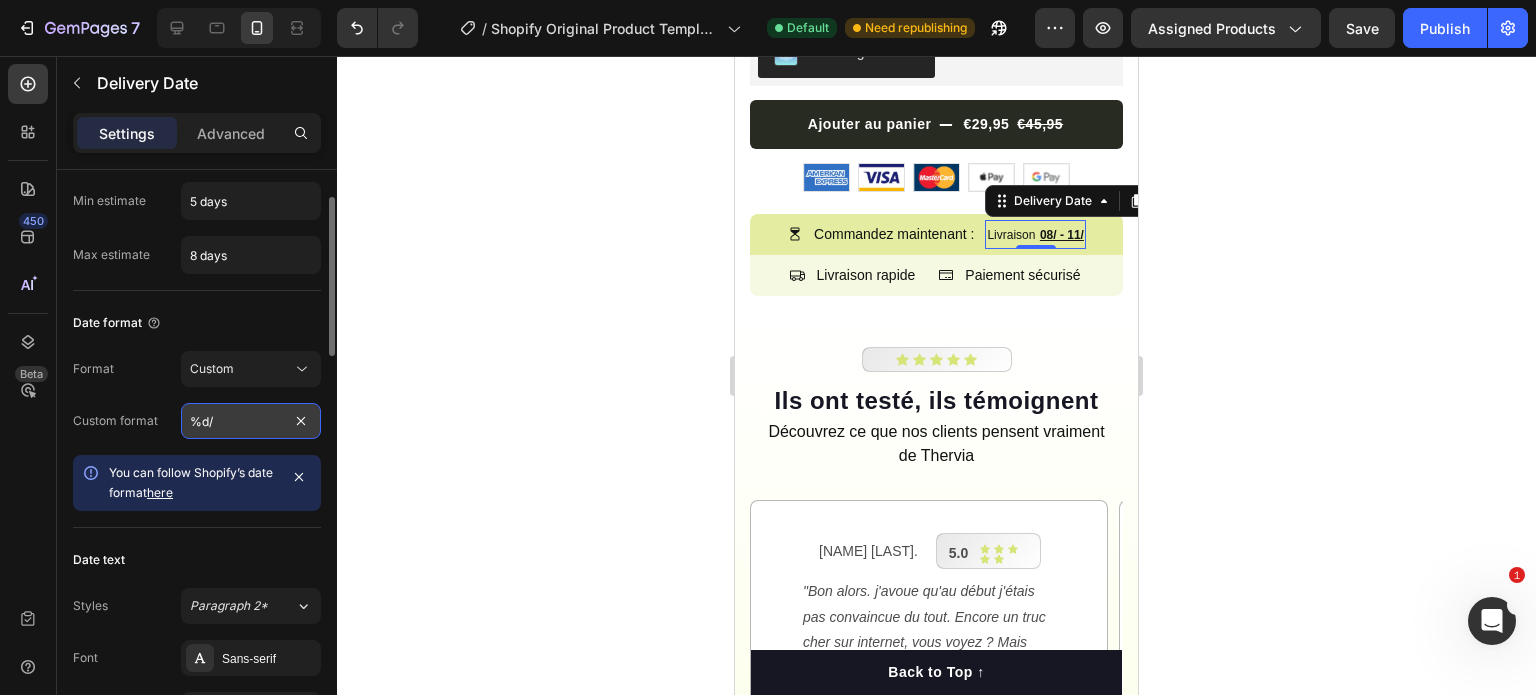 click on "%d/" at bounding box center [251, 421] 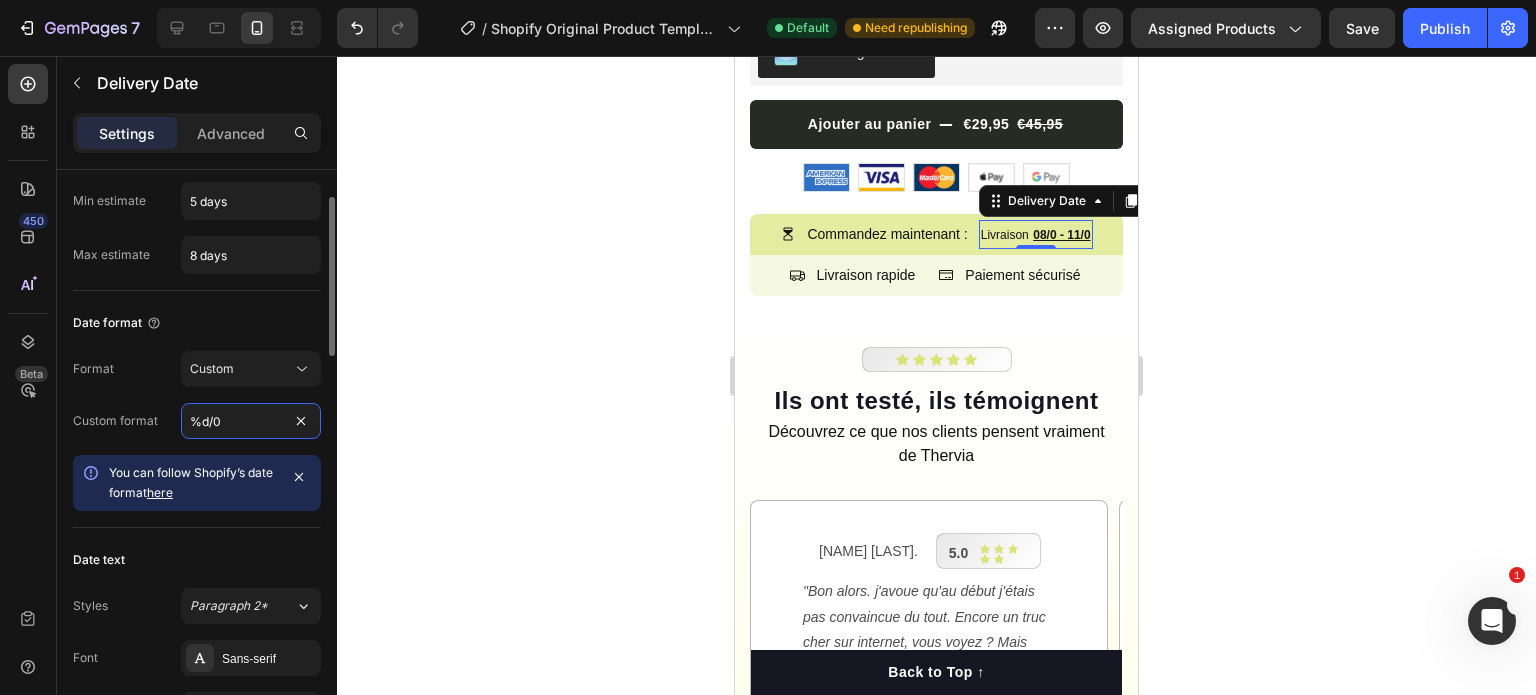 type on "%d/09" 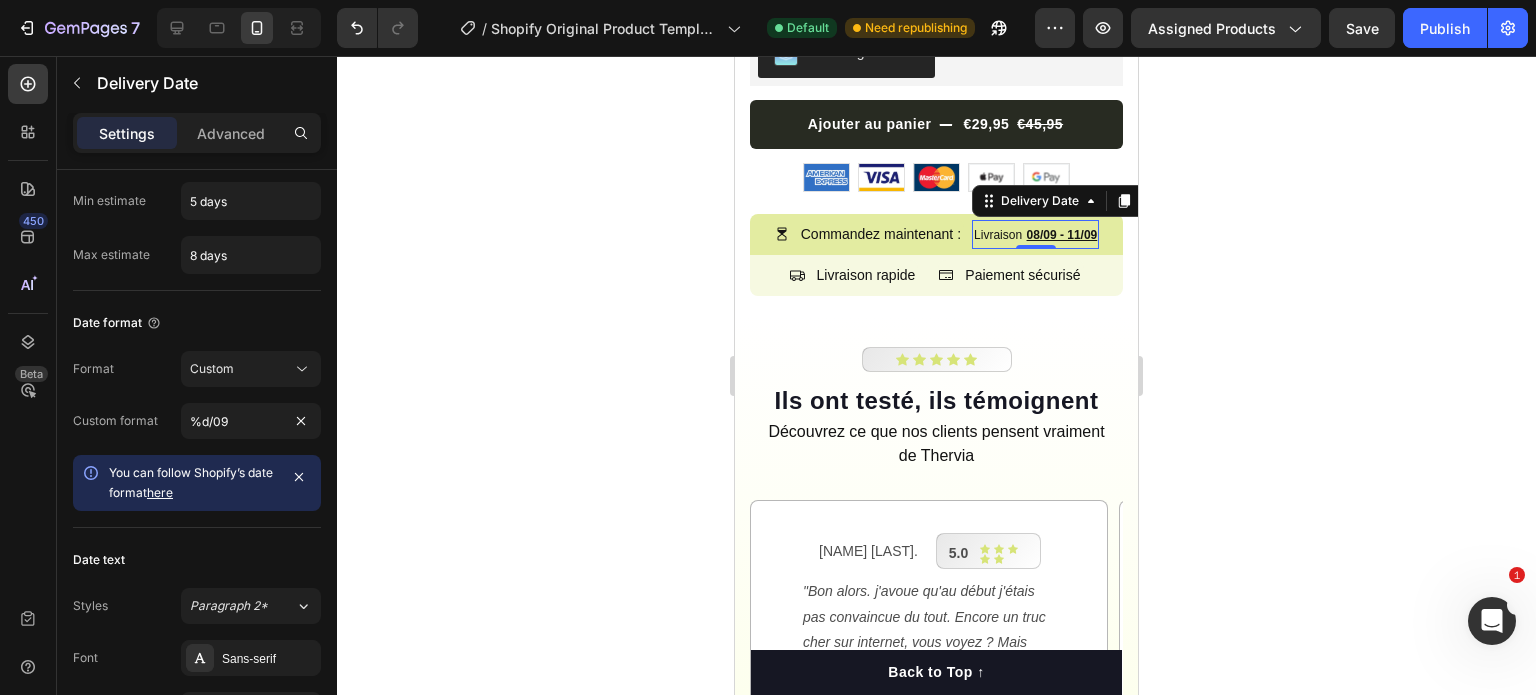 click 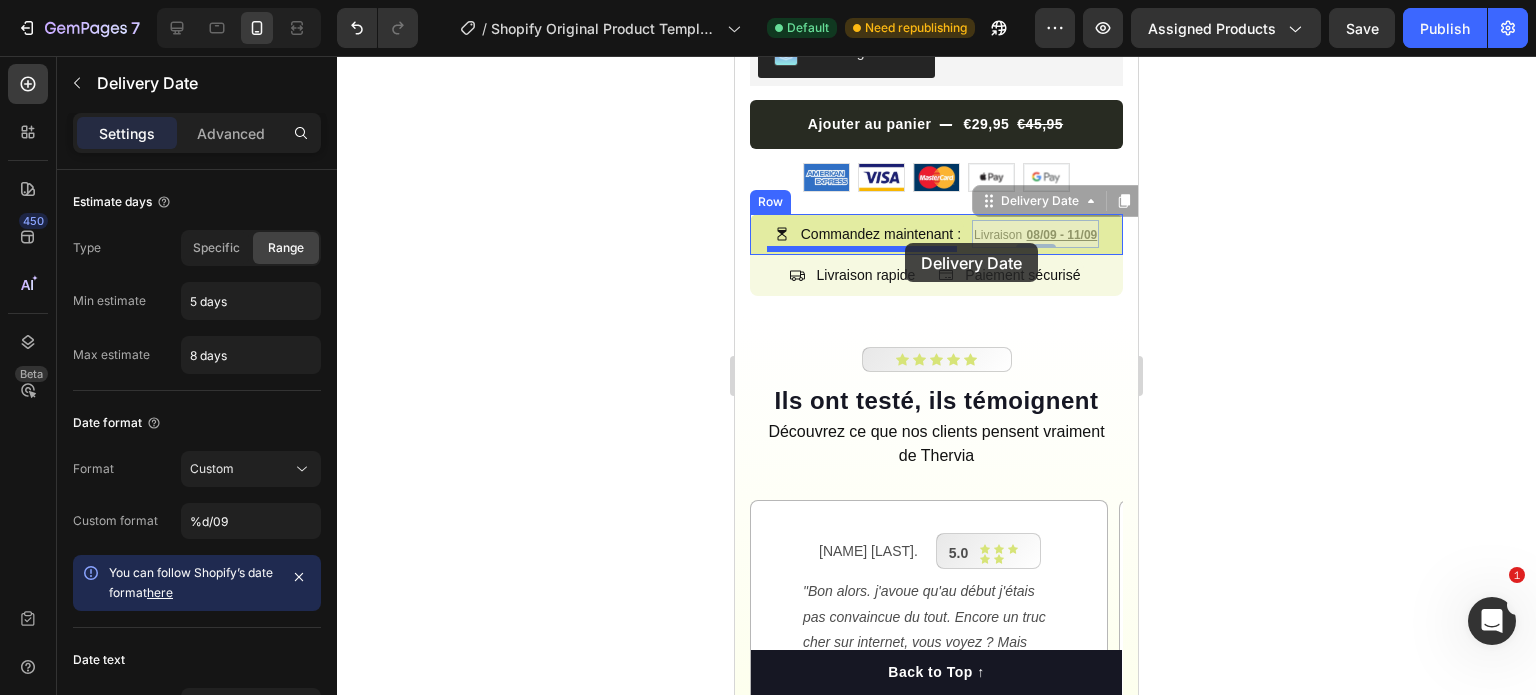 drag, startPoint x: 1000, startPoint y: 247, endPoint x: 1883, endPoint y: 355, distance: 889.58026 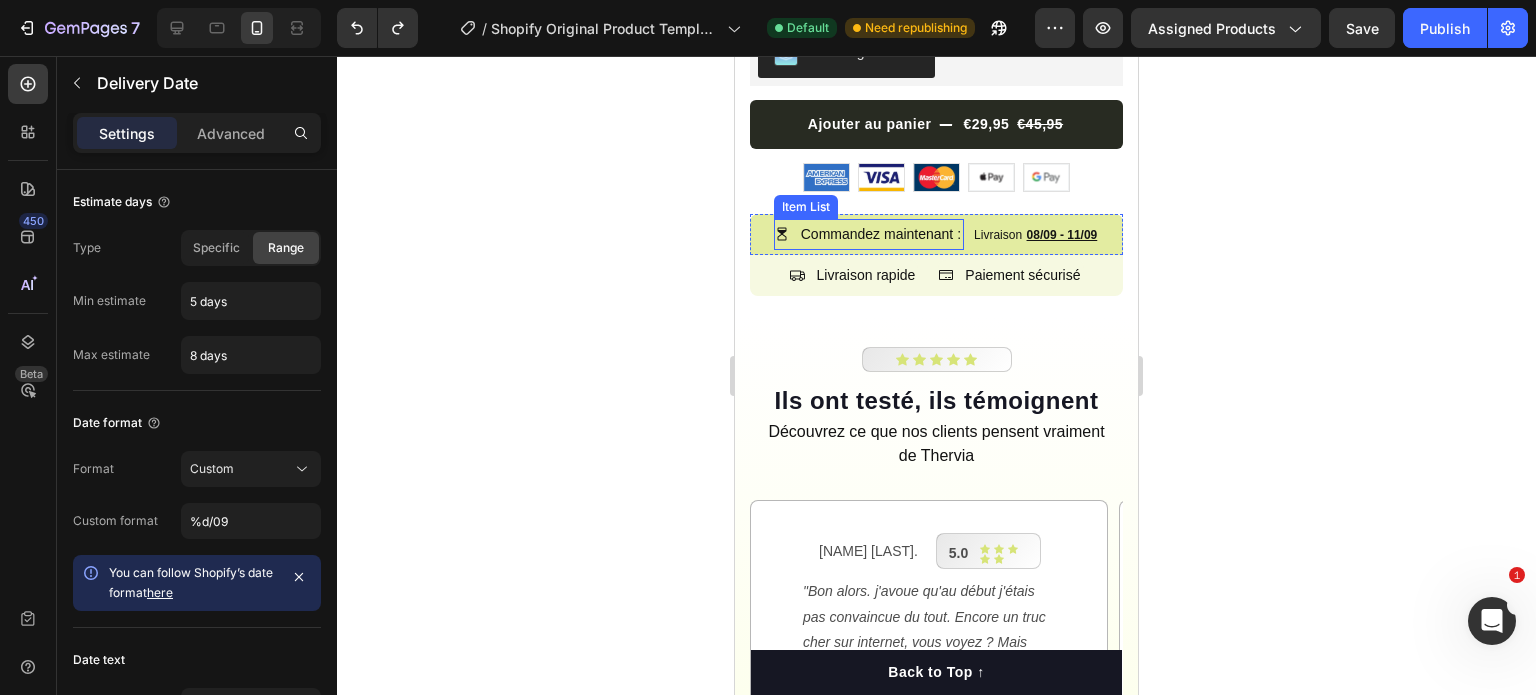 click on "Commandez maintenant :" at bounding box center (881, 234) 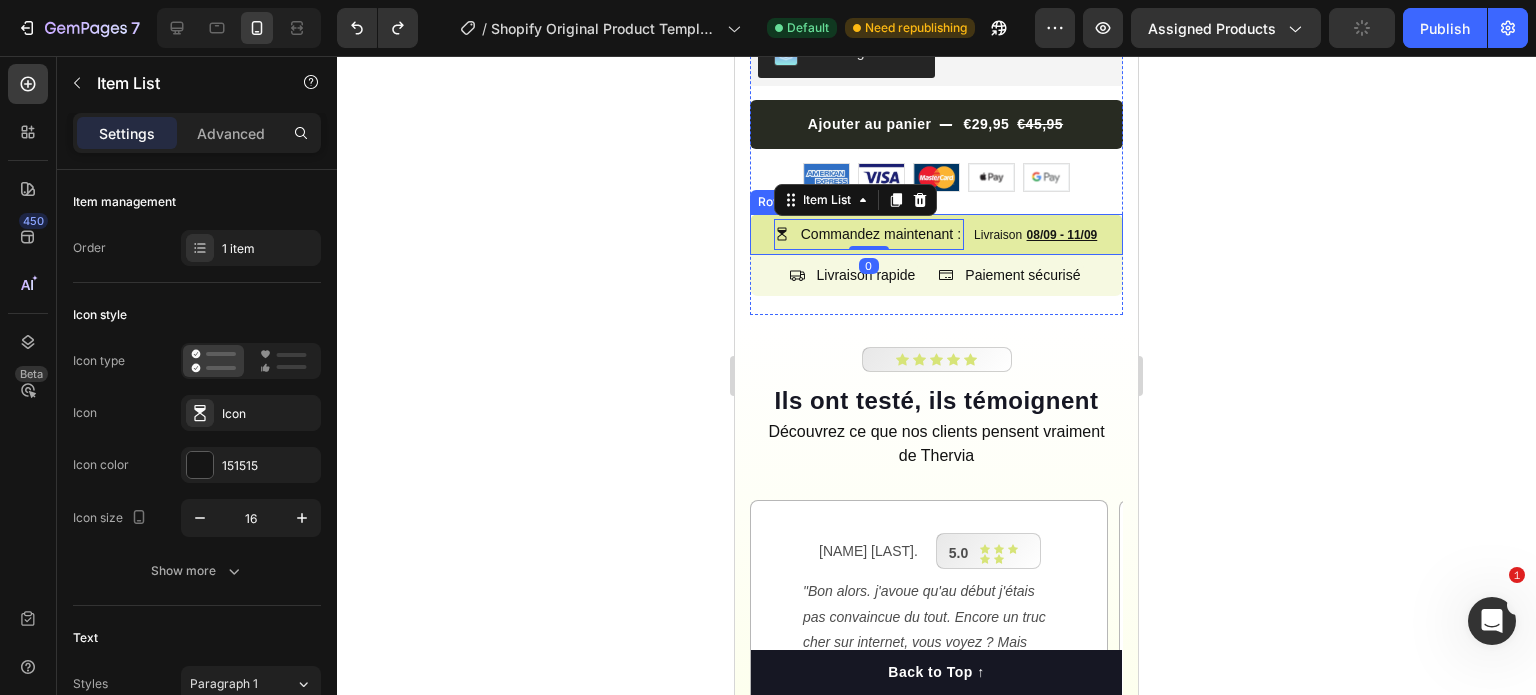 click on "Commandez maintenant : Item List   0
Livraison
08/09 - 11/09
Delivery Date Row" at bounding box center (936, 234) 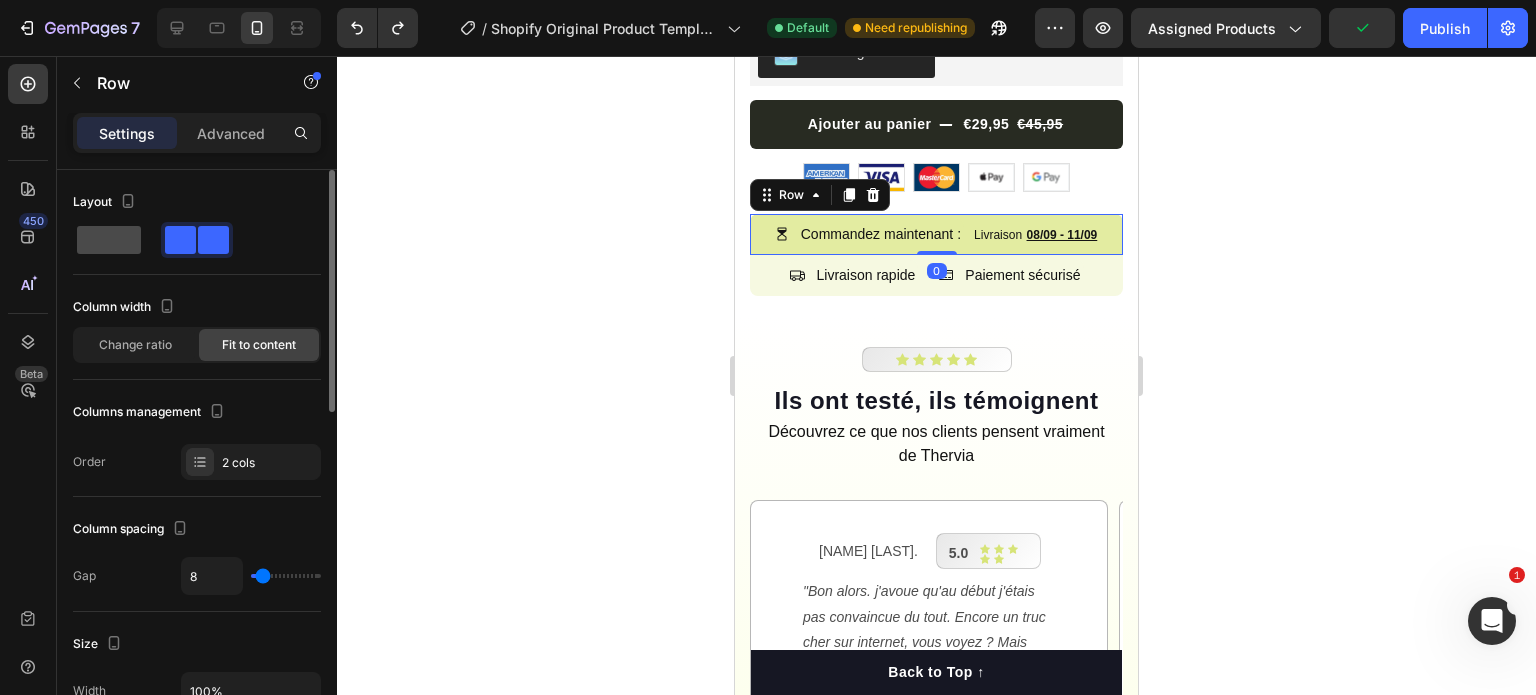 click 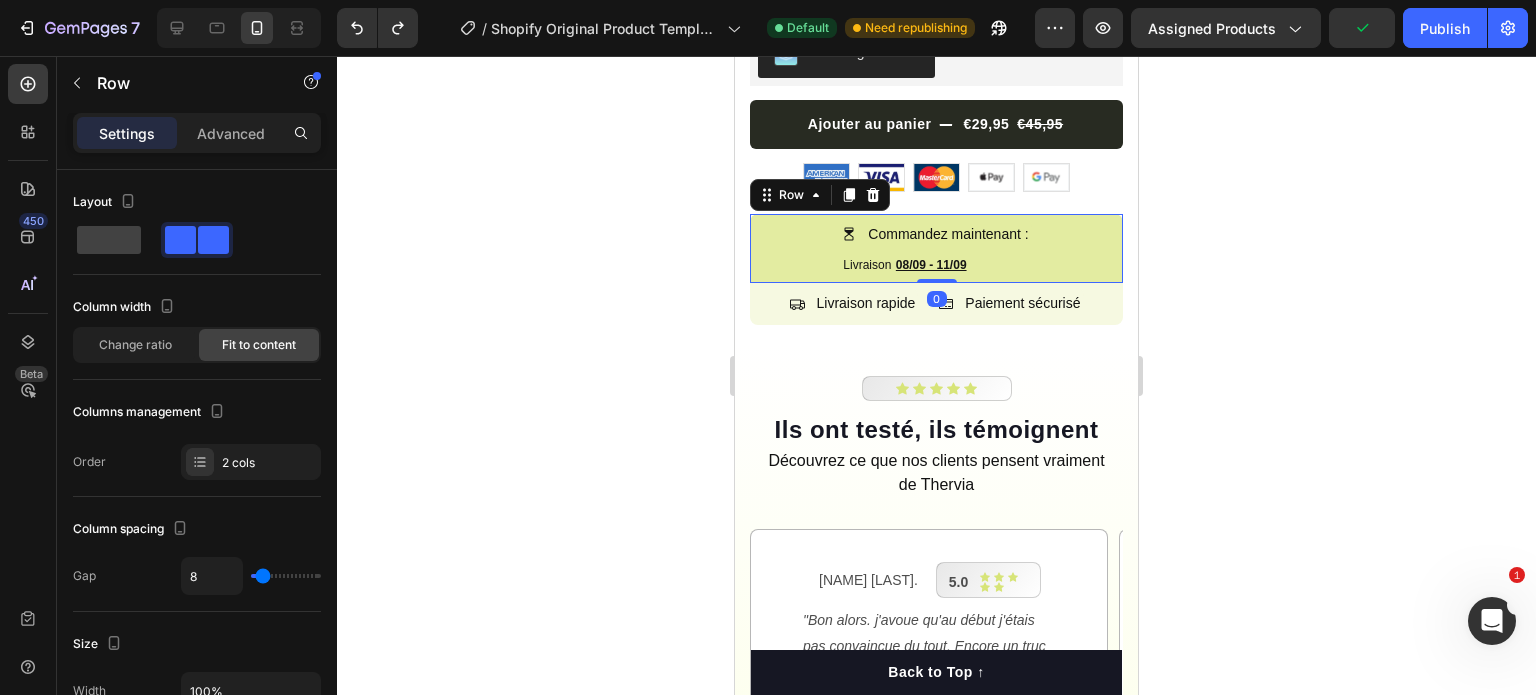 type on "0" 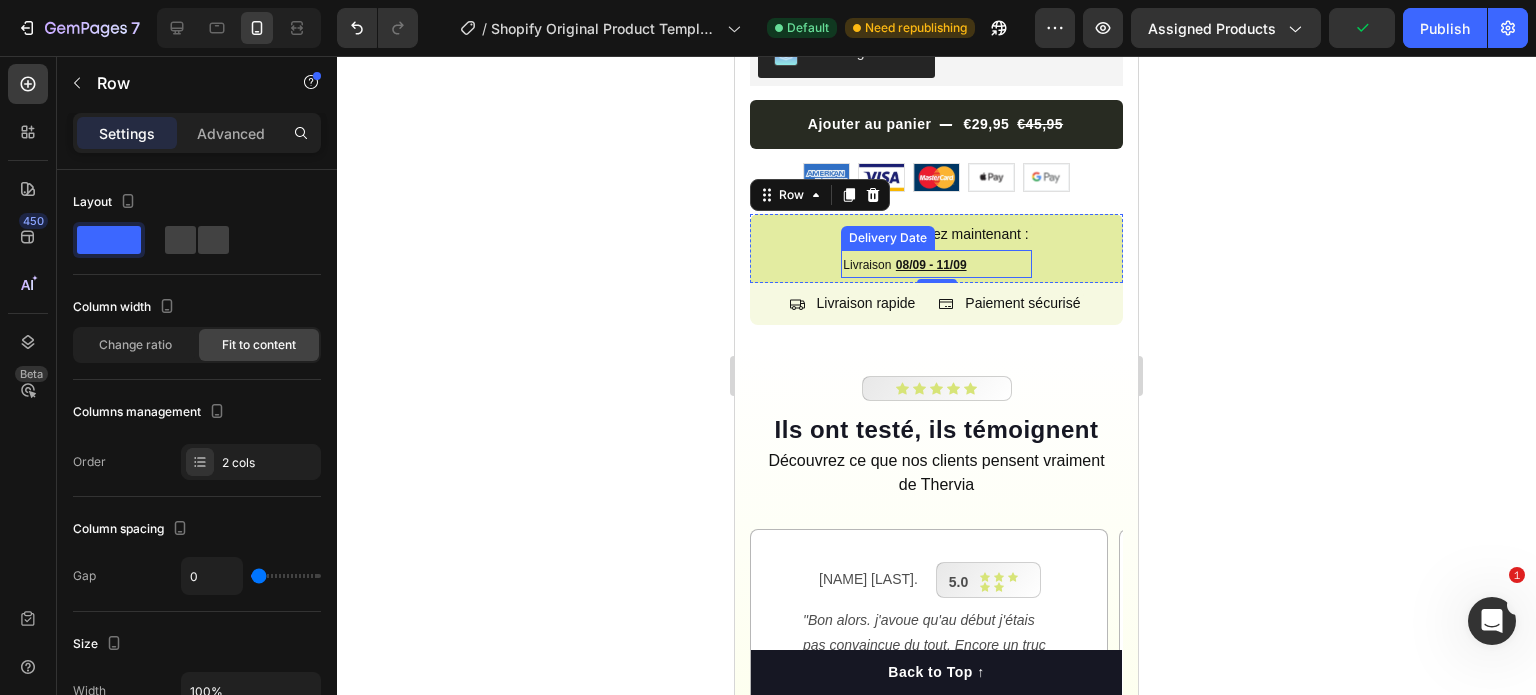 click on "Livraison
08/09 - 11/09" at bounding box center [936, 264] 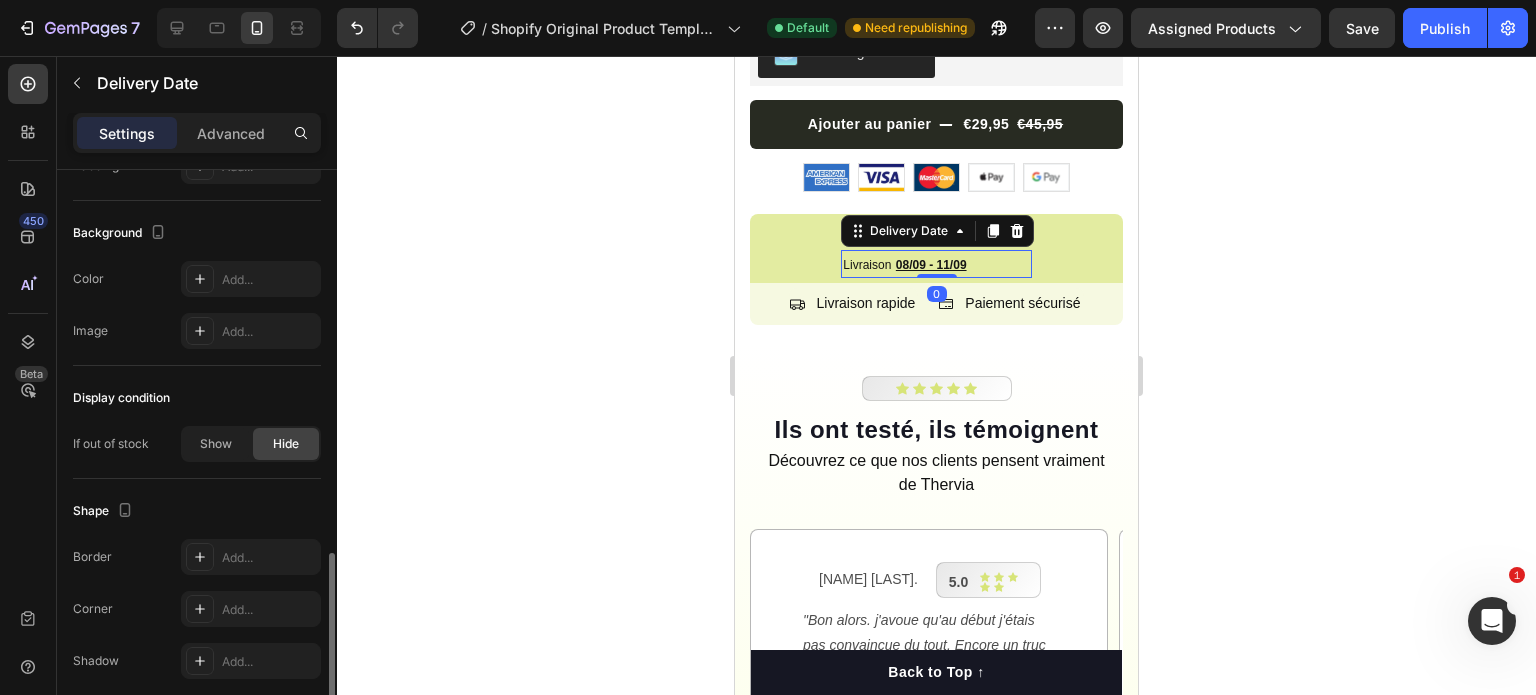 scroll, scrollTop: 1544, scrollLeft: 0, axis: vertical 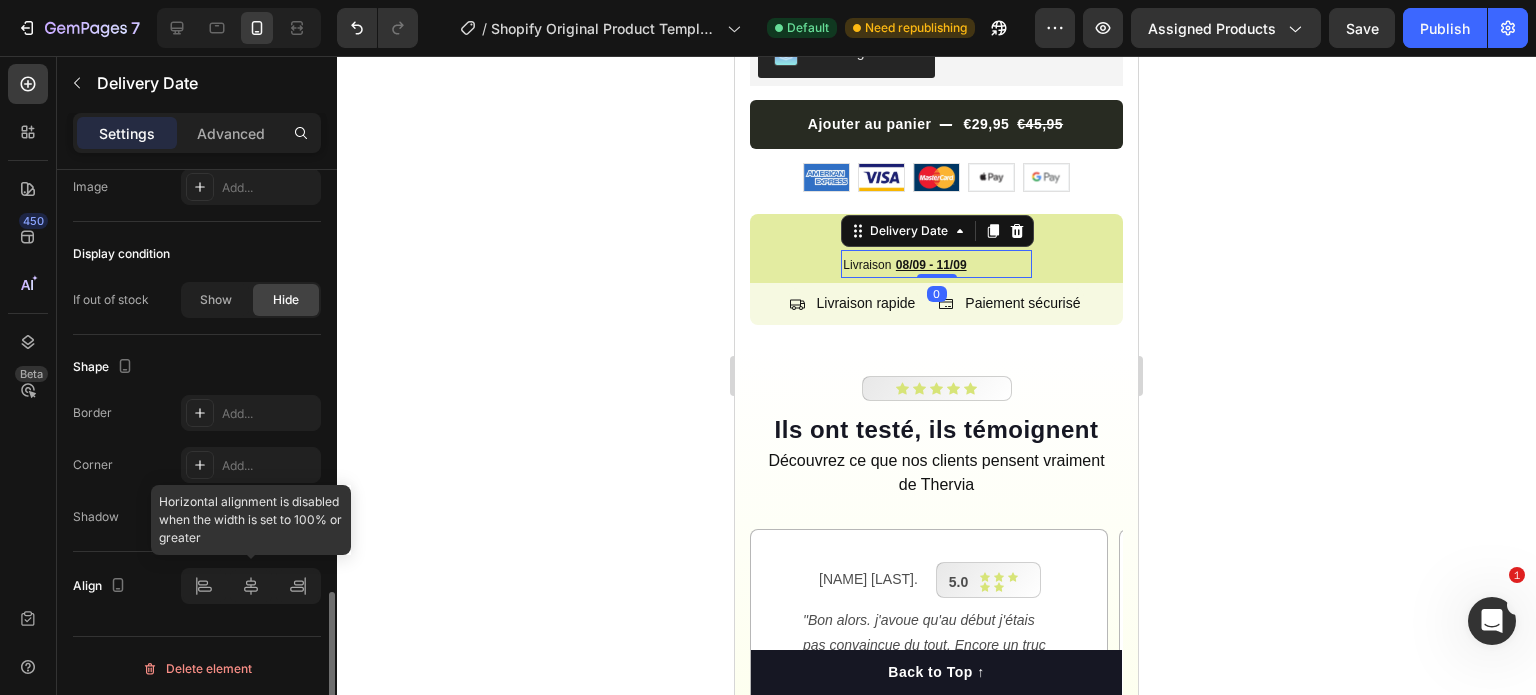 click 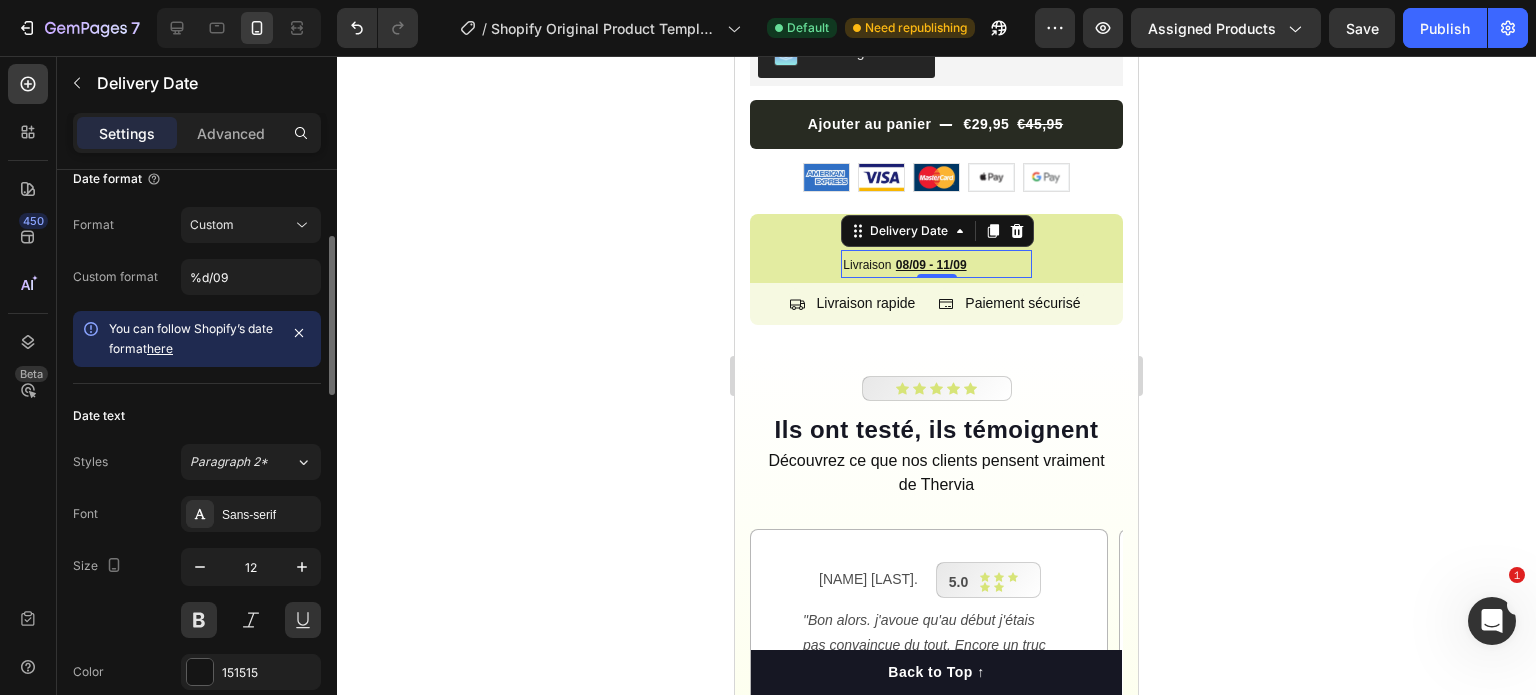 scroll, scrollTop: 144, scrollLeft: 0, axis: vertical 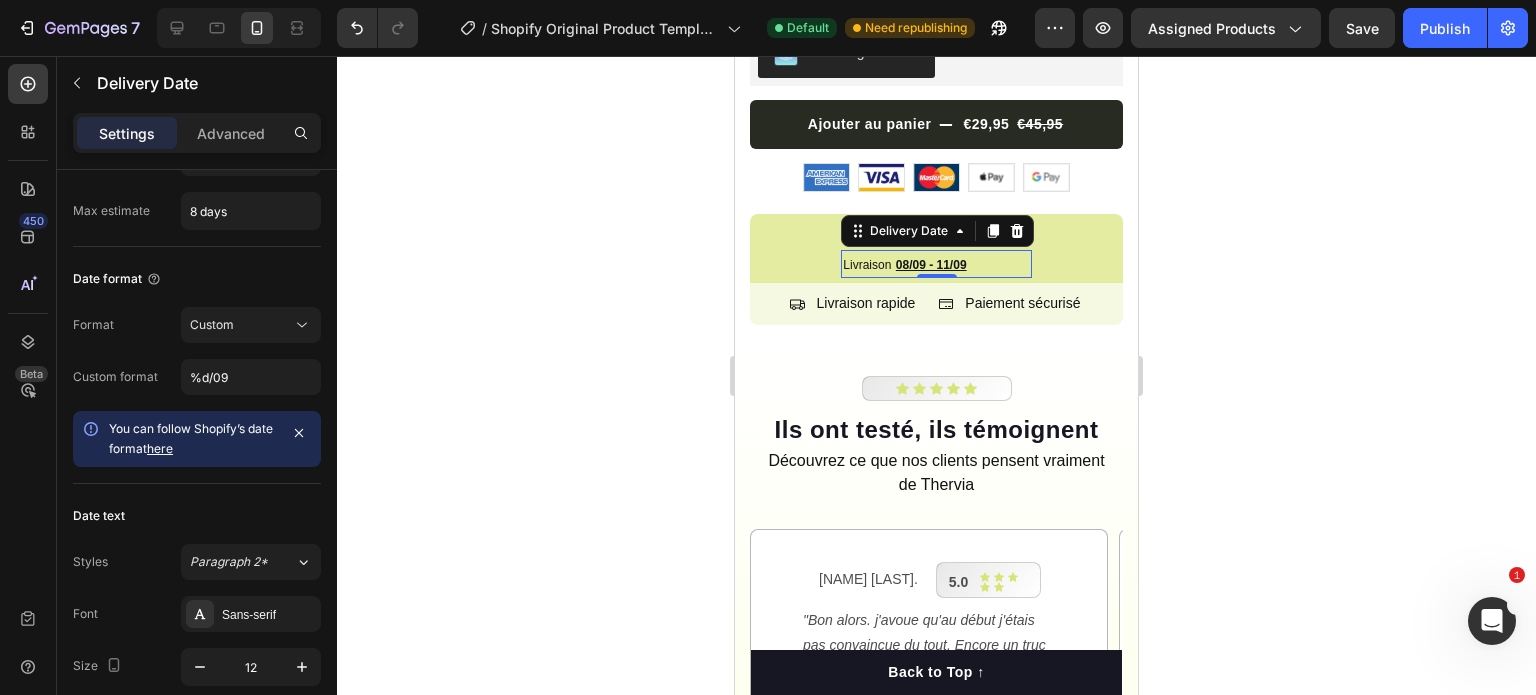 click on "Livraison
08/09 - 11/09" at bounding box center (936, 264) 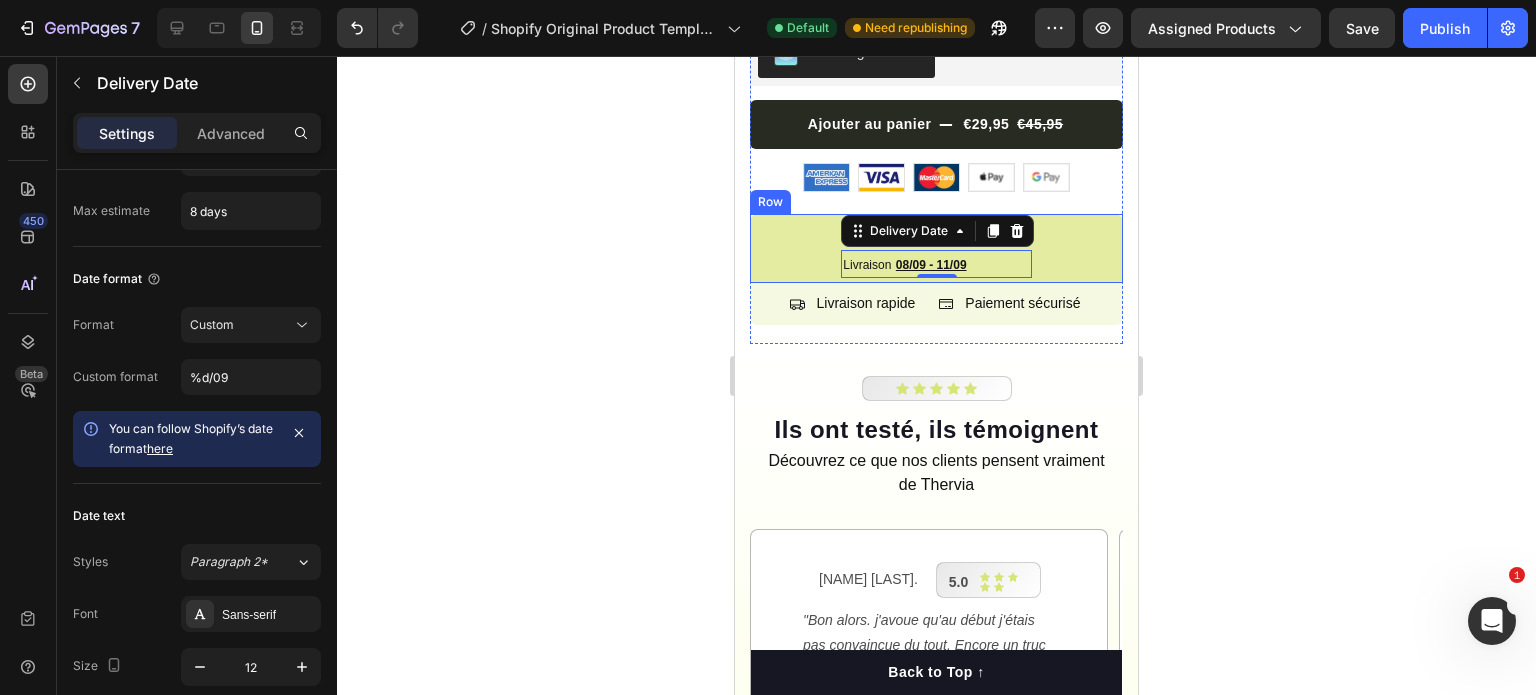 click on "Commandez maintenant : Item List
Livraison
08/09 - 11/09
Delivery Date   0 Row" at bounding box center [936, 249] 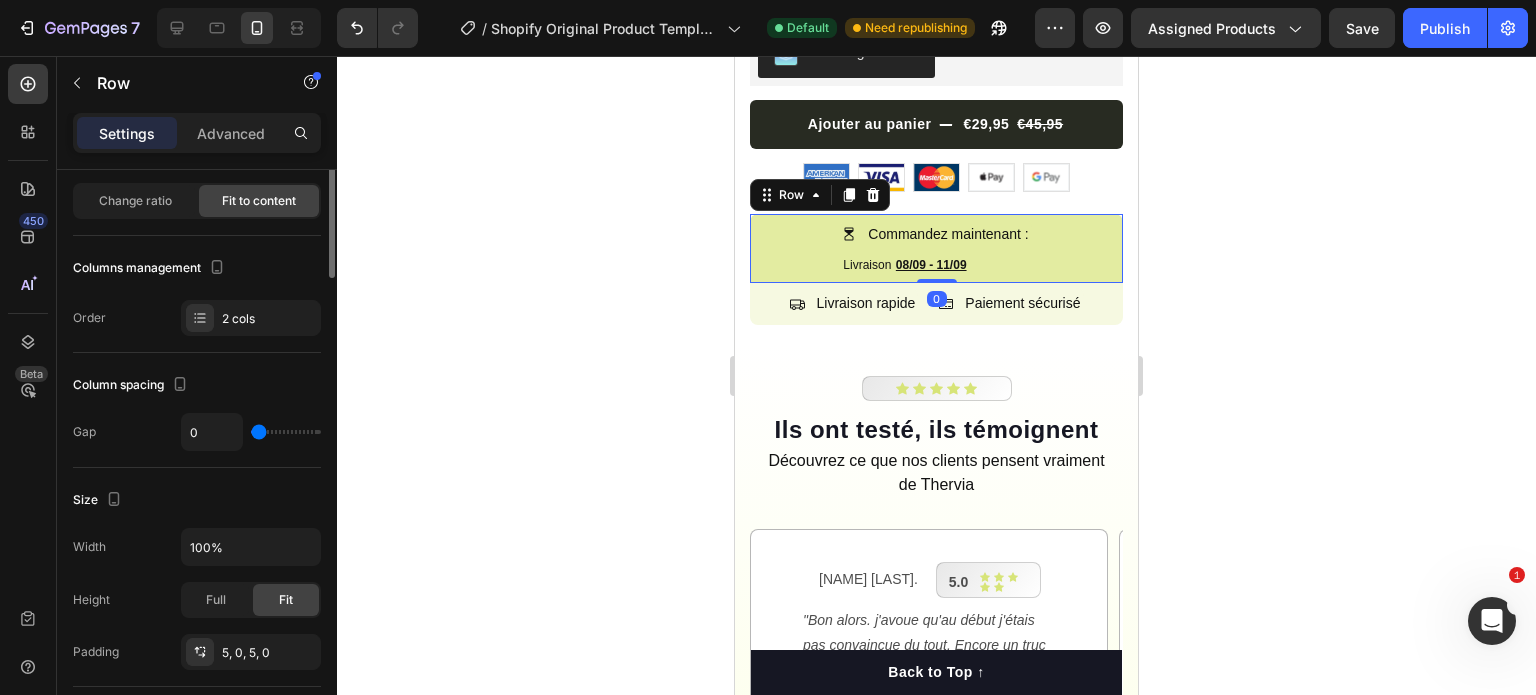 scroll, scrollTop: 0, scrollLeft: 0, axis: both 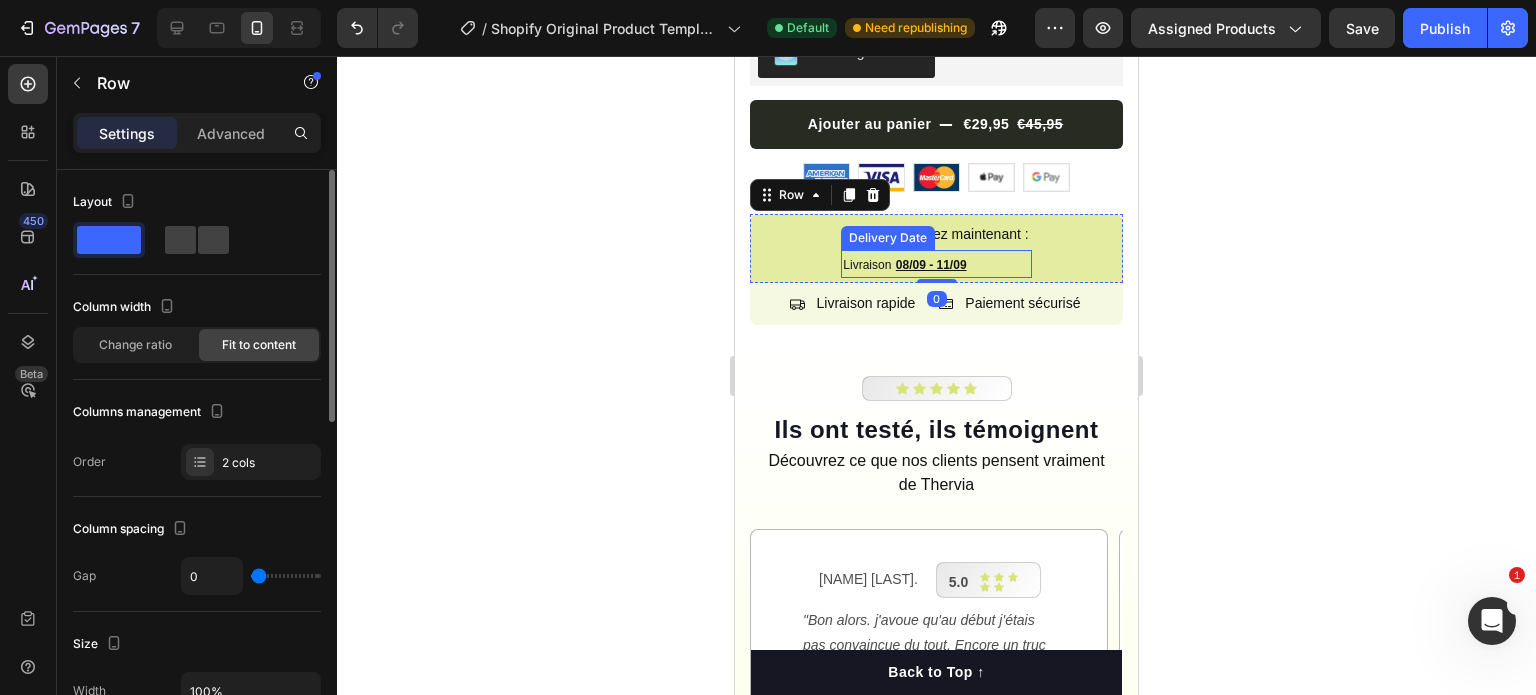 click on "Livraison
08/09 - 11/09" at bounding box center (936, 264) 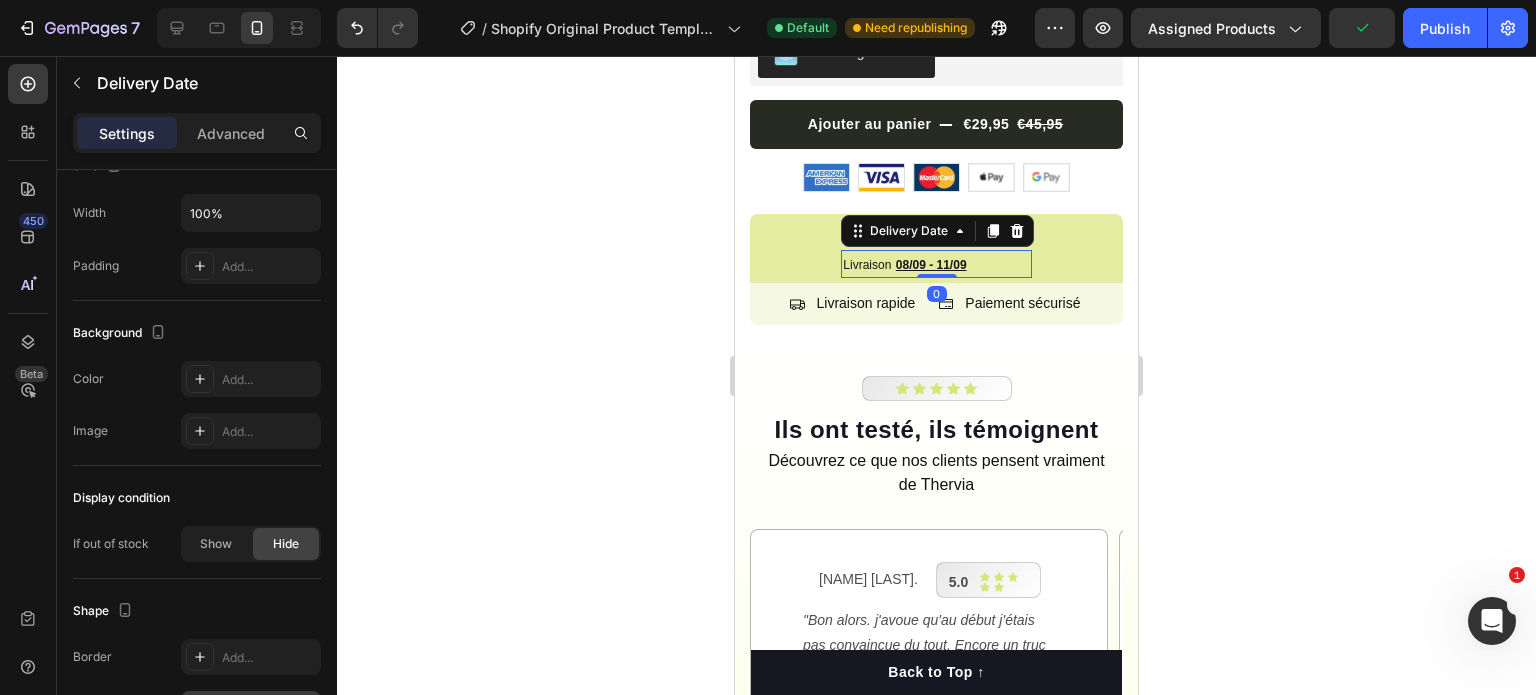 scroll, scrollTop: 1544, scrollLeft: 0, axis: vertical 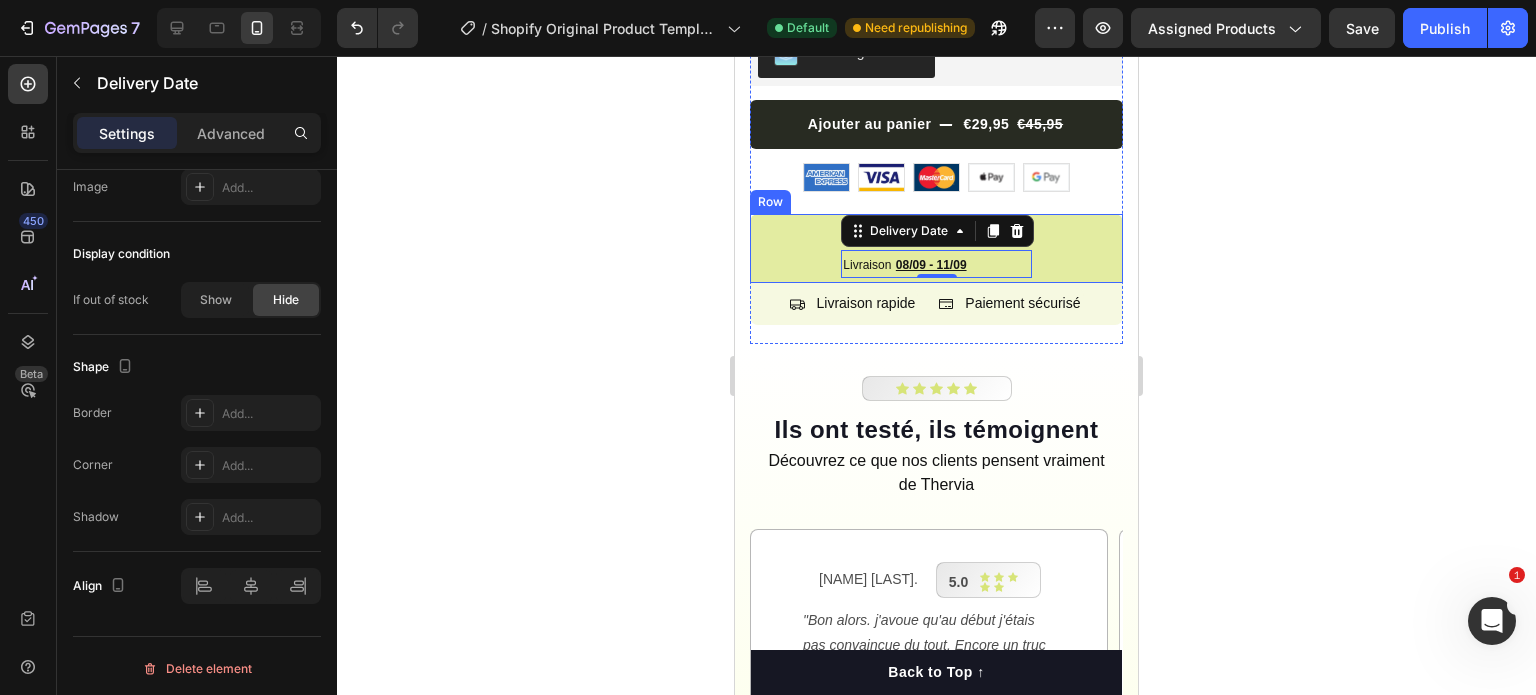 click on "Commandez maintenant : Item List
Livraison
08/09 - 11/09
Delivery Date   0 Row" at bounding box center (936, 249) 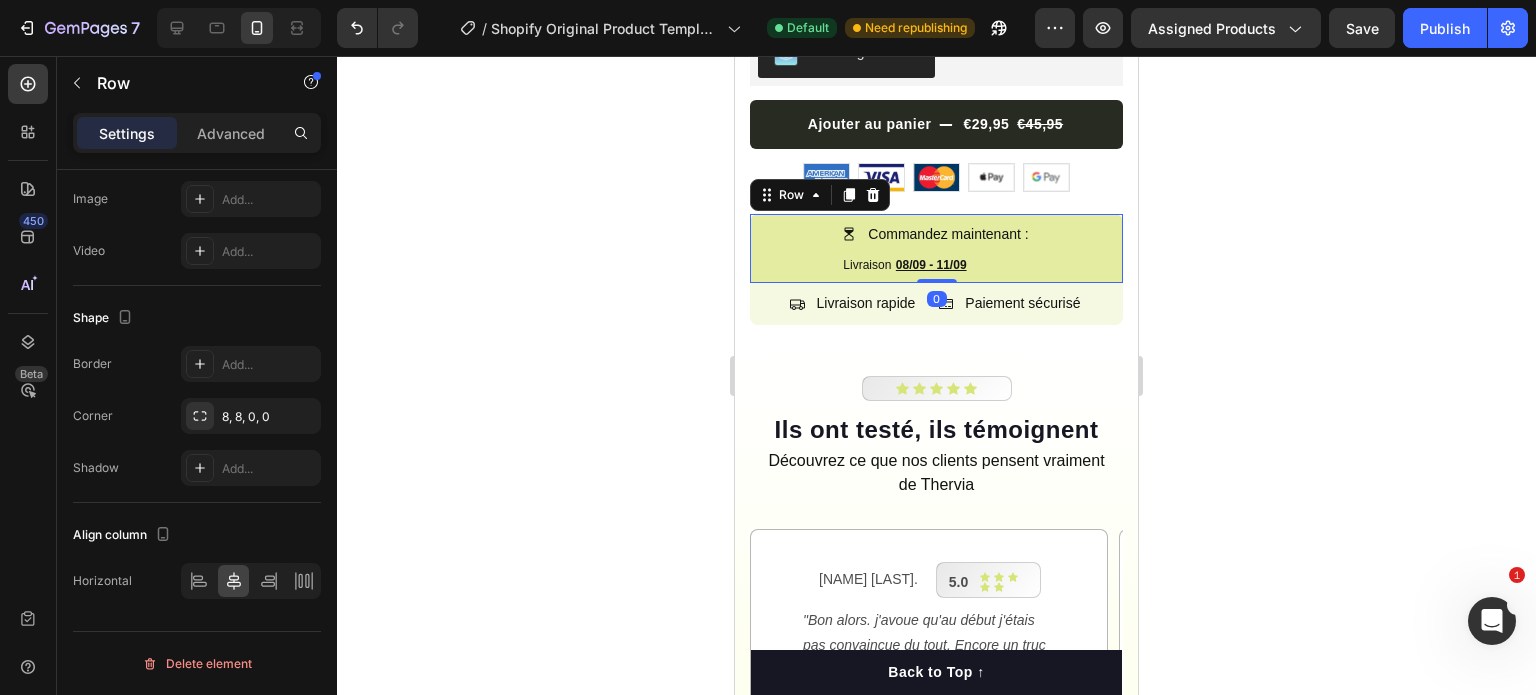 scroll, scrollTop: 0, scrollLeft: 0, axis: both 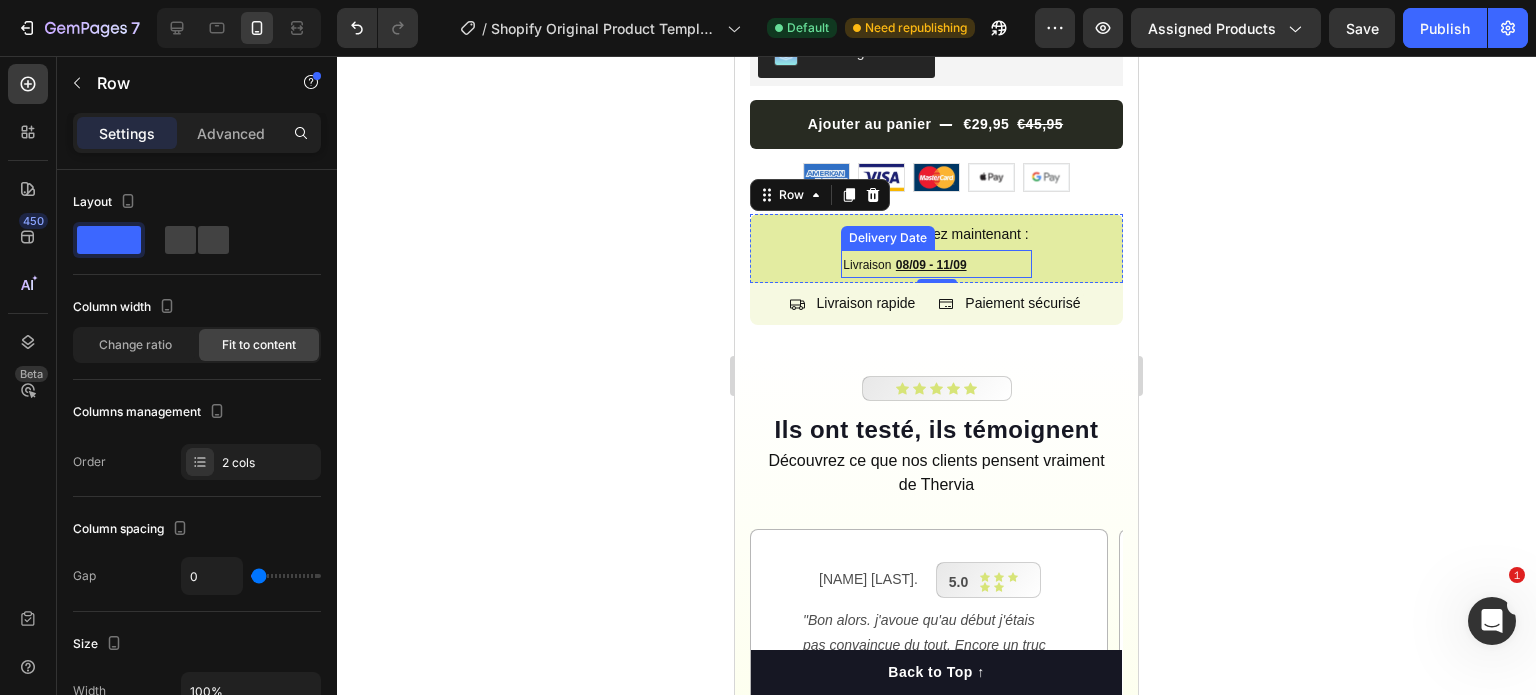 click on "Livraison
08/09 - 11/09" at bounding box center [936, 264] 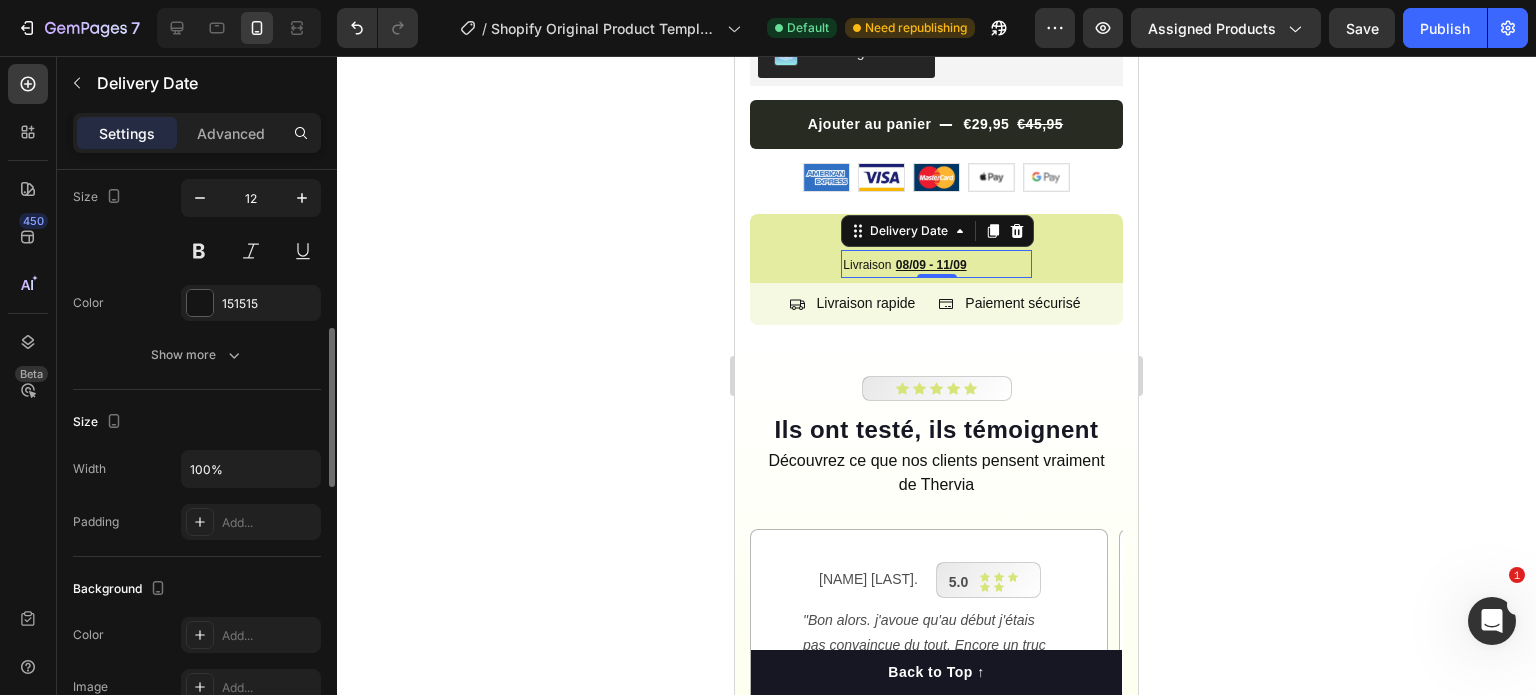 scroll, scrollTop: 844, scrollLeft: 0, axis: vertical 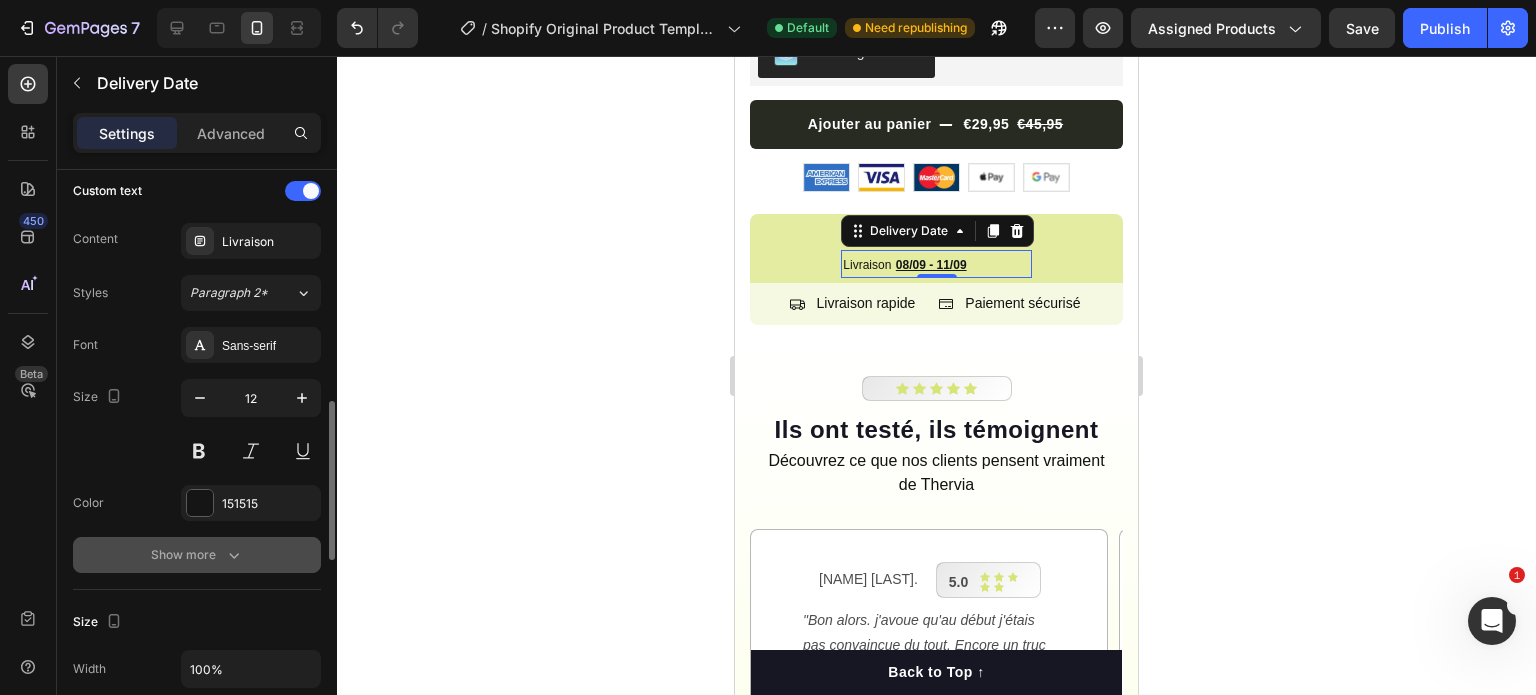 click on "Show more" at bounding box center (197, 555) 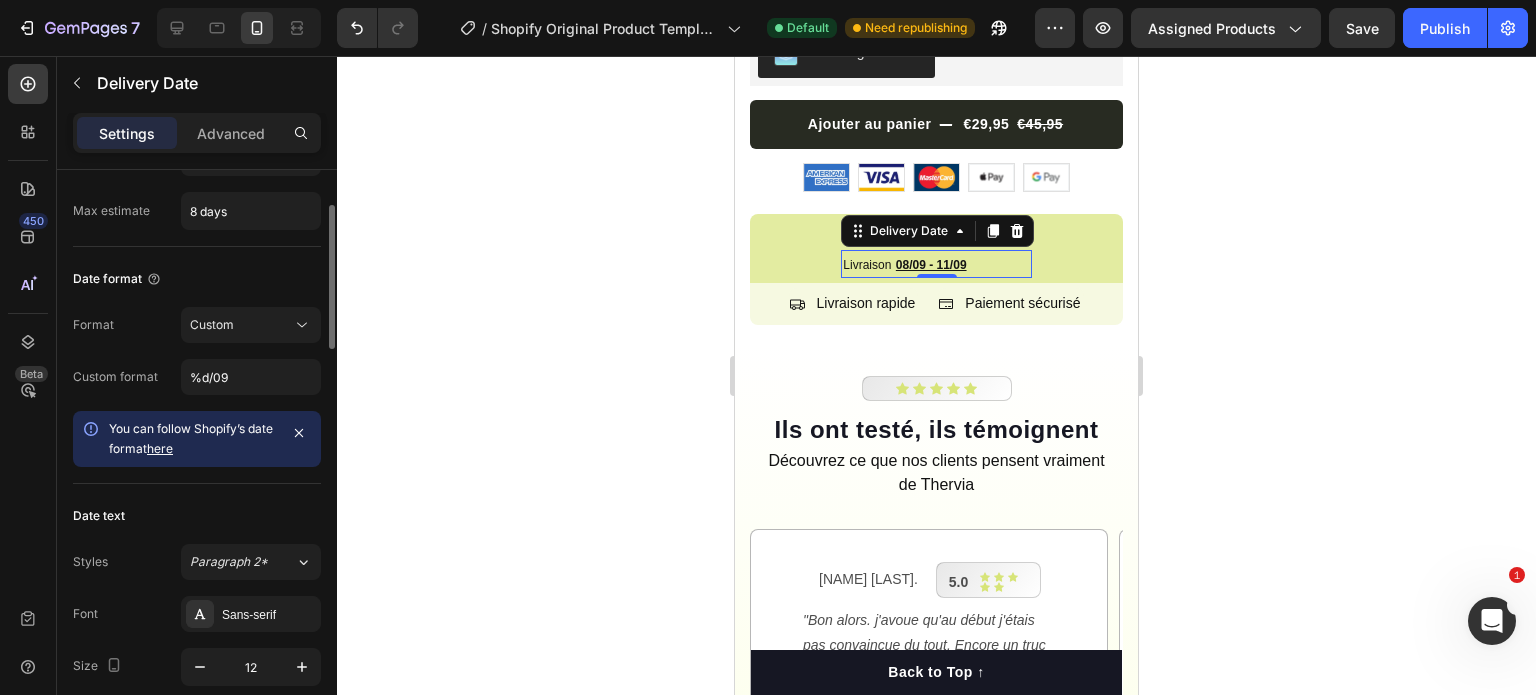 scroll, scrollTop: 0, scrollLeft: 0, axis: both 